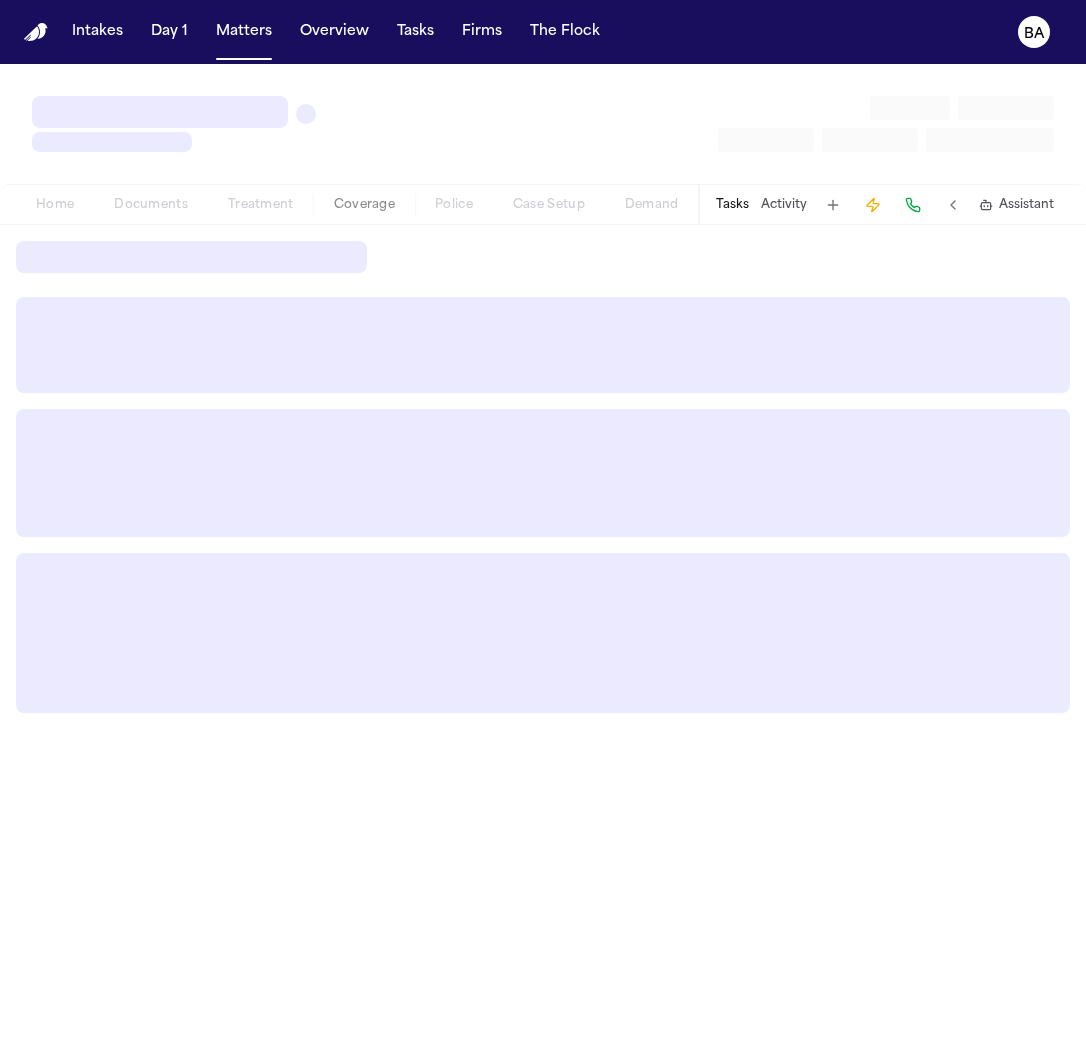 scroll, scrollTop: 0, scrollLeft: 0, axis: both 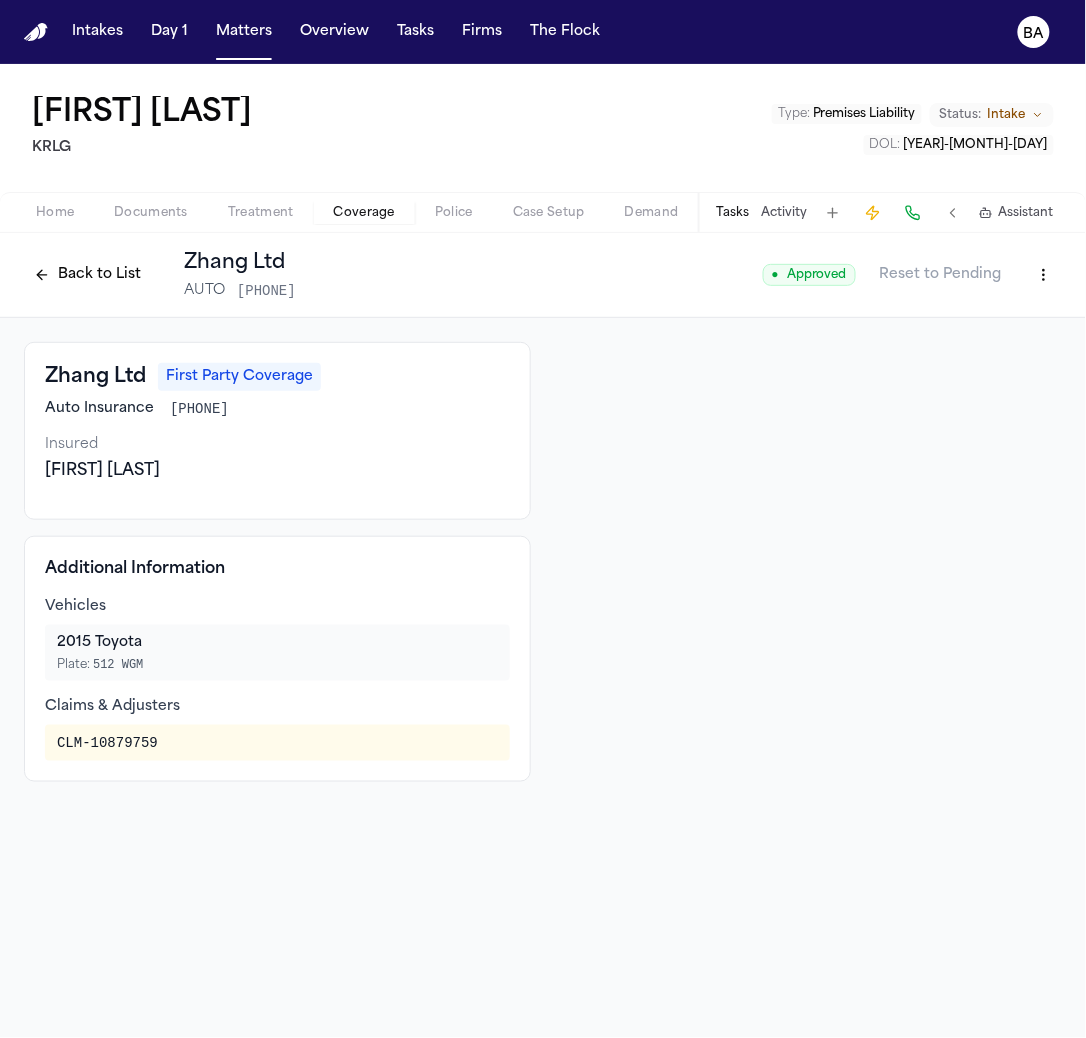 click on "Kenneth Bailey KRLG Type :   Premises Liability Status: Intake DOL :   1995-07-26 Home Documents Treatment Coverage Police Case Setup Demand Workspaces Artifacts Tasks Activity Assistant" at bounding box center (543, 148) 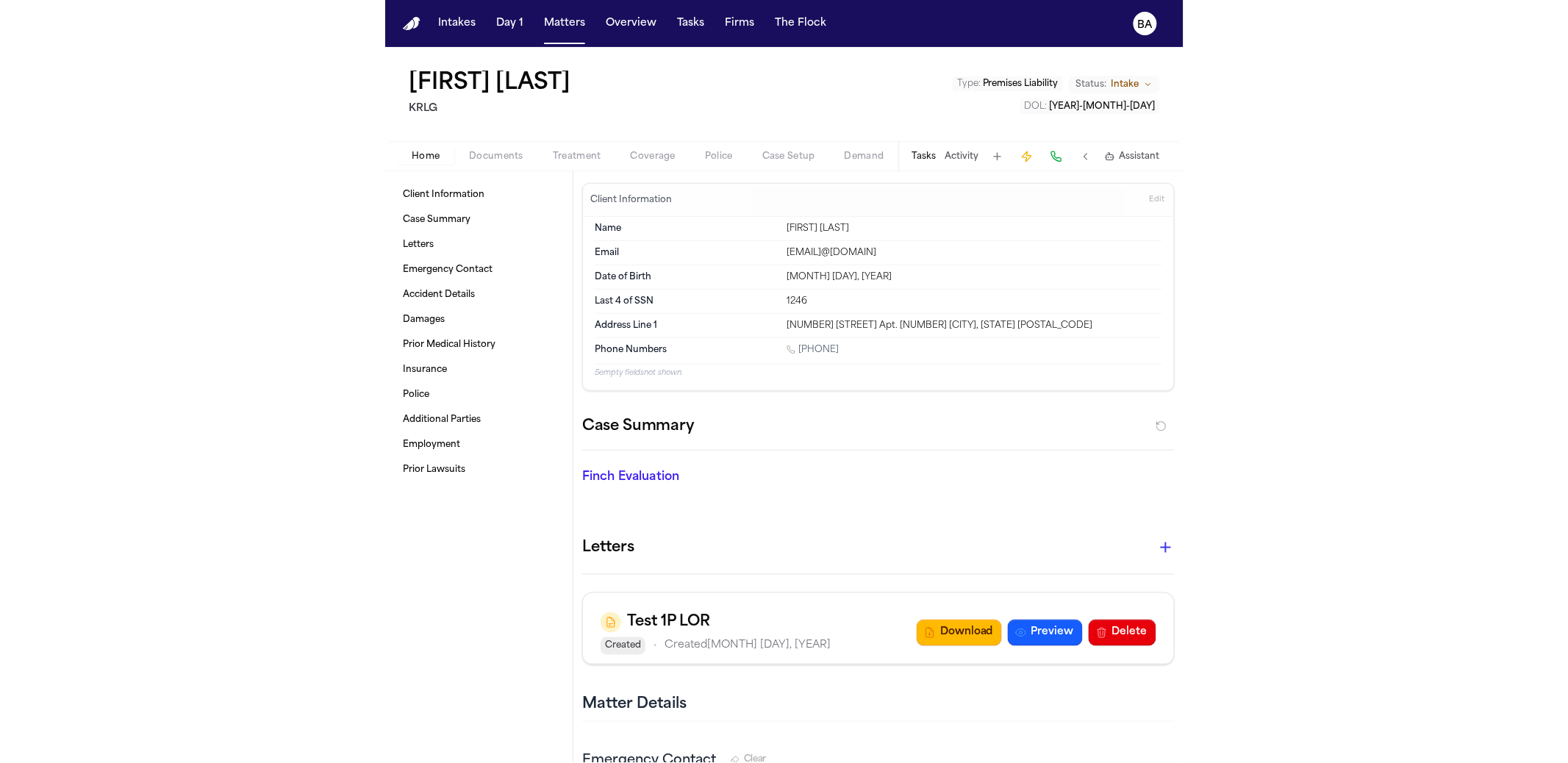 scroll, scrollTop: 21, scrollLeft: 0, axis: vertical 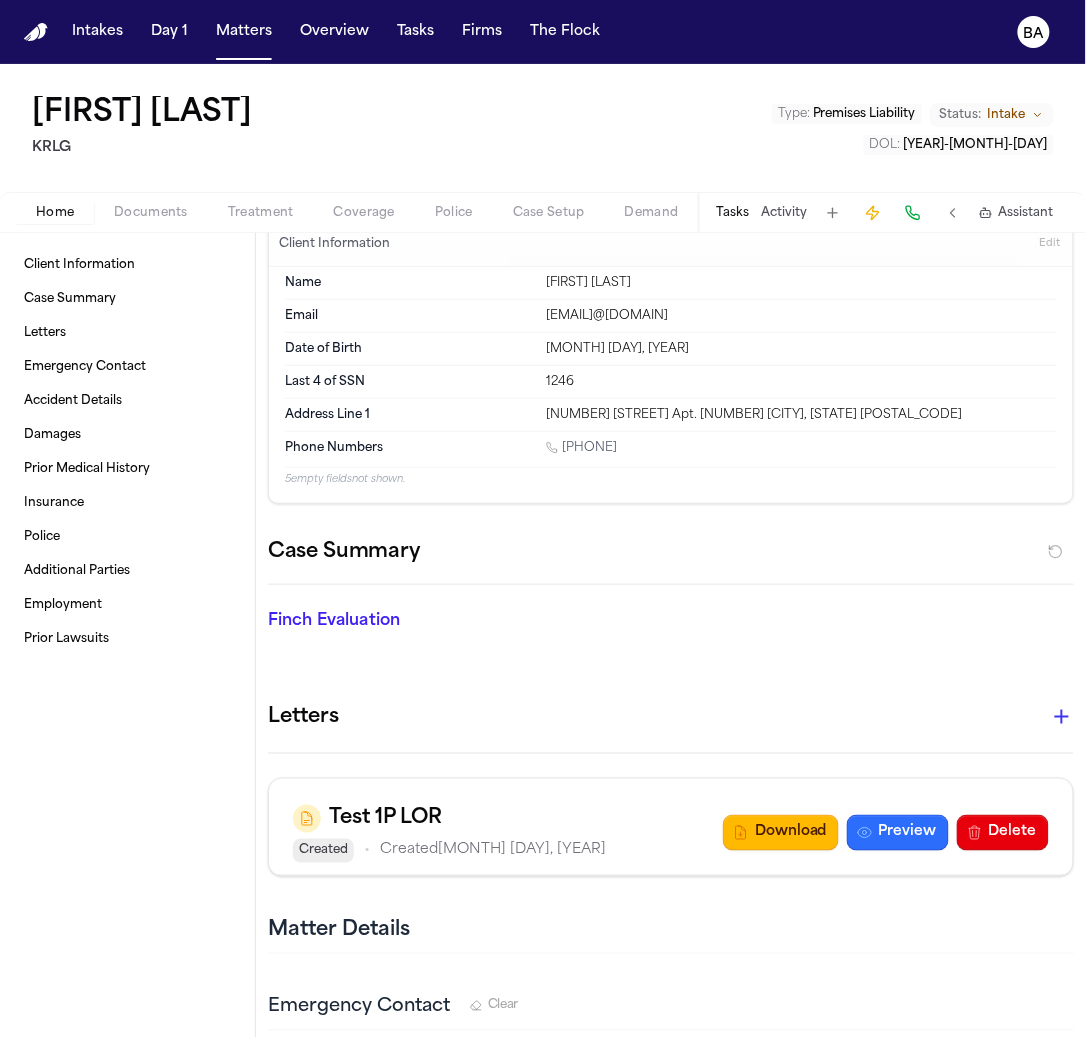 click on "Preview" at bounding box center (898, 833) 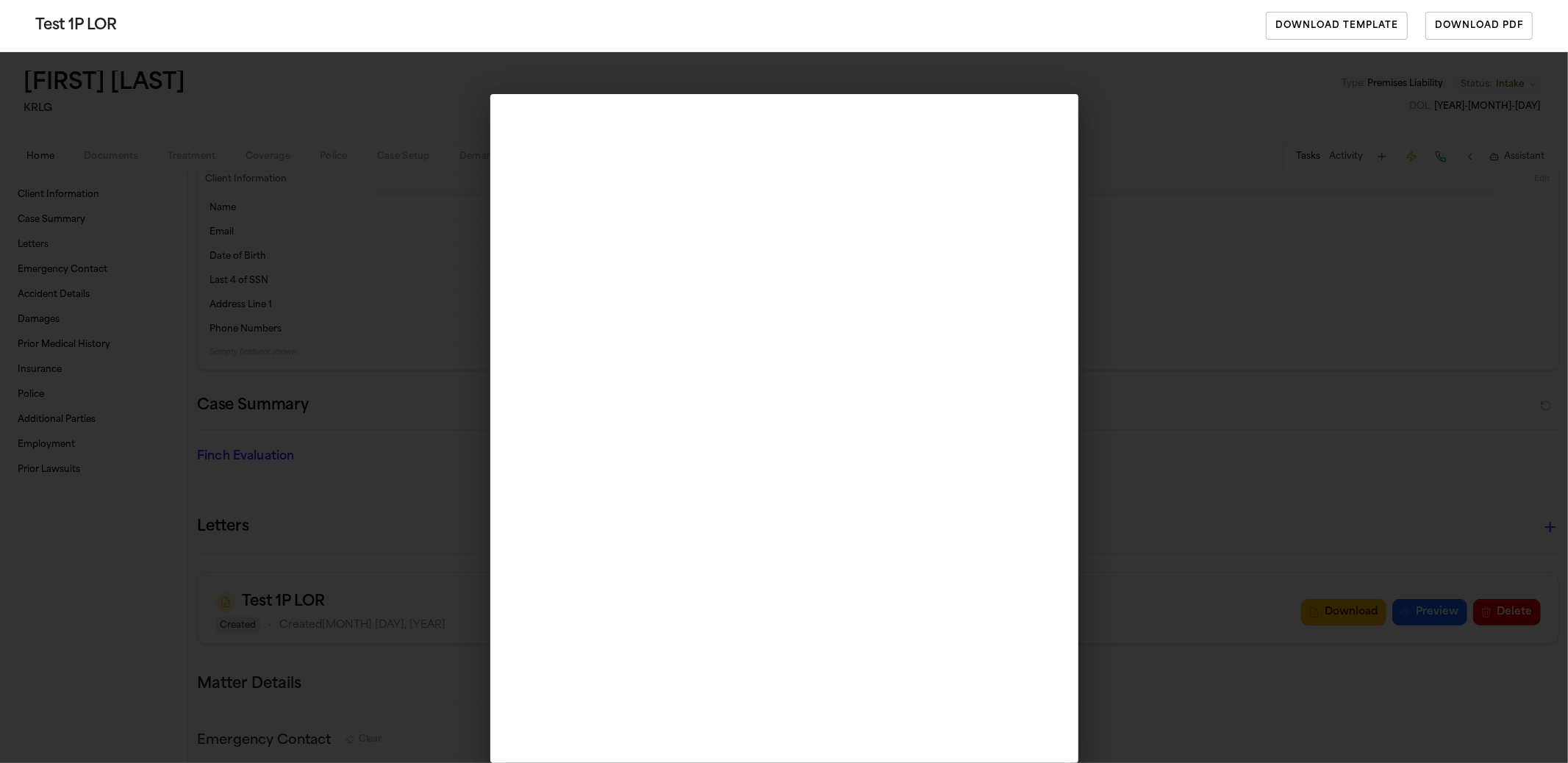 click on "Test 1P LOR Download Template Download PDF" at bounding box center (784, 382) 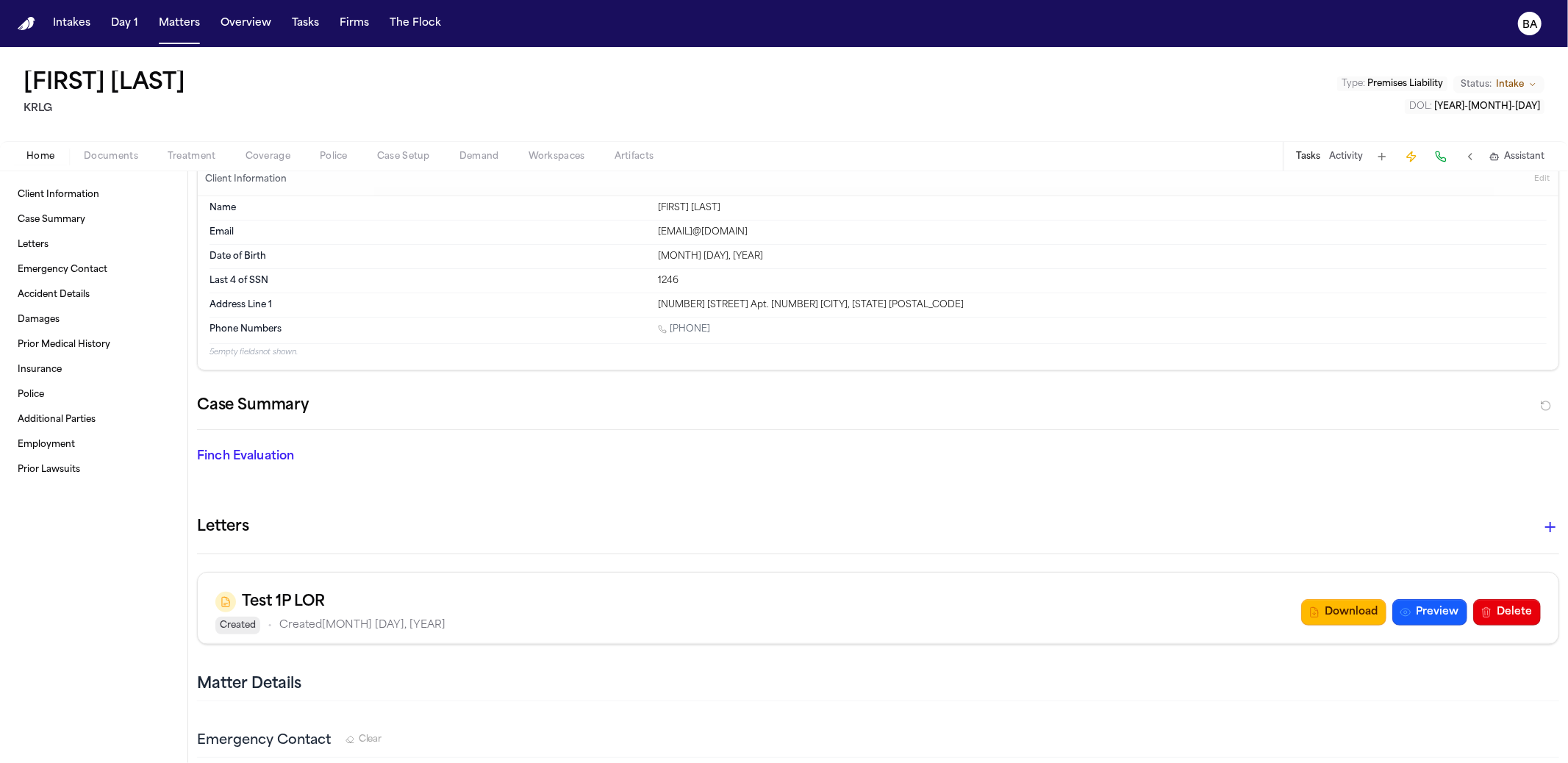 click at bounding box center [1550, 527] 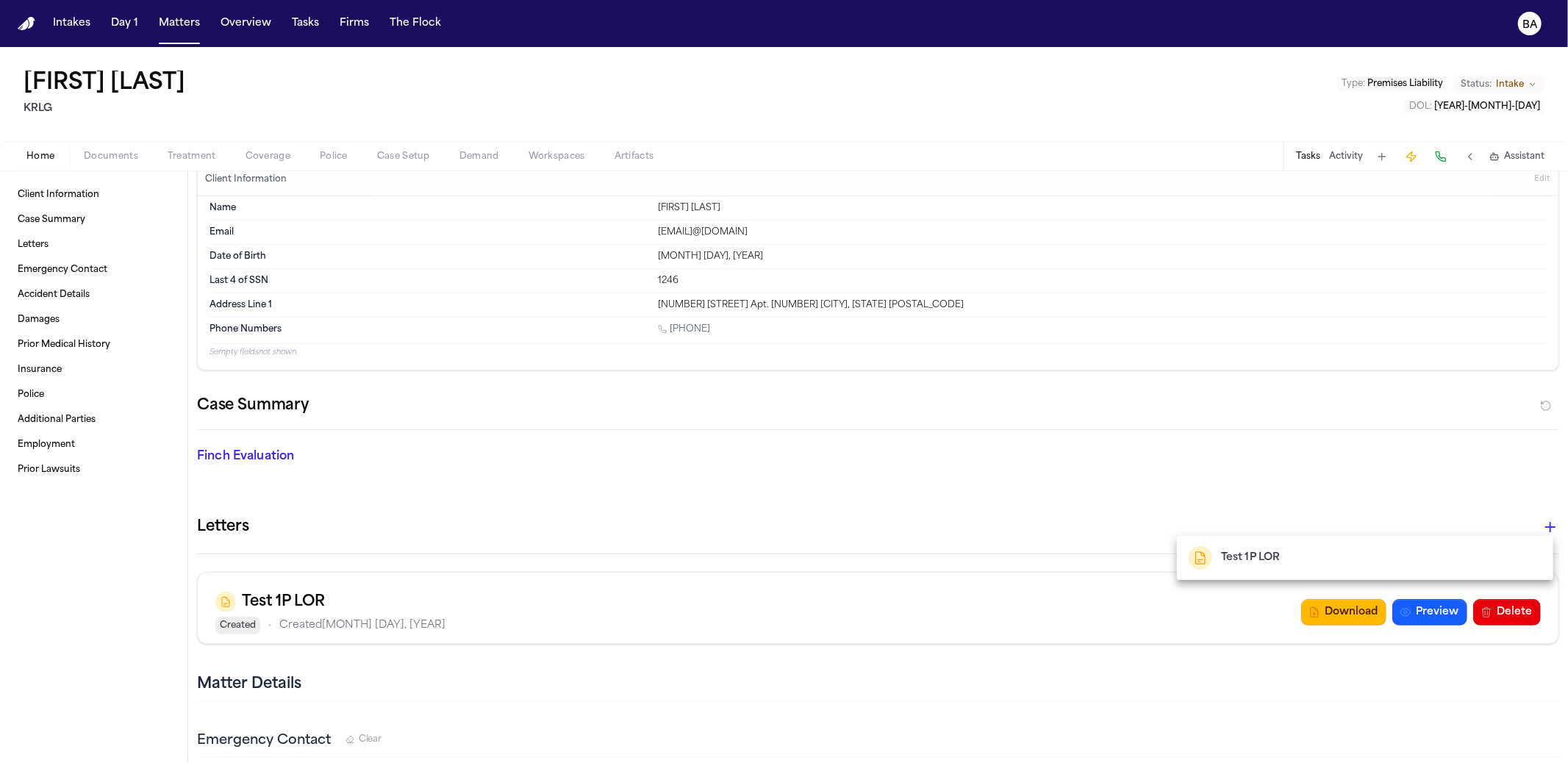 click on "Test 1P LOR" at bounding box center (1365, 558) 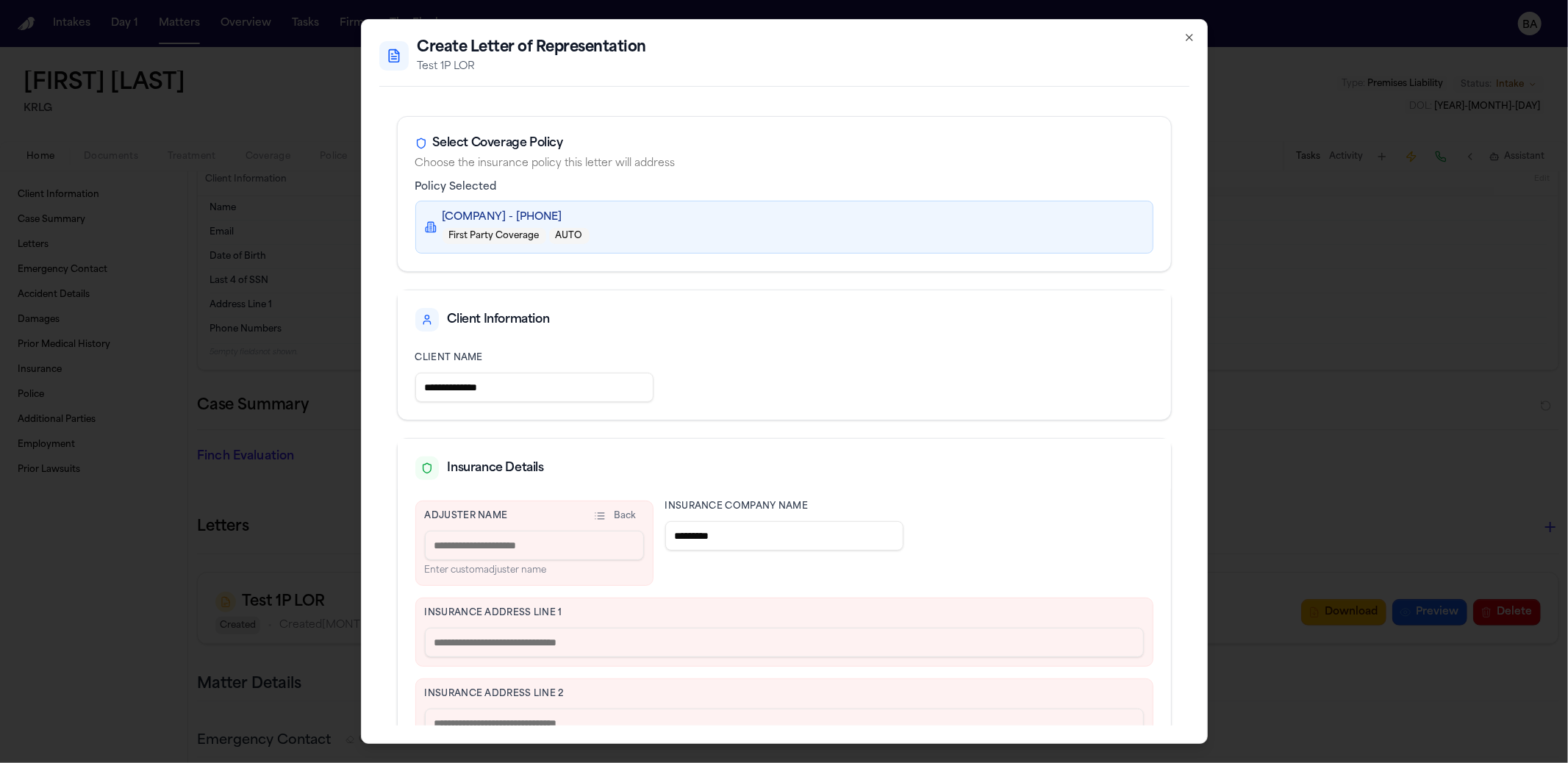 click on "AUTO" at bounding box center (569, 236) 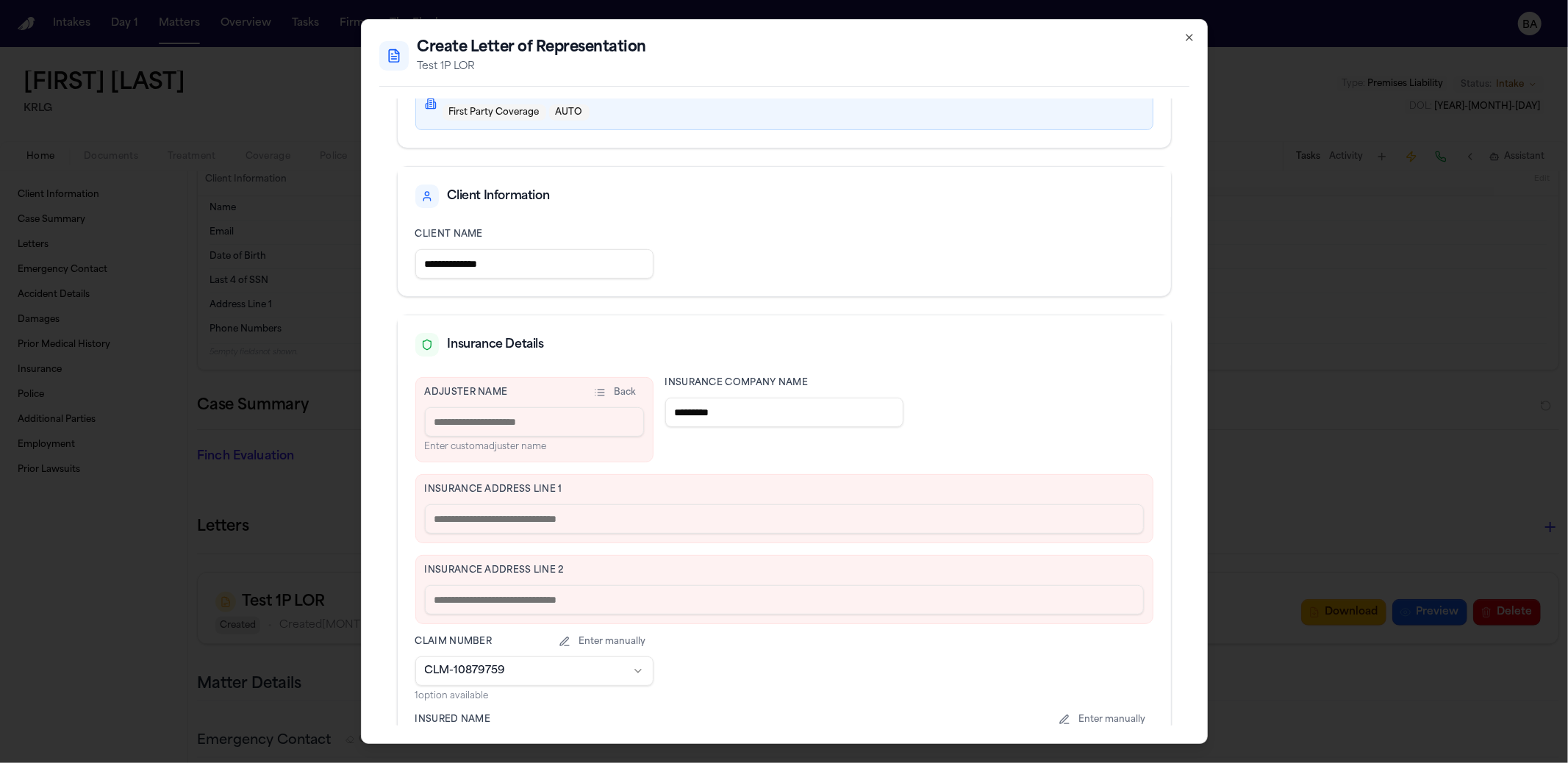 scroll, scrollTop: 204, scrollLeft: 0, axis: vertical 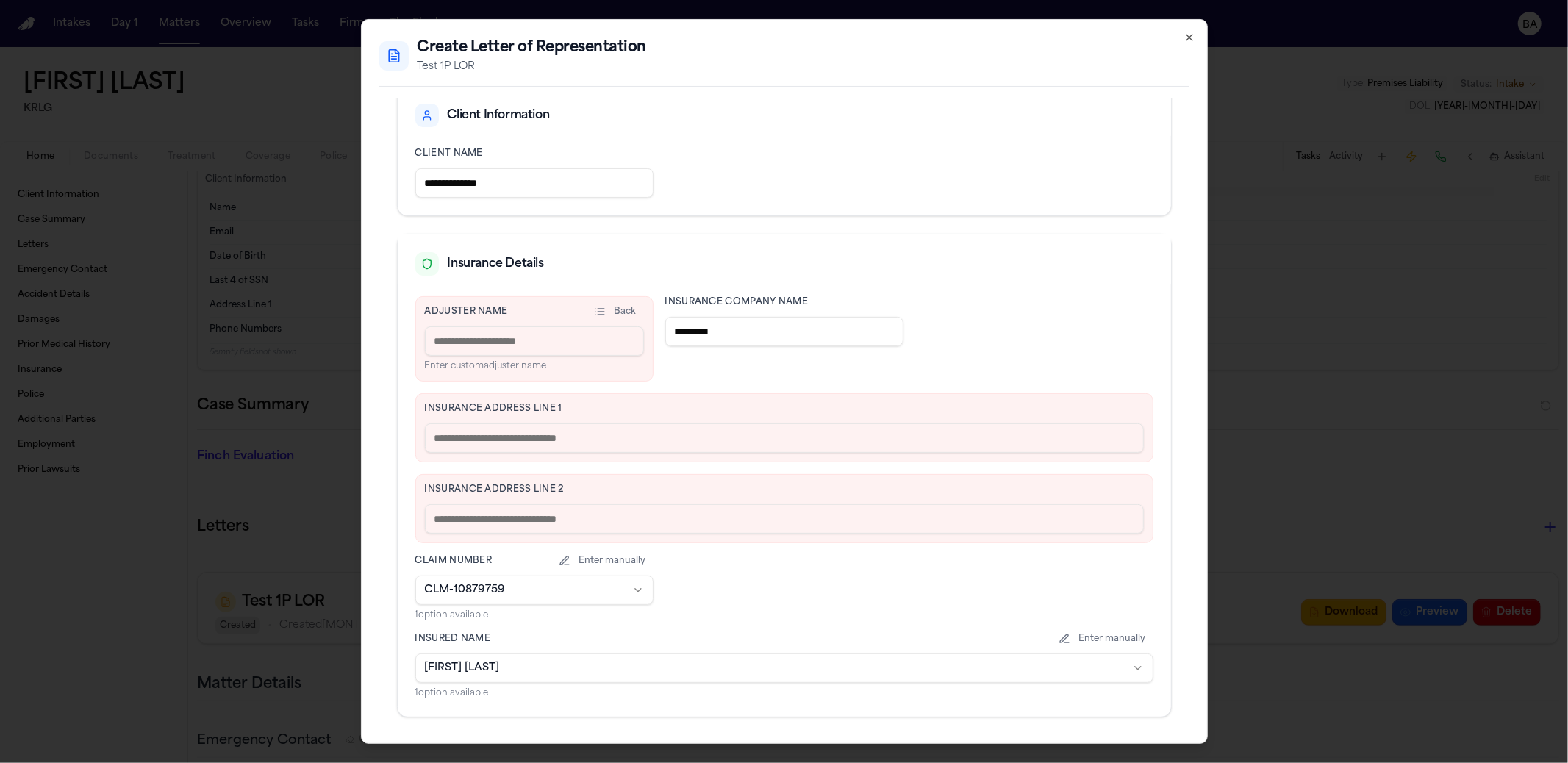 click on "Adjuster Name Back Enter custom  adjuster name" at bounding box center [534, 339] 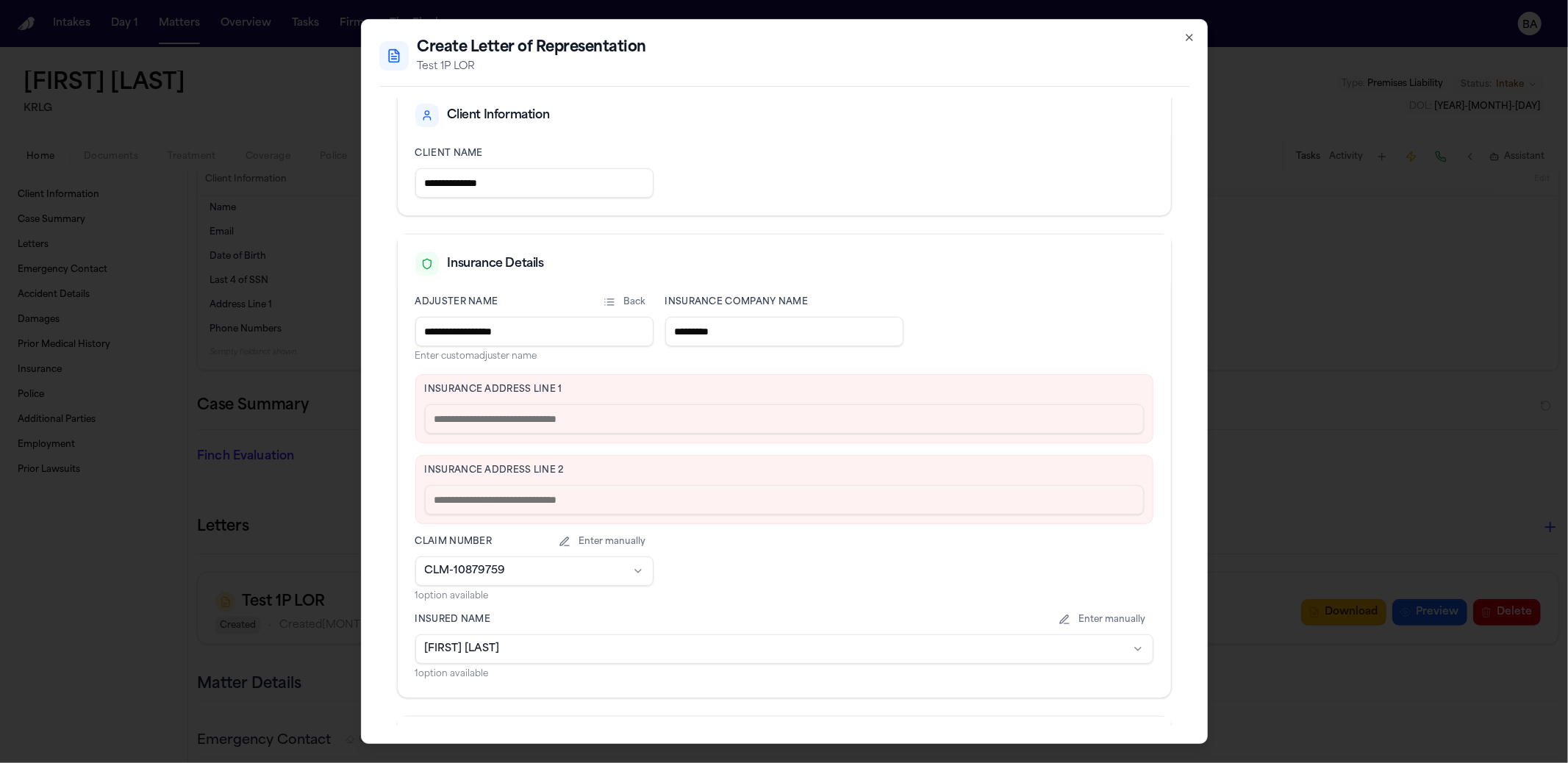 type on "**********" 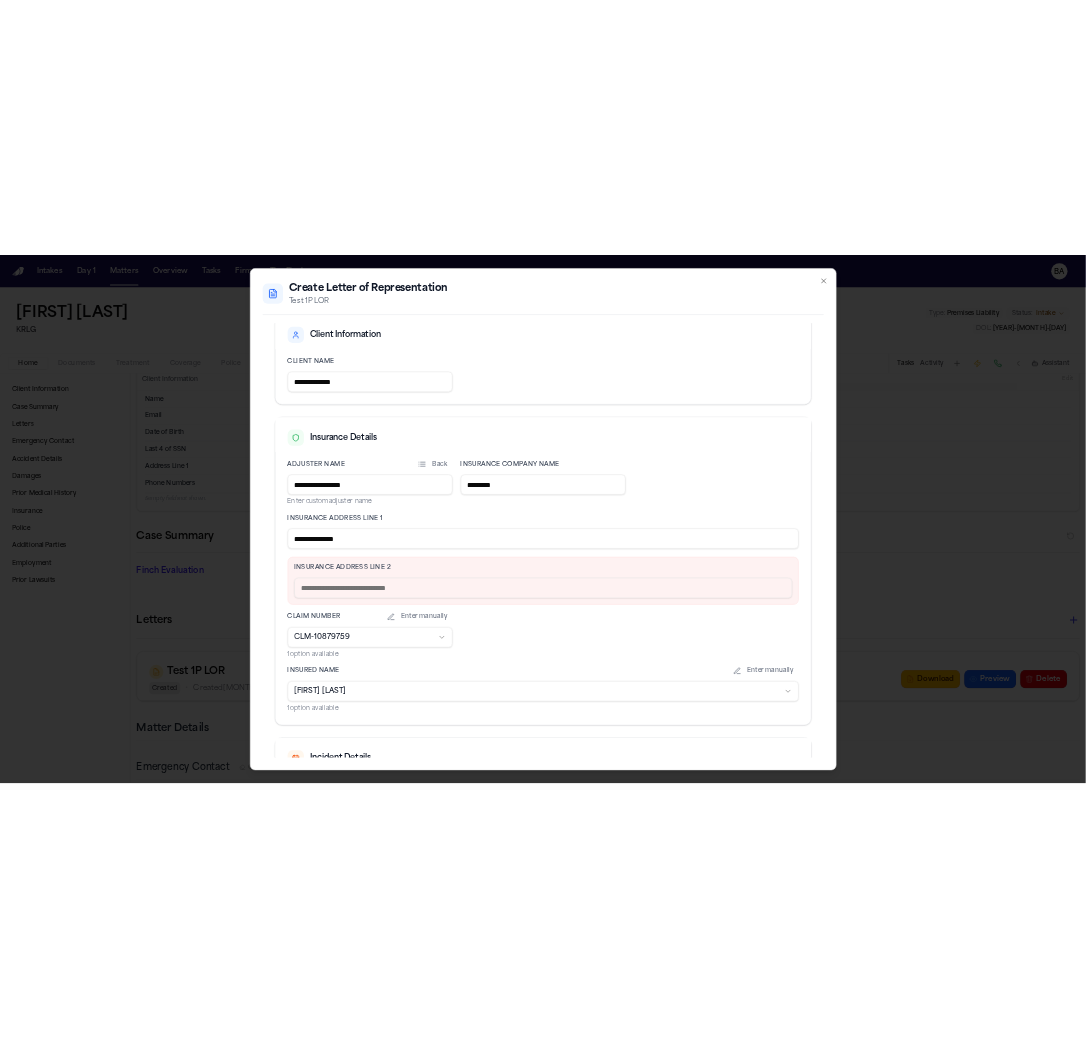 scroll, scrollTop: 517, scrollLeft: 0, axis: vertical 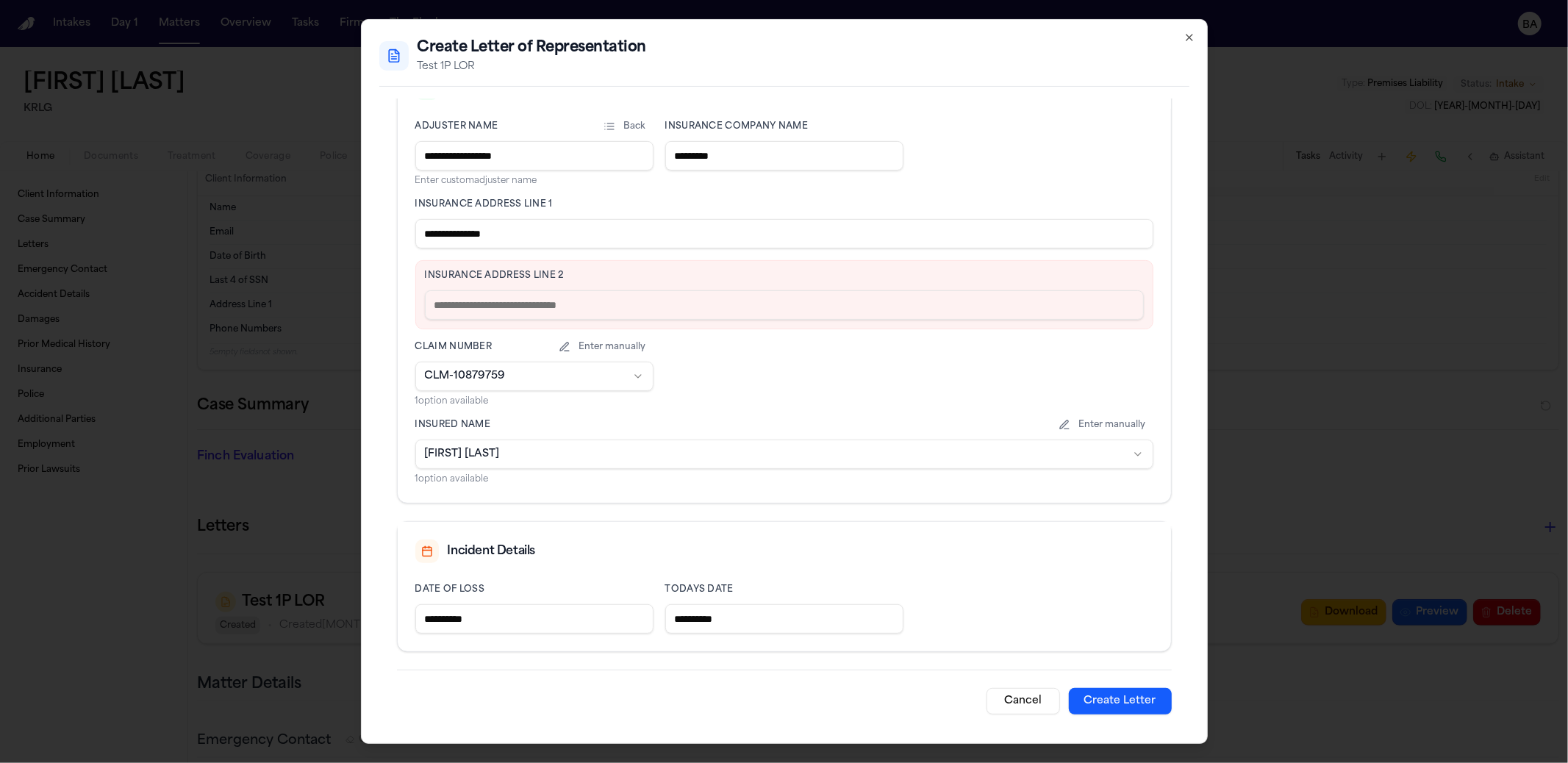 type on "**********" 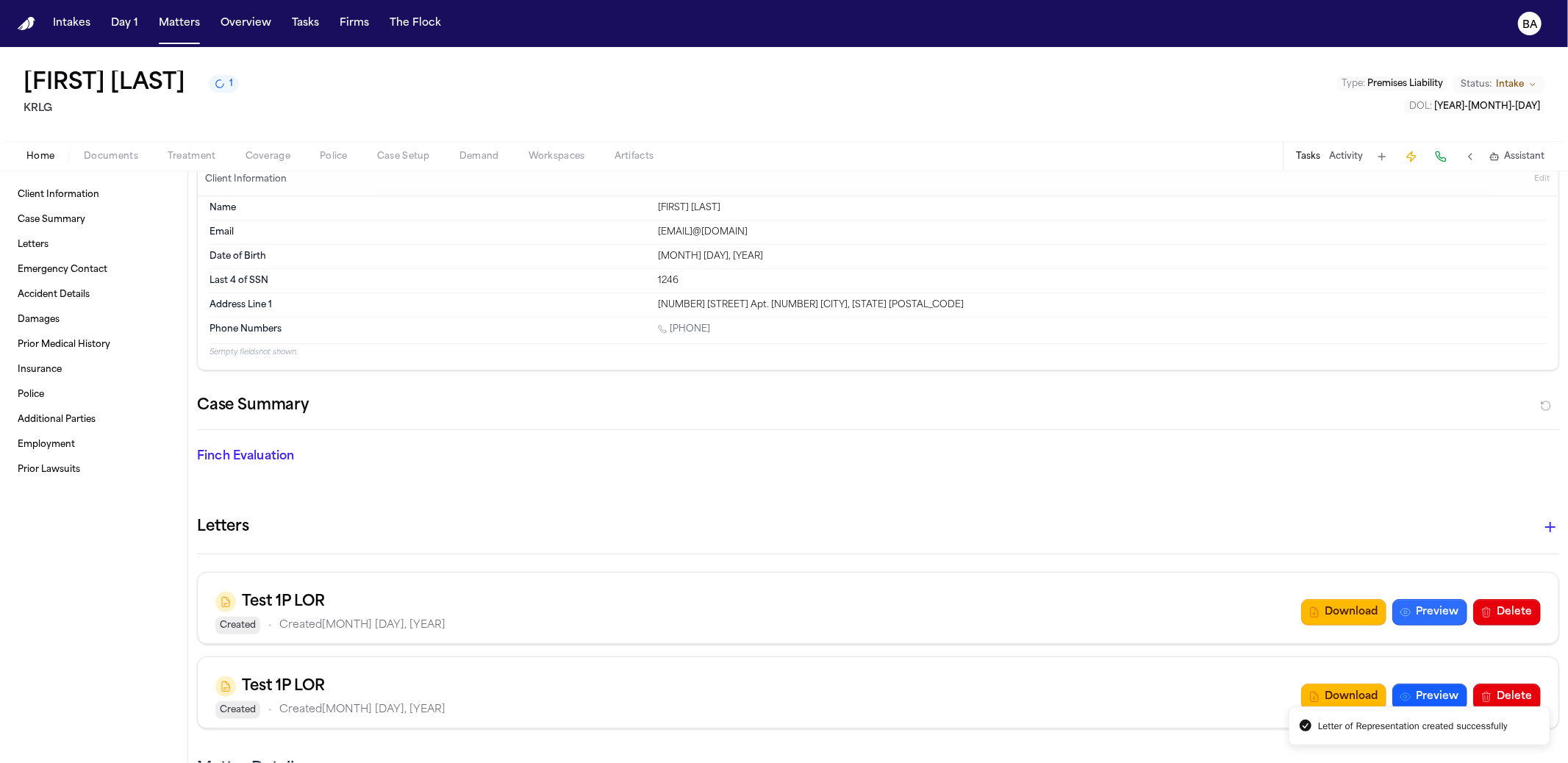 click on "Preview" at bounding box center [1430, 612] 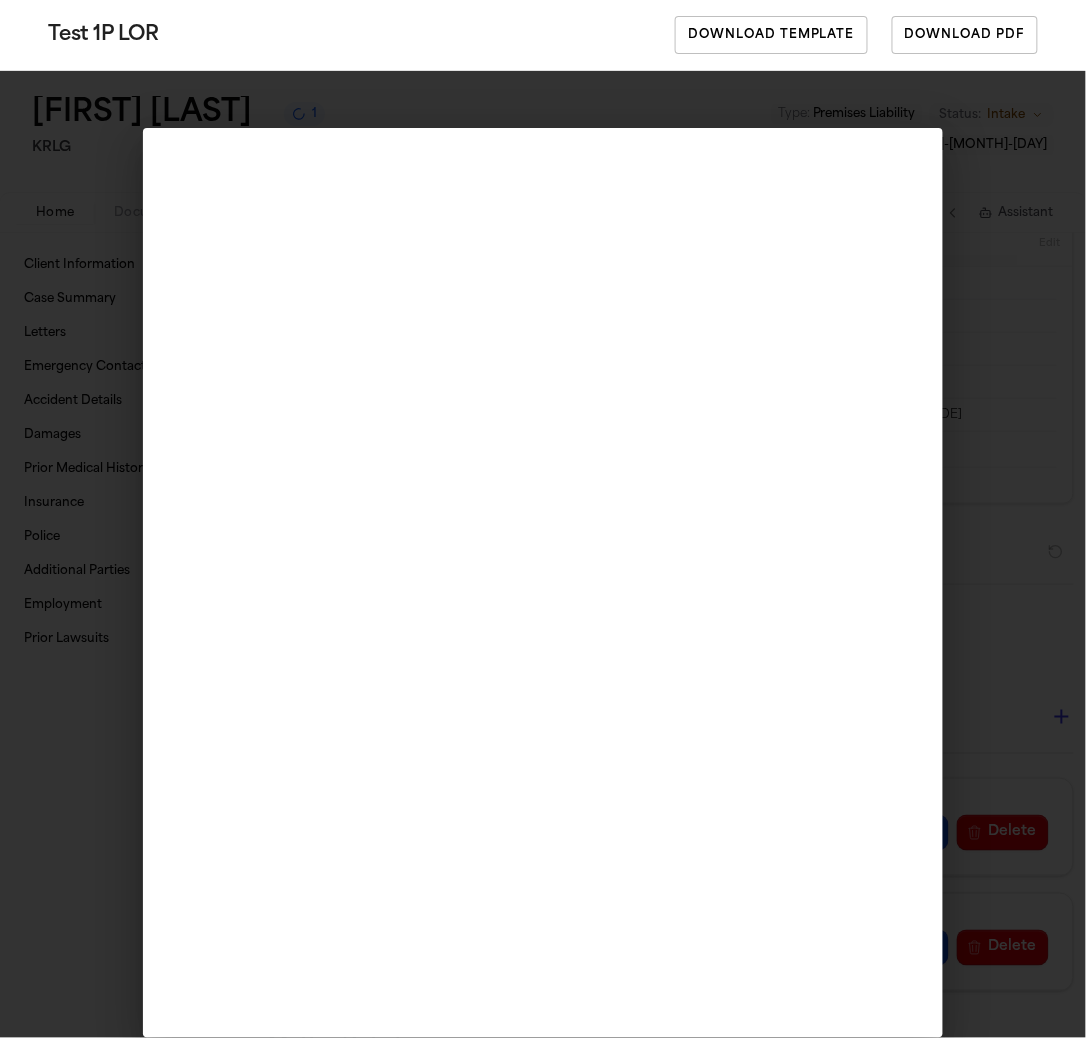 click on "Test 1P LOR Download Template Download PDF" at bounding box center (543, 519) 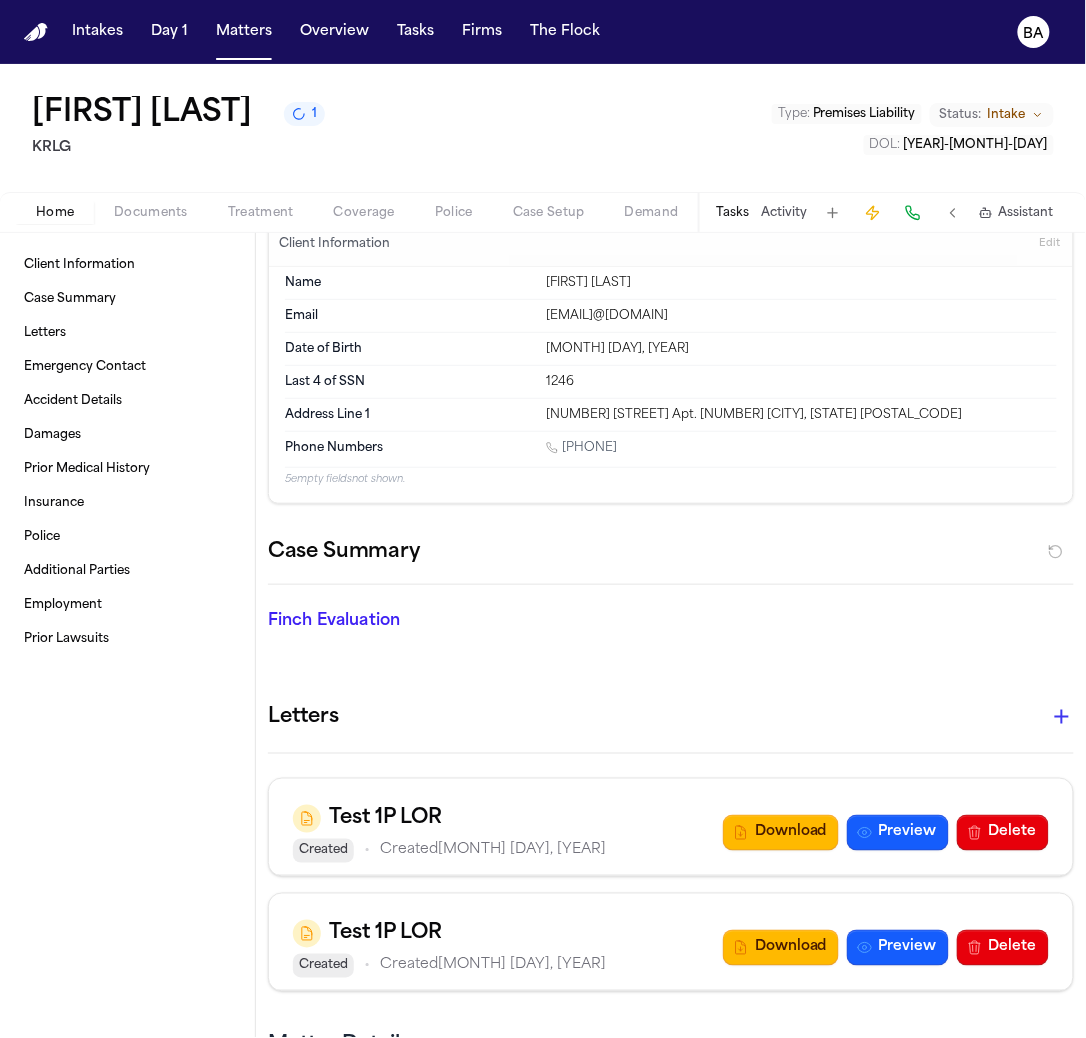 click on "Client Information Edit Name Kenneth Bailey Email oliviabailey@example.com Date of Birth Mar 28, 2007 Last 4 of SSN 1246 Address Line 1 422 Rhodes Brooks Apt. 035
Lindashire, VI 17391 Phone Numbers 1 (323) 334-5232 5  empty   fields  not shown. Case Summary Finch Evaluation * ​ Letters Test 1P LOR Created • Created  Aug 8, 2025 Download Preview Delete Test 1P LOR Created • Created  Aug 7, 2025 Download Preview Delete Matter Details Emergency Contact Clear Edit Name Casey Burnett Phone (205)902-4301x13417 5  empty   fields  not shown. Accident Details Clear Edit Description Client injured their shoulder lifting heavy boxes at work. Immediate pain and limited mobility reported. Date of Loss Jul 26, 1995 Time of Loss 11:06:32 Incident Type Premises Liability Location 763 Jenkins Points Apt. 184
Vaughanchester, AL 64711 Weather Conditions Clear Photos/Evidence Photos or evidence reported during client intake. Witnesses Megan Perkins – +1-339-485-9842 Injuries Described Knee pain; Anxiety after accident 5" at bounding box center [671, 2051] 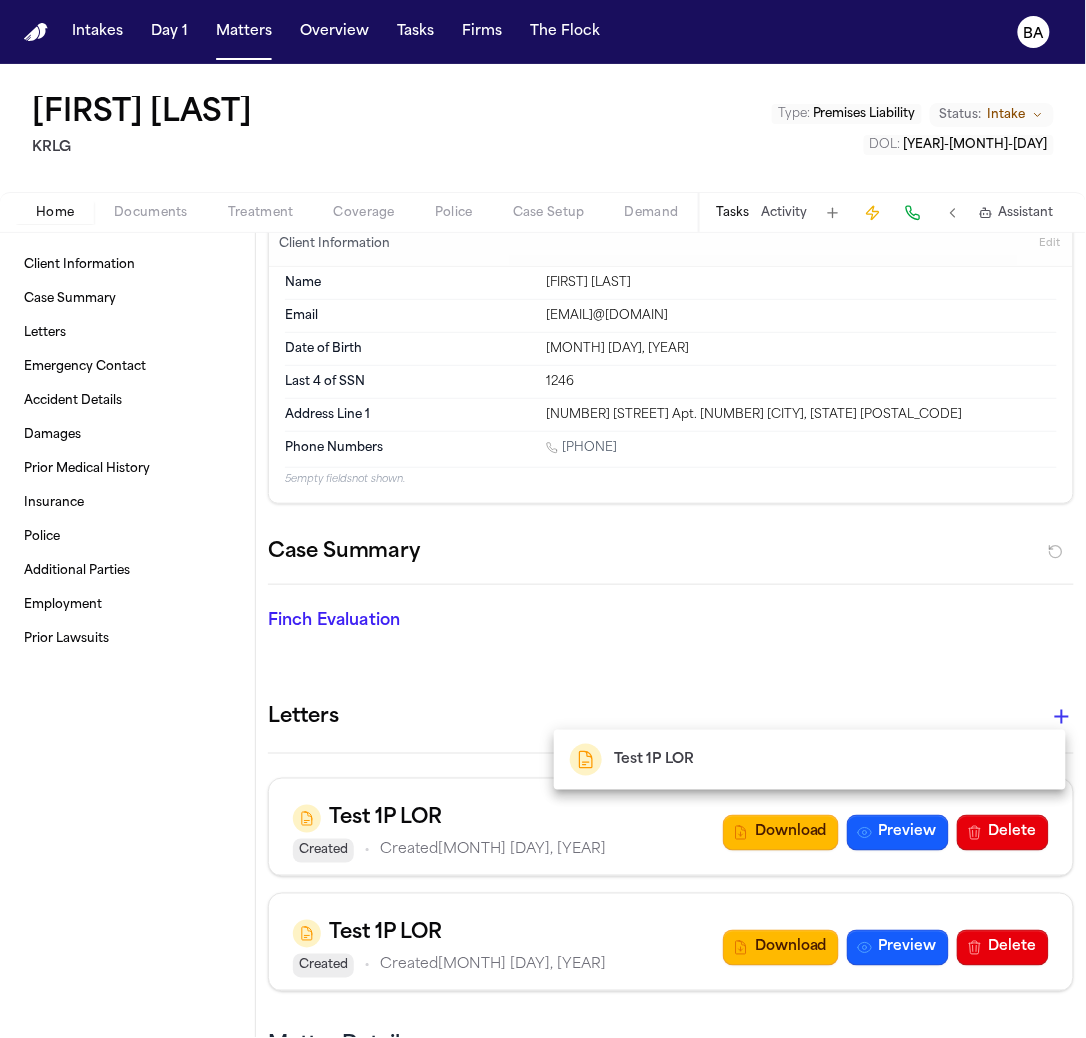click on "Test 1P LOR" at bounding box center [810, 760] 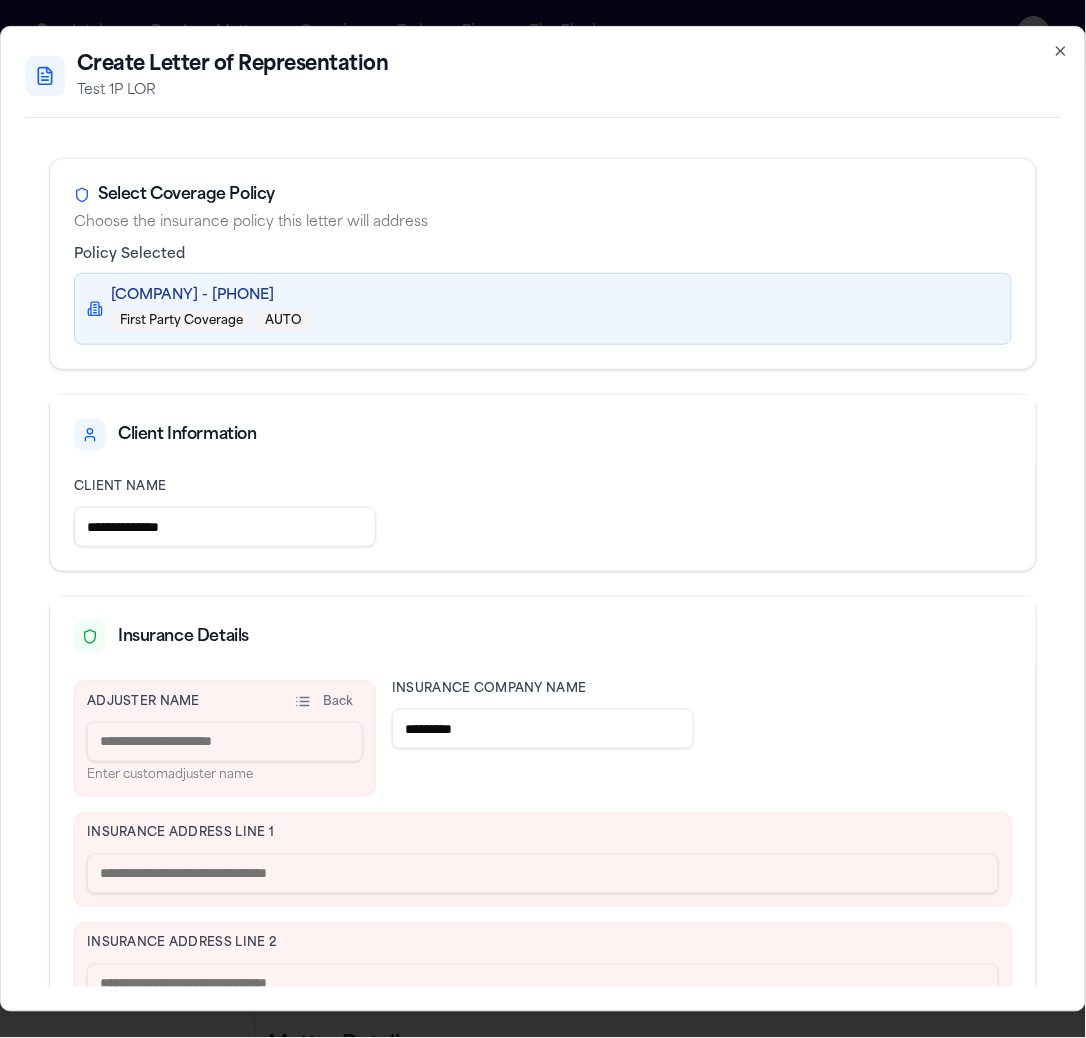 scroll, scrollTop: 567, scrollLeft: 0, axis: vertical 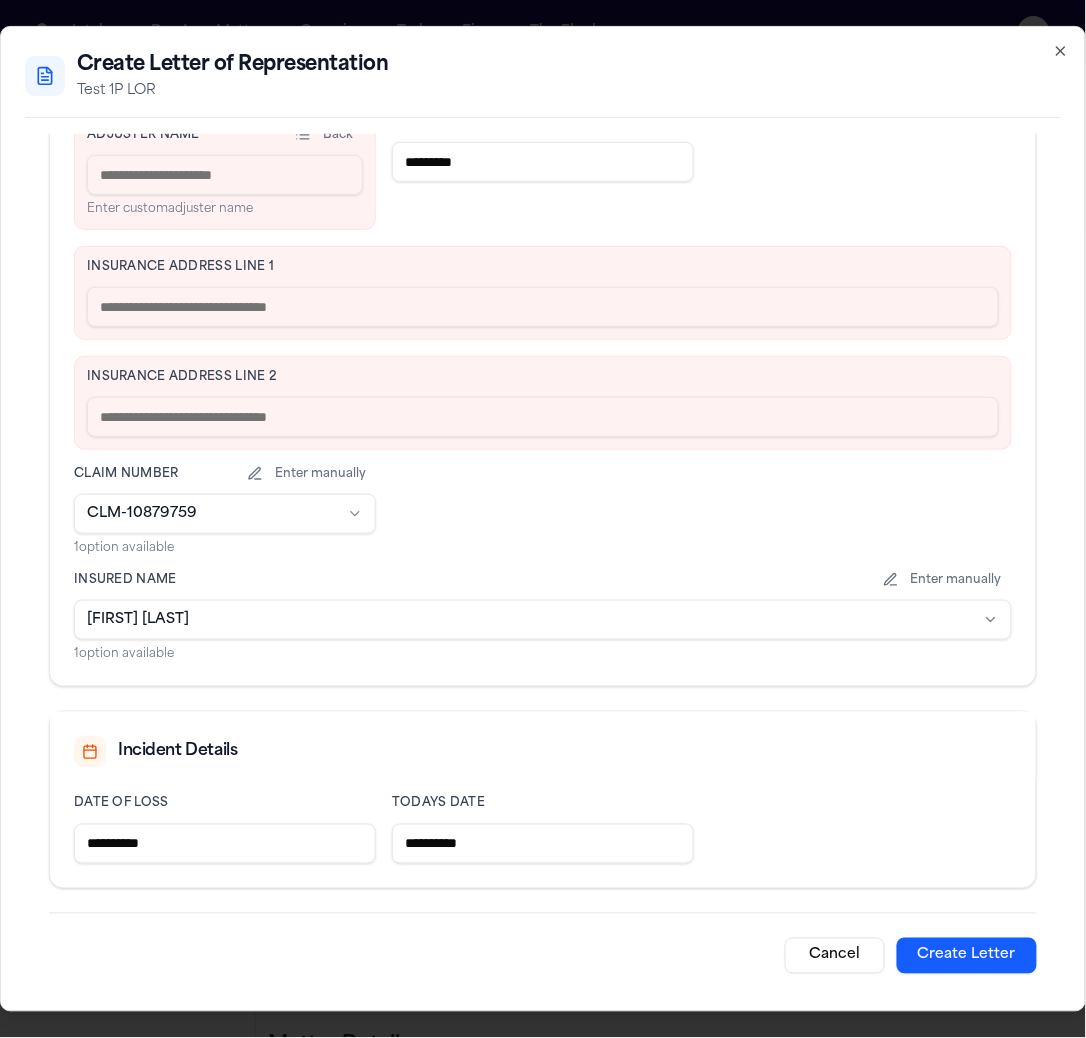 click at bounding box center (543, 307) 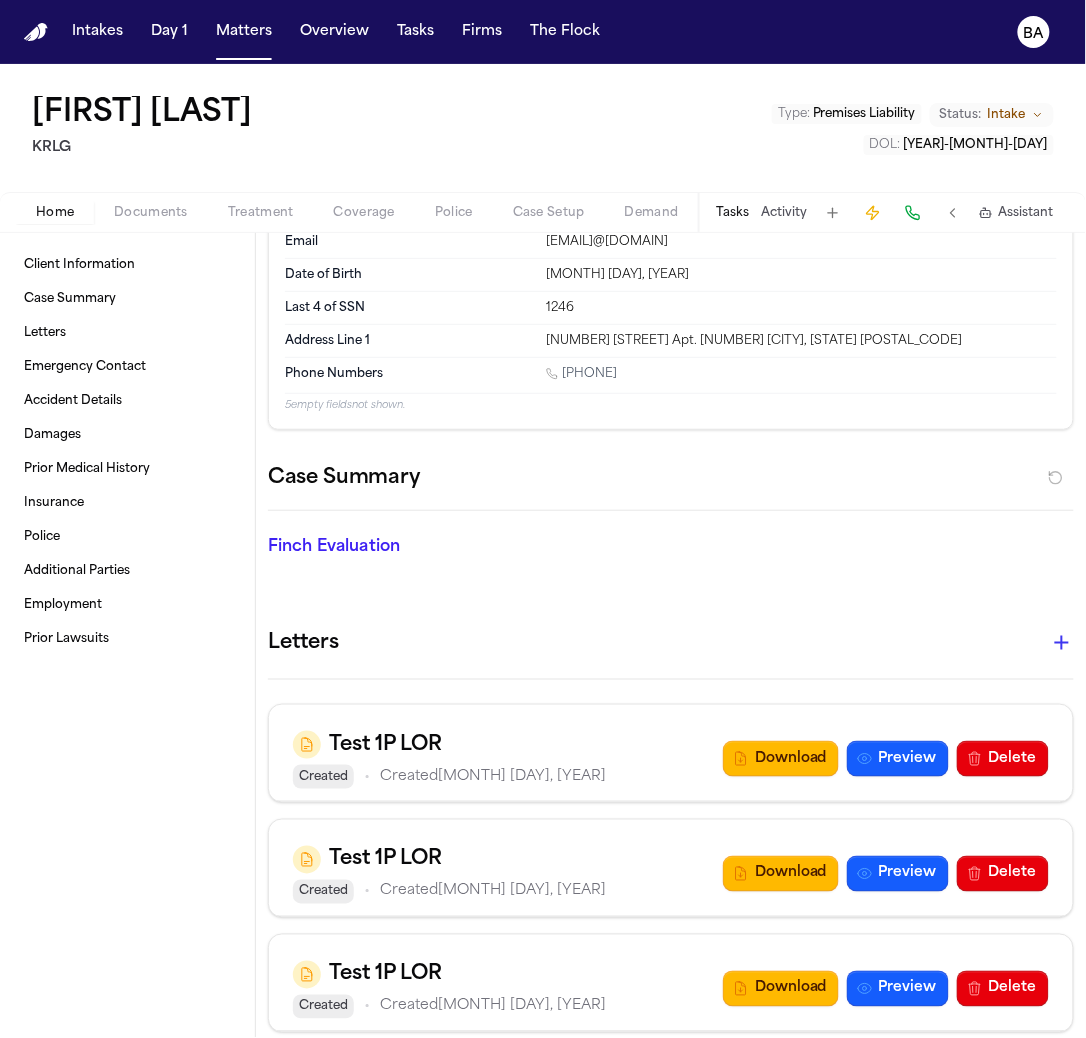 scroll, scrollTop: 116, scrollLeft: 0, axis: vertical 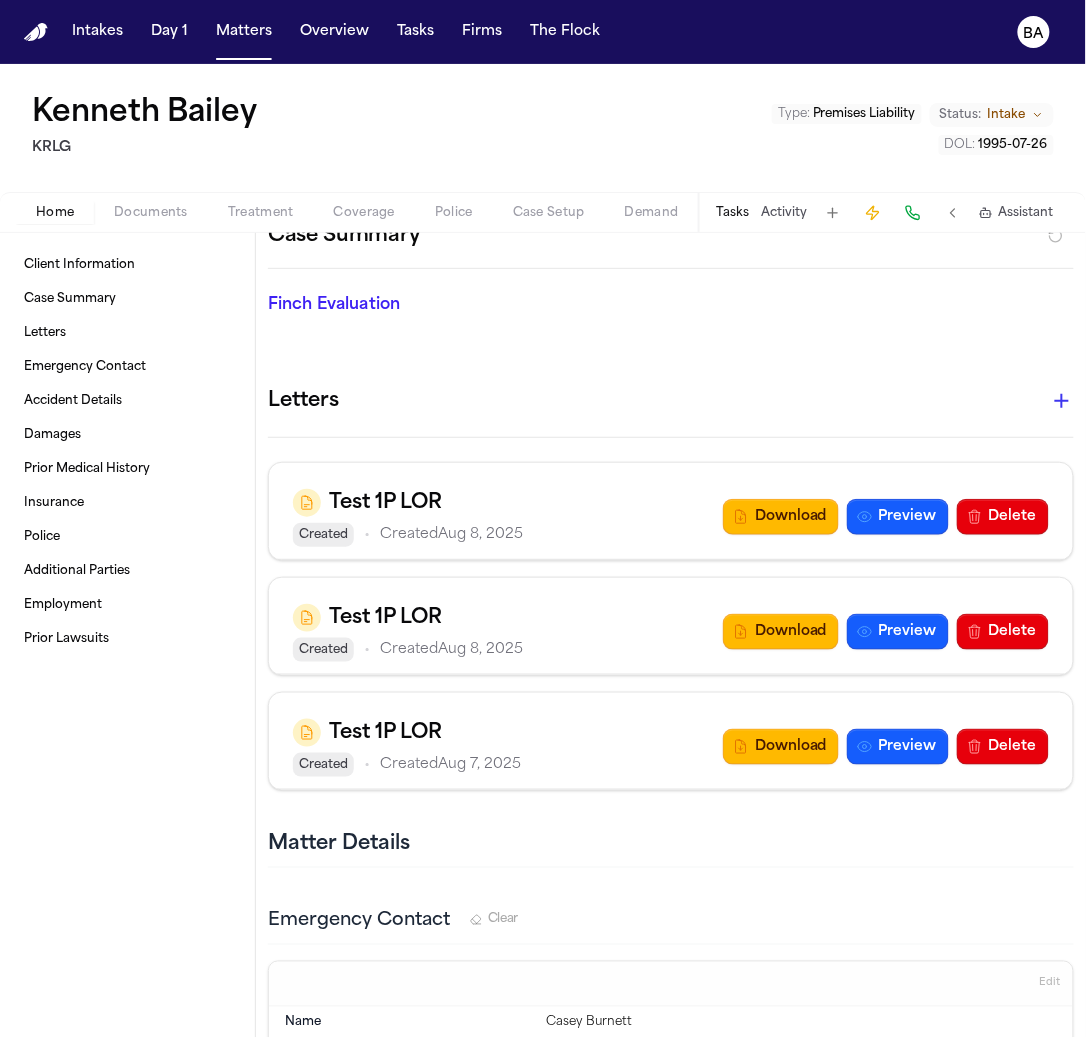 click on "Kenneth Bailey KRLG Type :   Premises Liability Status: Intake DOL :   1995-07-26" at bounding box center (543, 128) 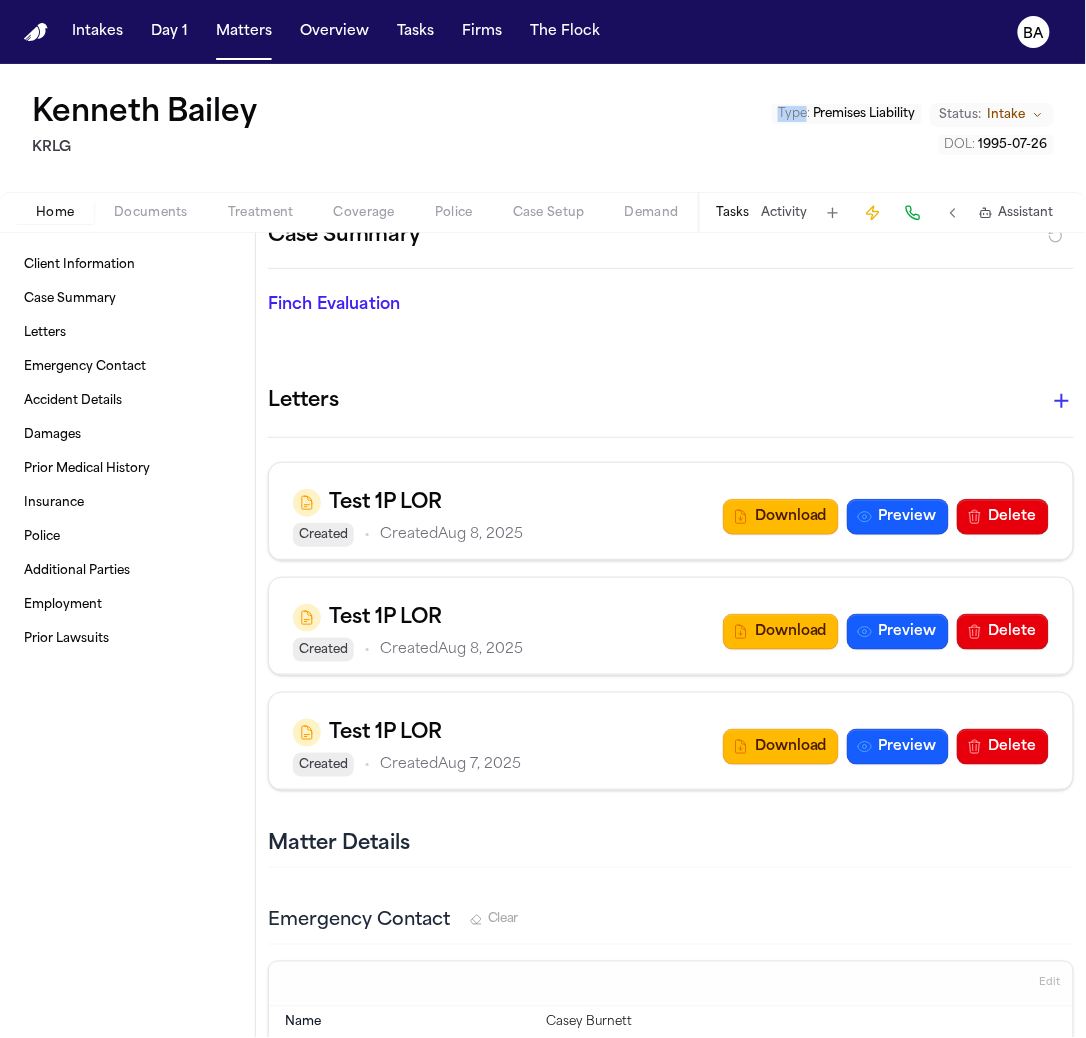 click on "Kenneth Bailey KRLG Type :   Premises Liability Status: Intake DOL :   1995-07-26" at bounding box center [543, 128] 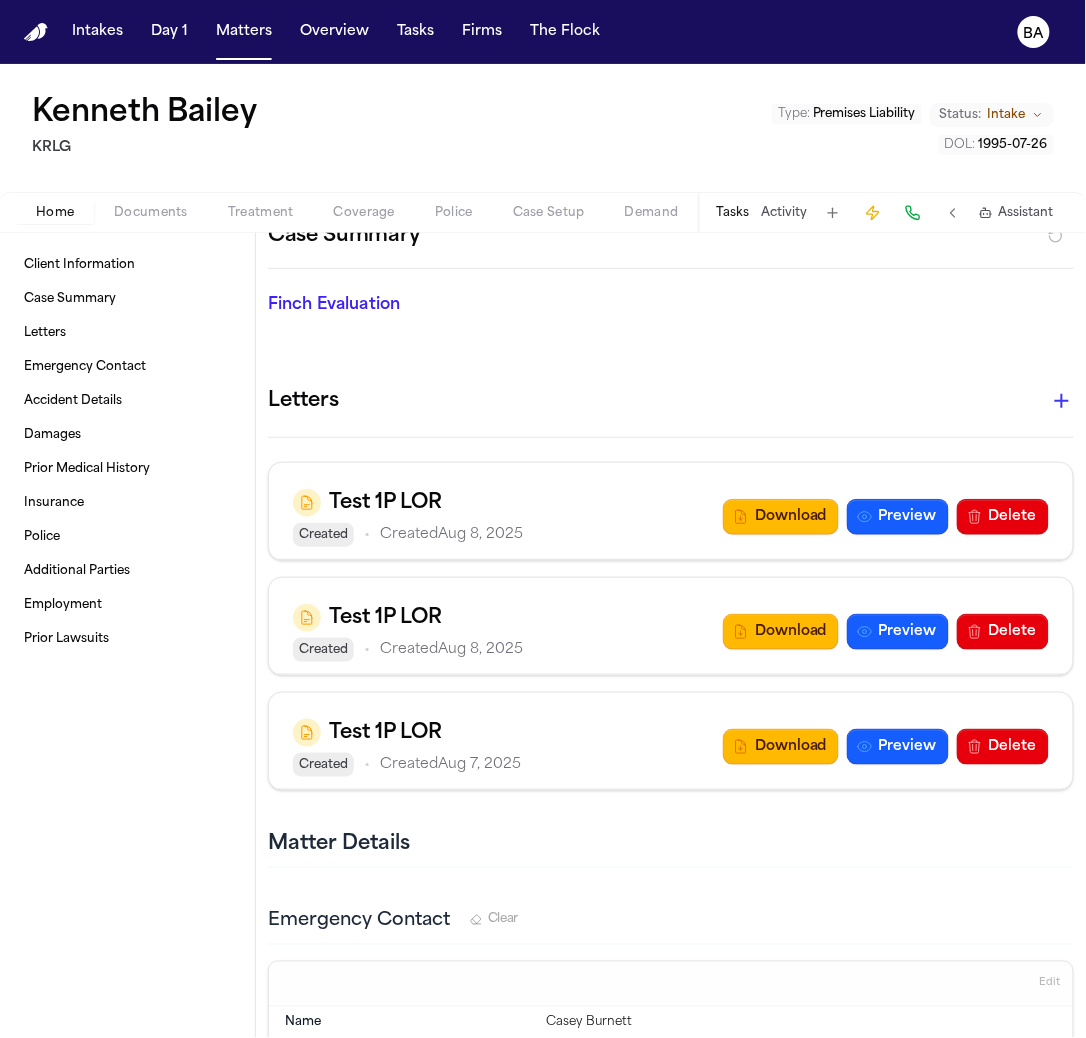 click on "Premises Liability" at bounding box center [864, 114] 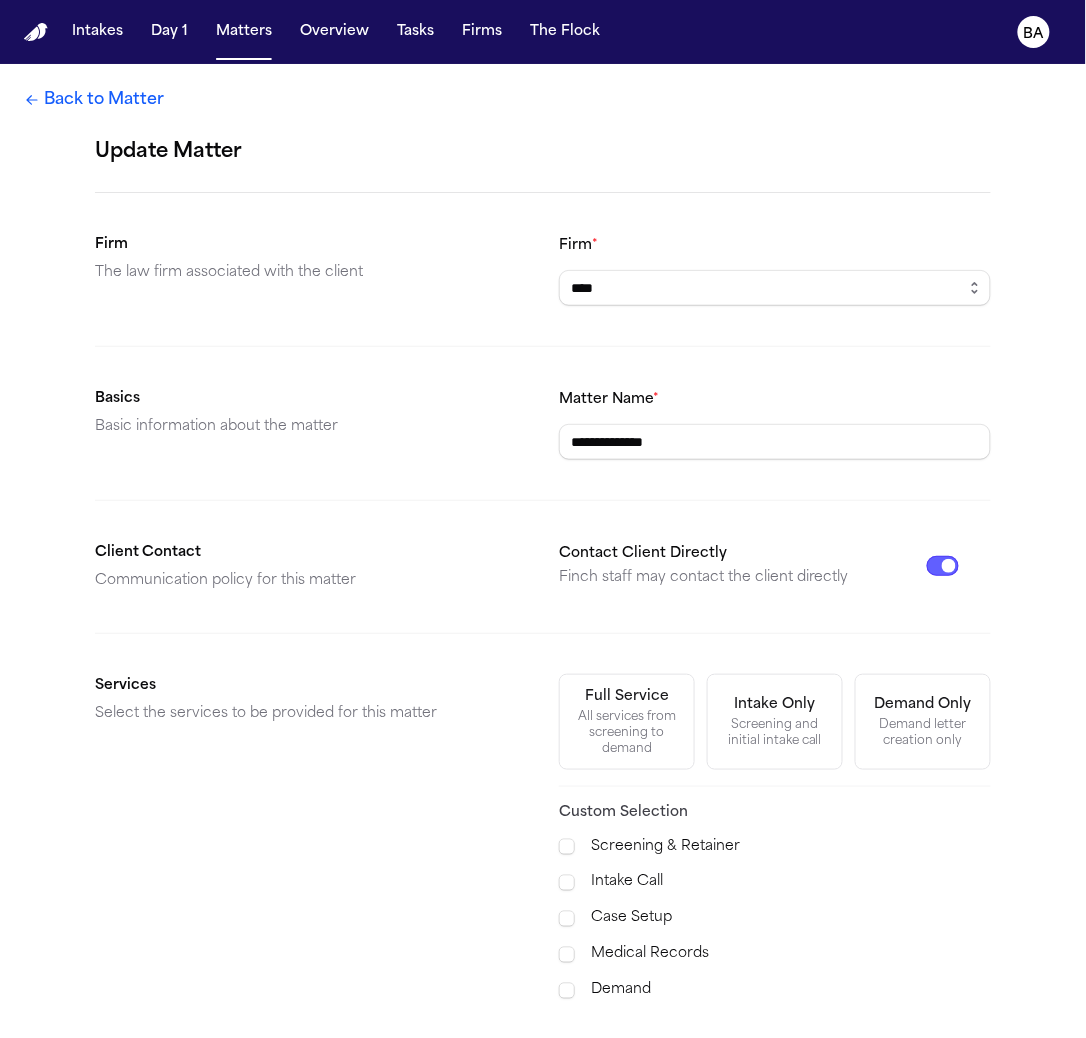 click on "Back to Matter" at bounding box center [94, 100] 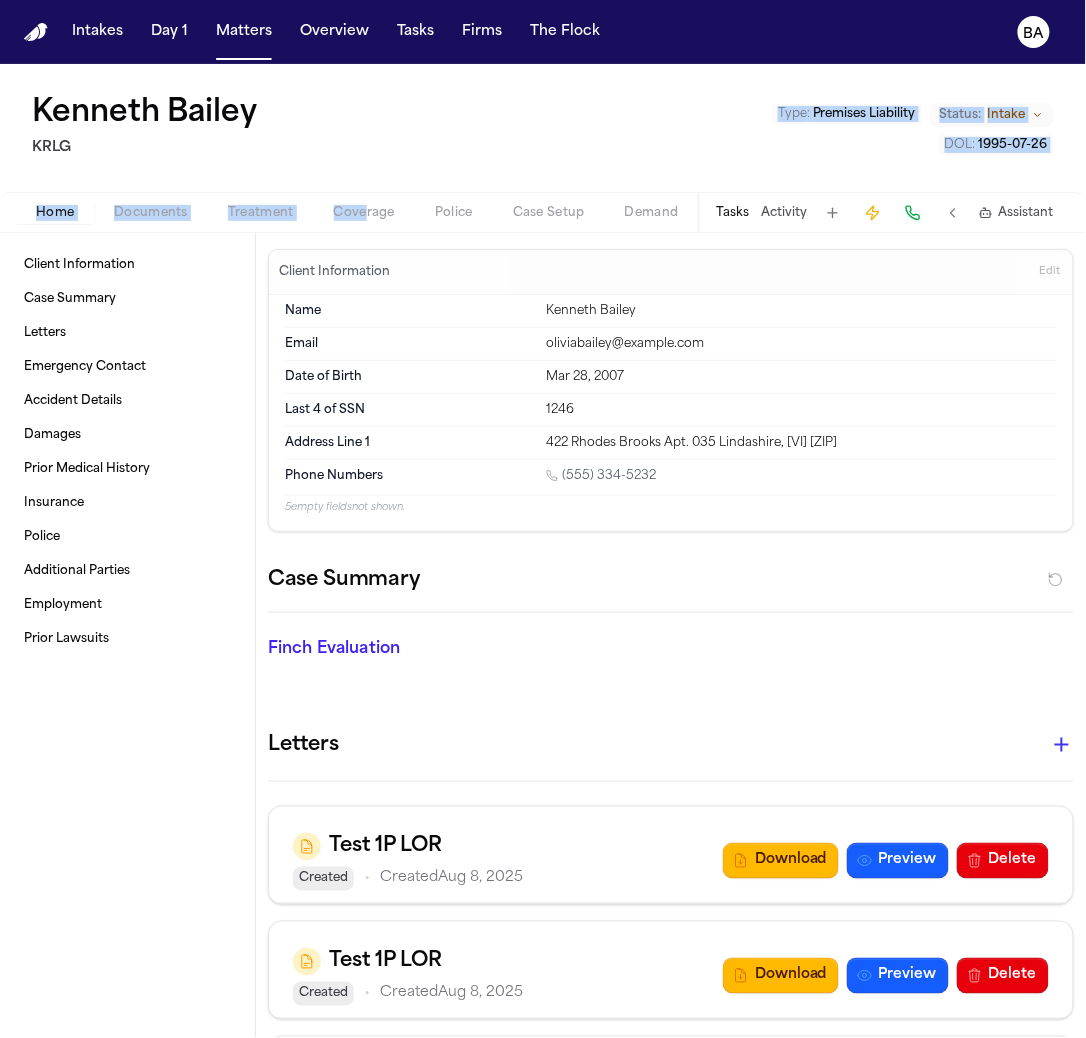 click on "Kenneth Bailey KRLG Type :   Premises Liability Status: Intake DOL :   1995-07-26 Home Documents Treatment Coverage Police Case Setup Demand Workspaces Artifacts Tasks Activity Assistant" at bounding box center [543, 148] 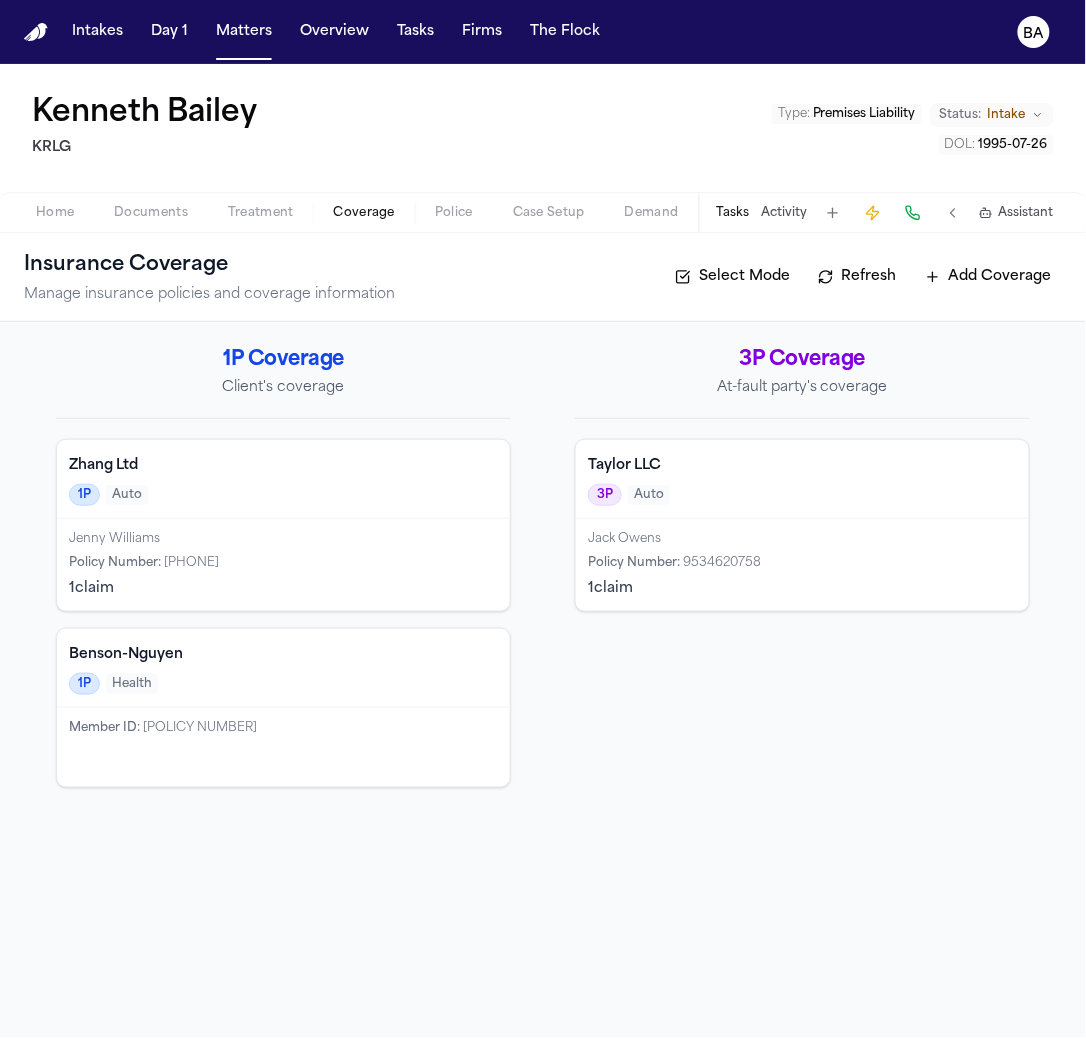 click on "Jenny Williams" at bounding box center [283, 539] 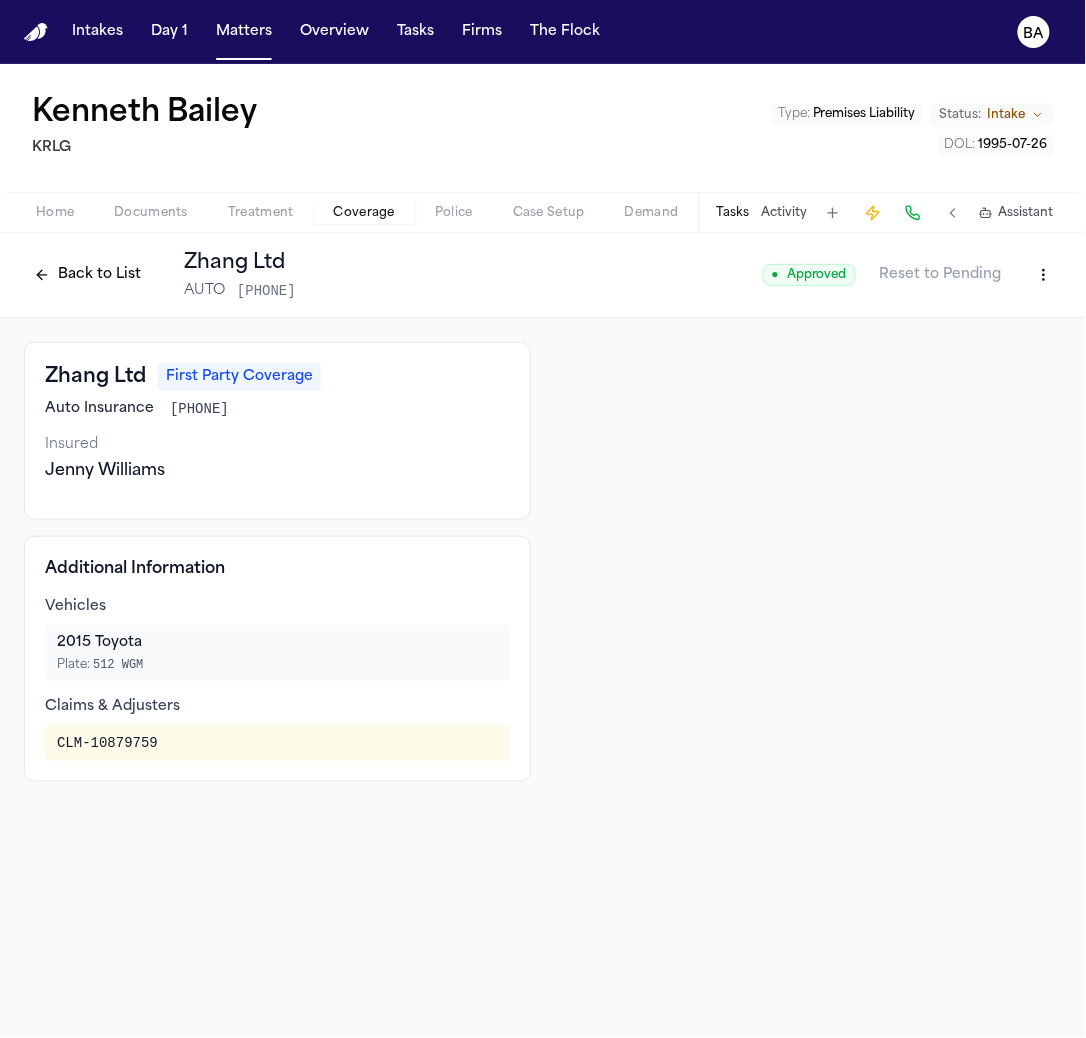 click on "Intakes Day 1 Matters Overview Tasks Firms The Flock BA Kenneth Bailey KRLG Type :   Premises Liability Status: Intake DOL :   1995-07-26 Home Documents Treatment Coverage Police Case Setup Demand Workspaces Artifacts Tasks Activity Assistant Back to List Zhang Ltd AUTO 3113175115 ● Approved Reset to Pending Zhang Ltd First Party Coverage Auto Insurance 3113175115 Insured Jenny Williams Additional Information Vehicles 2015 Toyota Plate:   512 WGM Claims & Adjusters CLM-10879759" at bounding box center (543, 519) 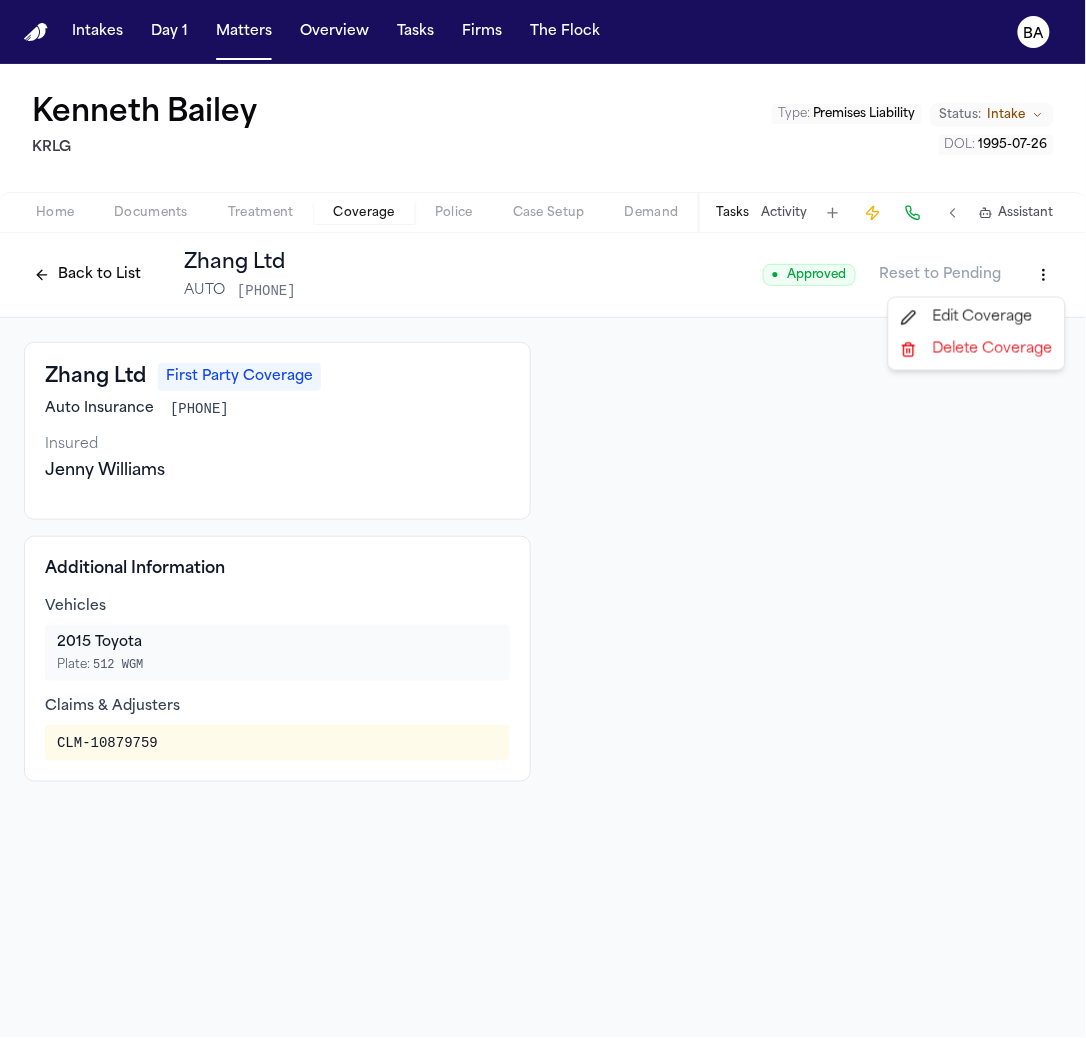 click on "Edit Coverage" at bounding box center [977, 318] 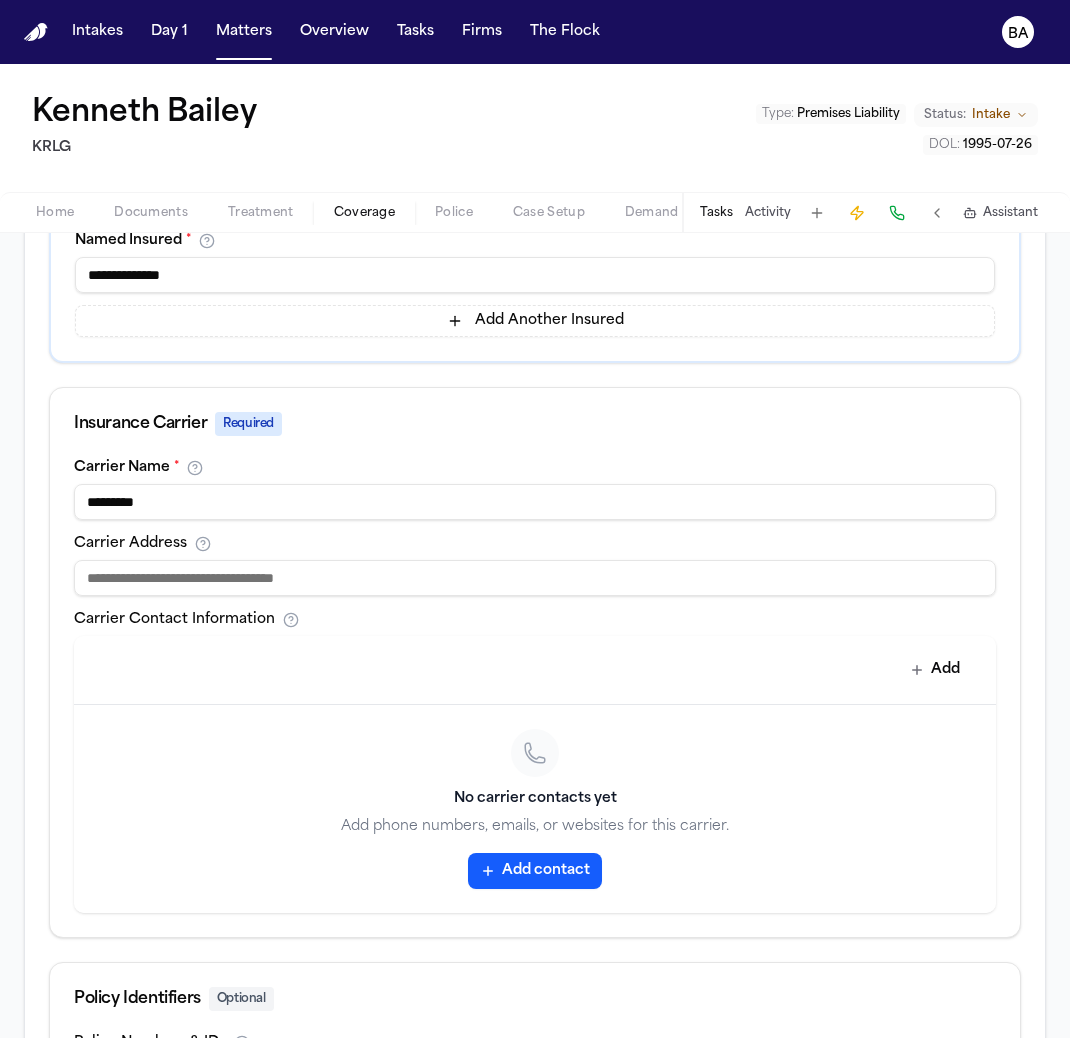 scroll, scrollTop: 777, scrollLeft: 0, axis: vertical 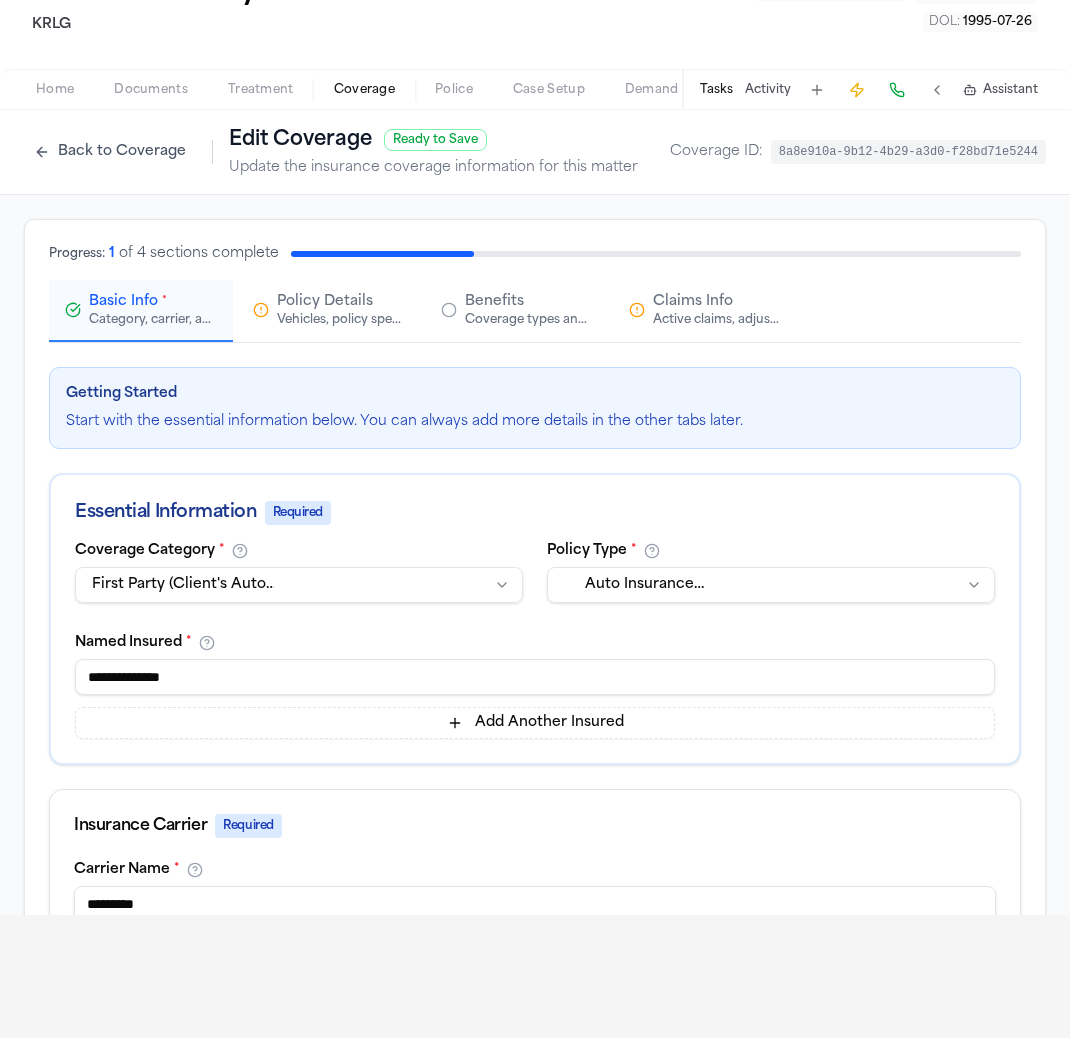 click on "**********" at bounding box center (535, 947) 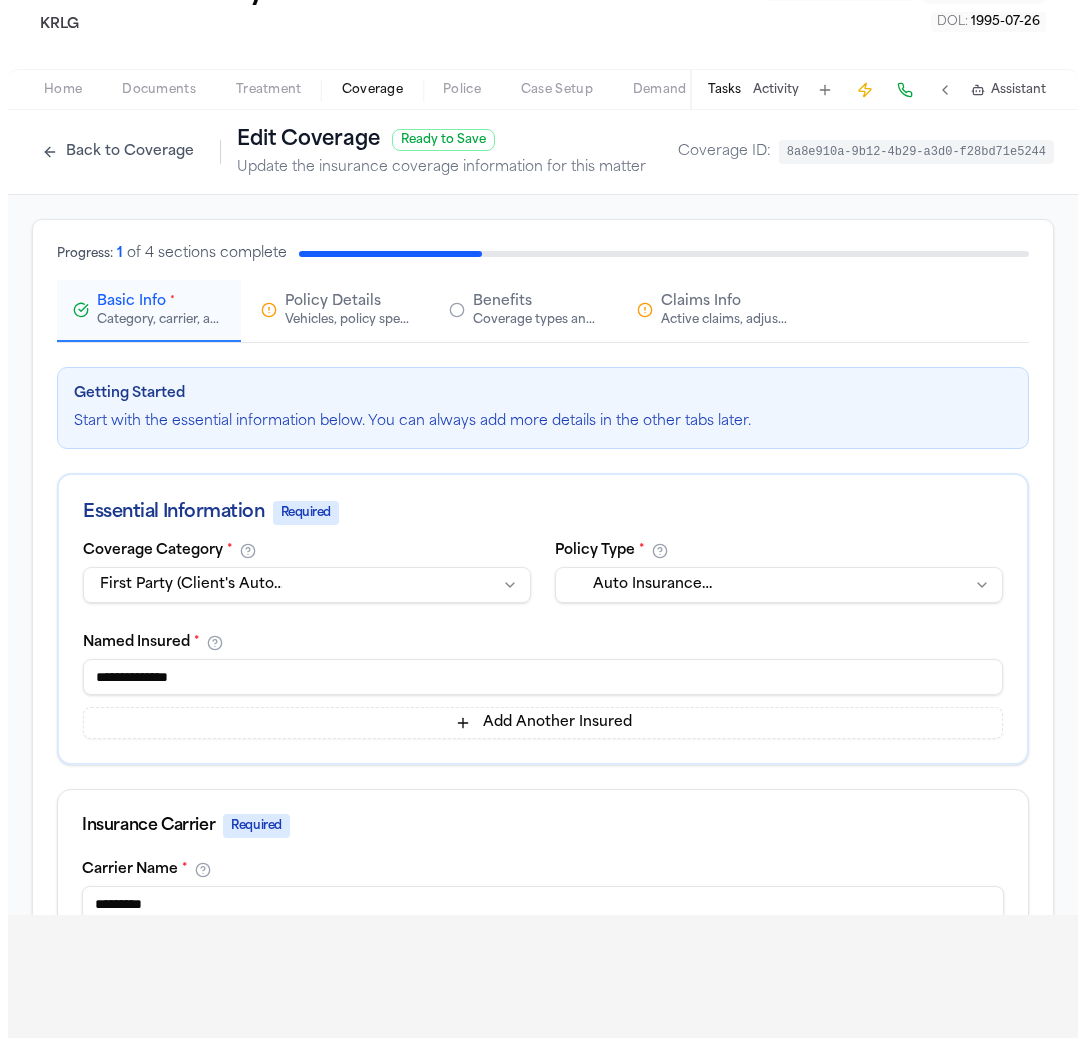 scroll, scrollTop: 0, scrollLeft: 0, axis: both 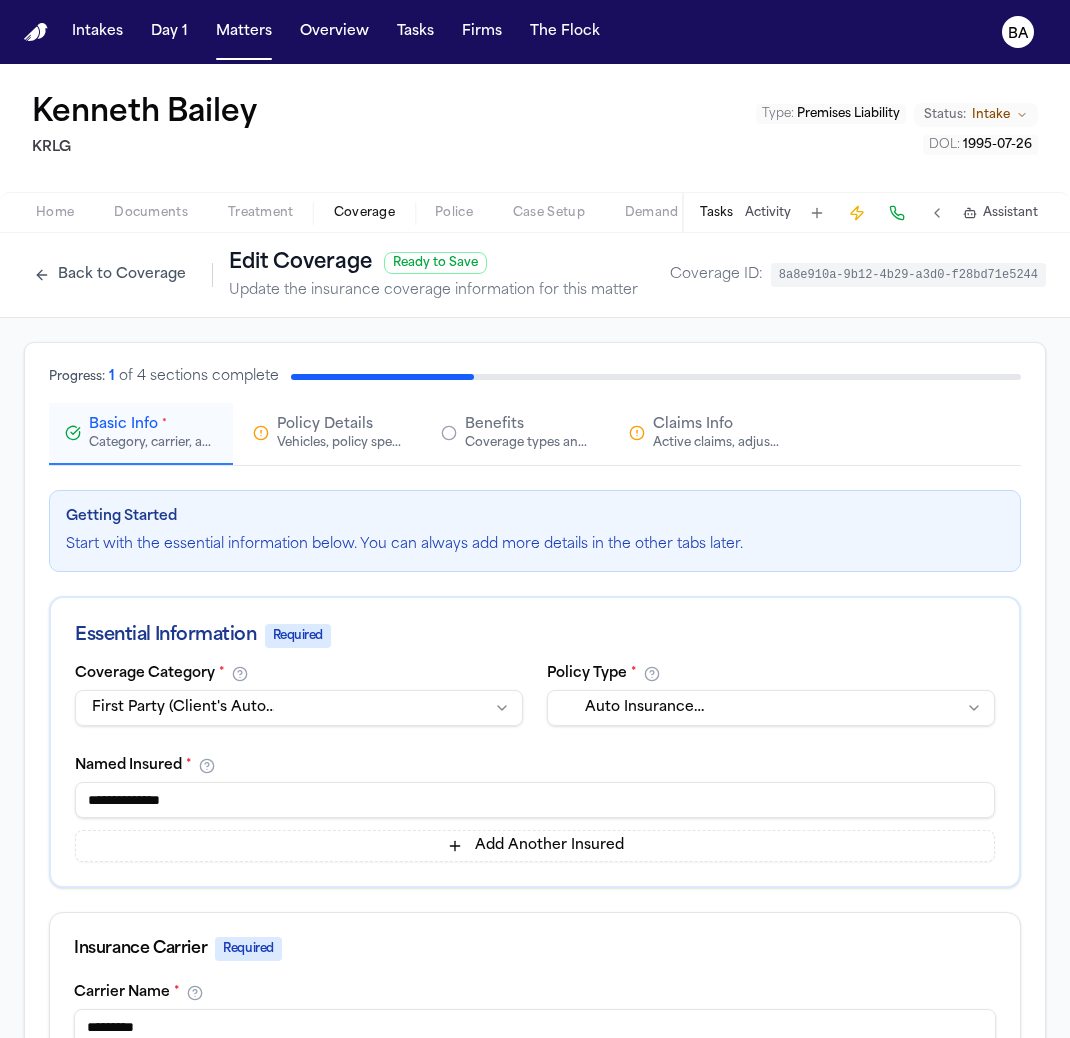 click on "Update the insurance coverage information for this matter" at bounding box center [433, 291] 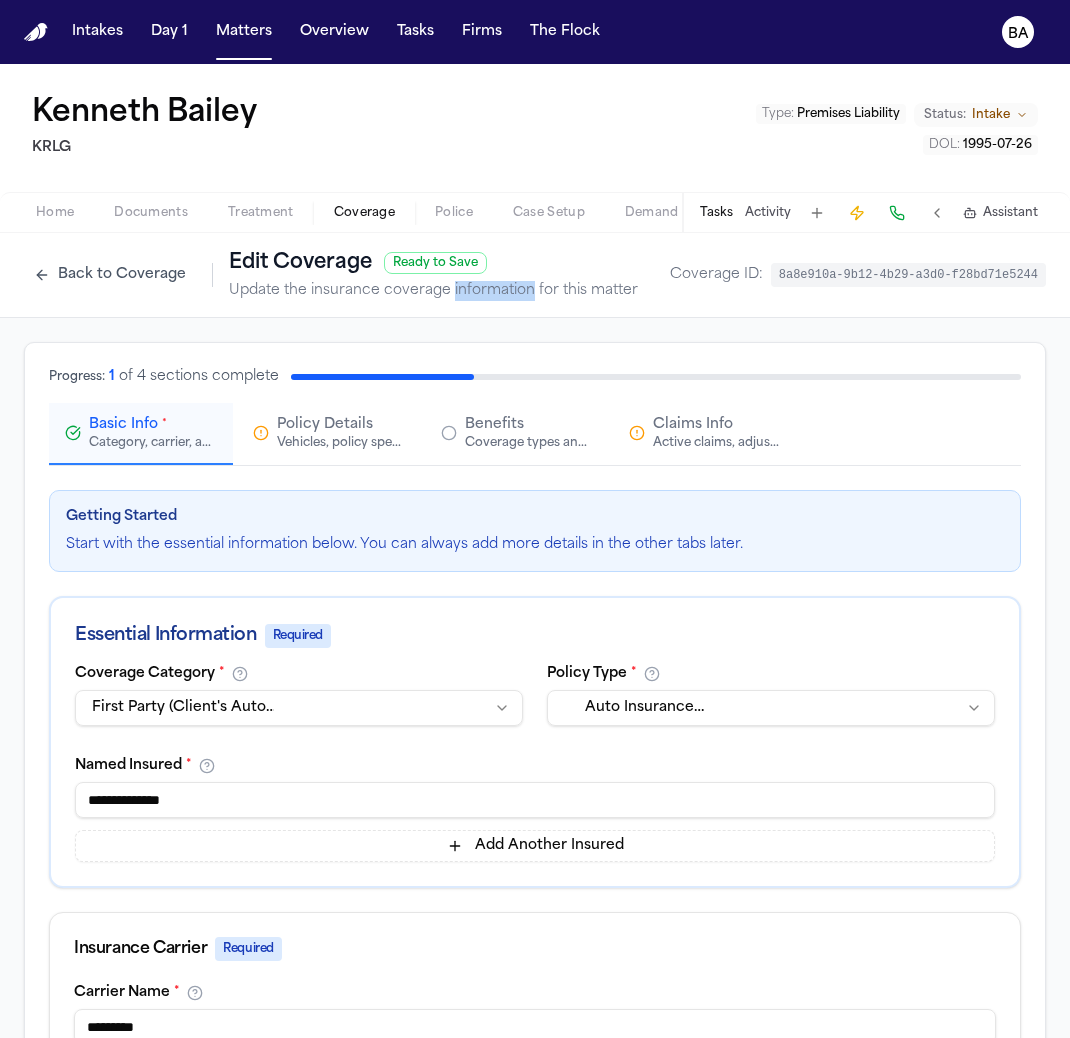 click on "Update the insurance coverage information for this matter" at bounding box center [433, 291] 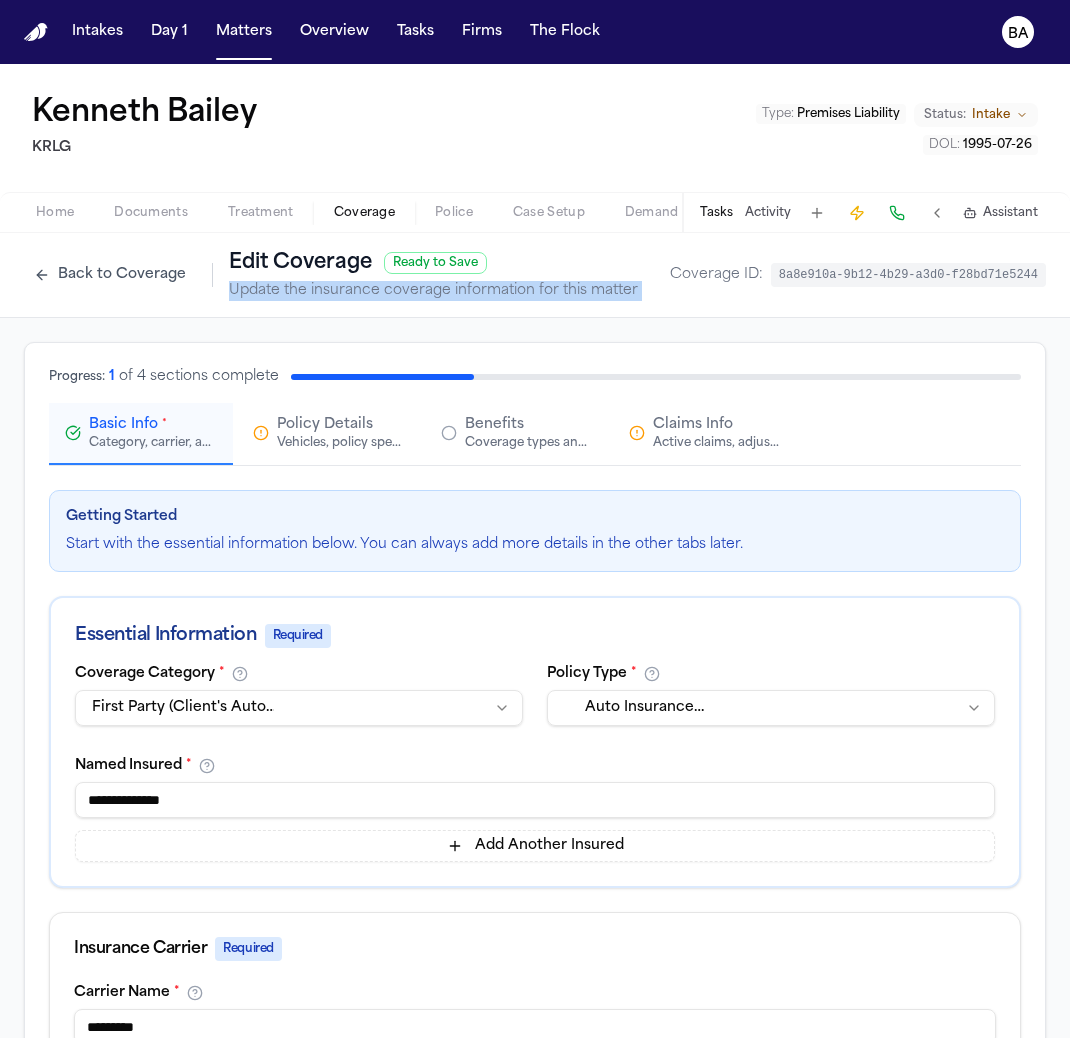 click on "Update the insurance coverage information for this matter" at bounding box center (433, 291) 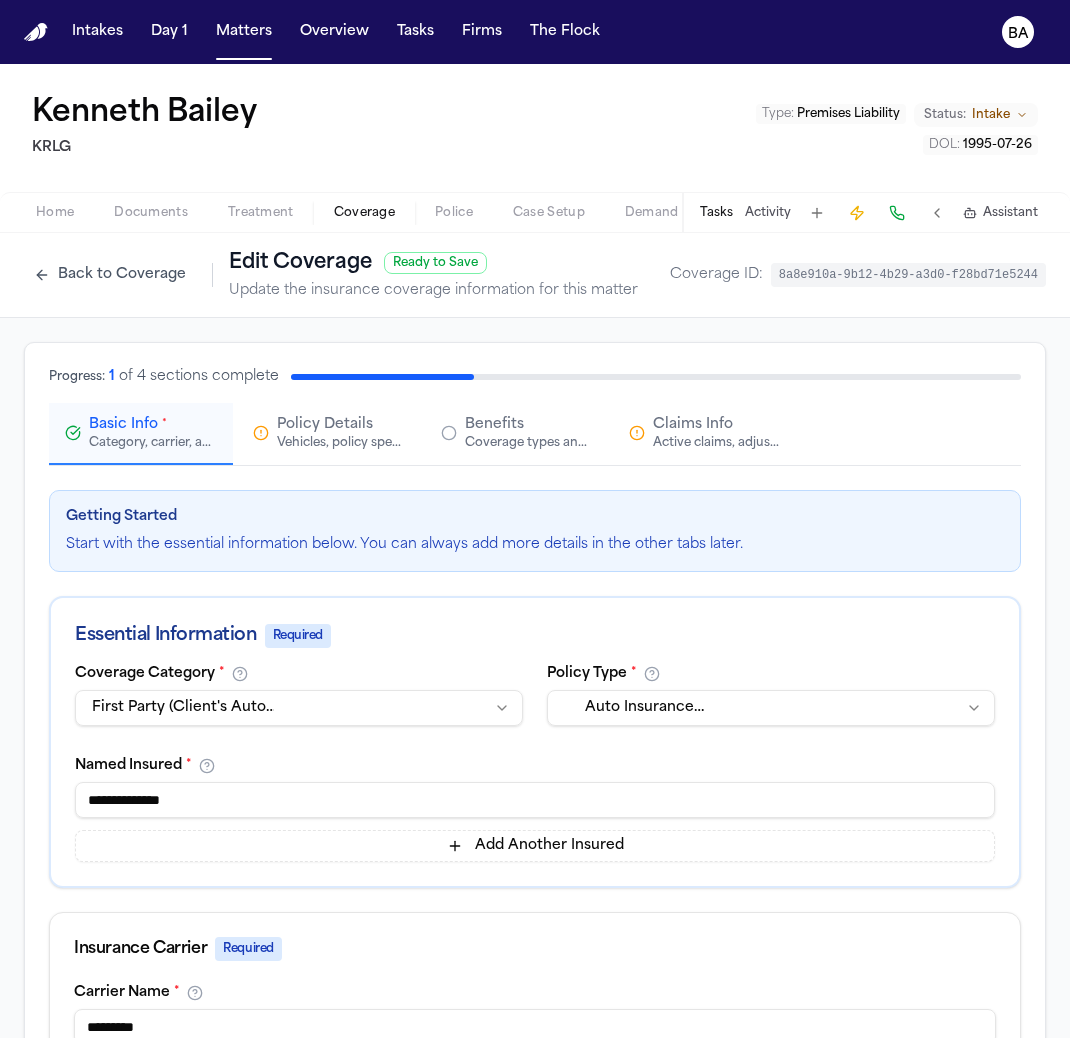 click on "Update the insurance coverage information for this matter" at bounding box center (433, 291) 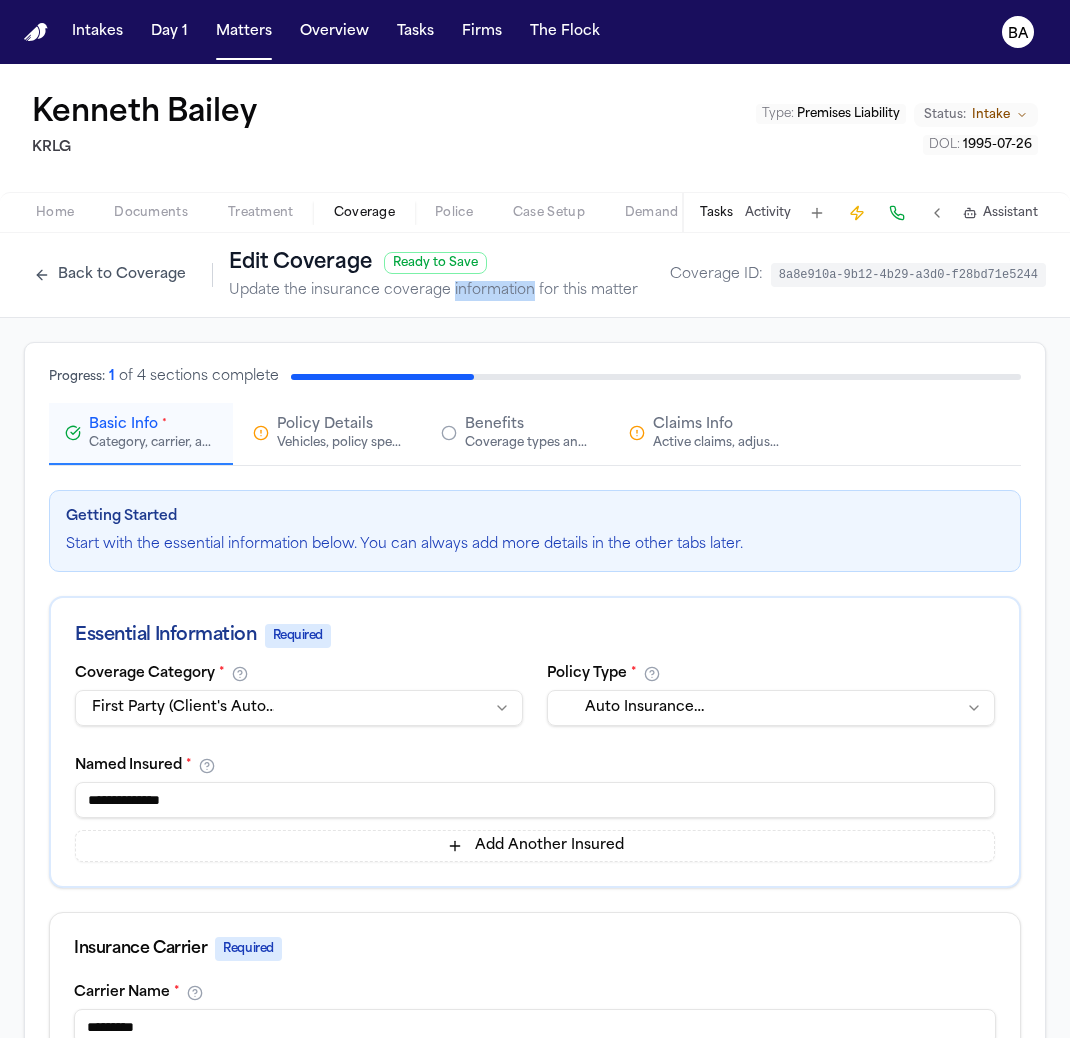 click on "Update the insurance coverage information for this matter" at bounding box center (433, 291) 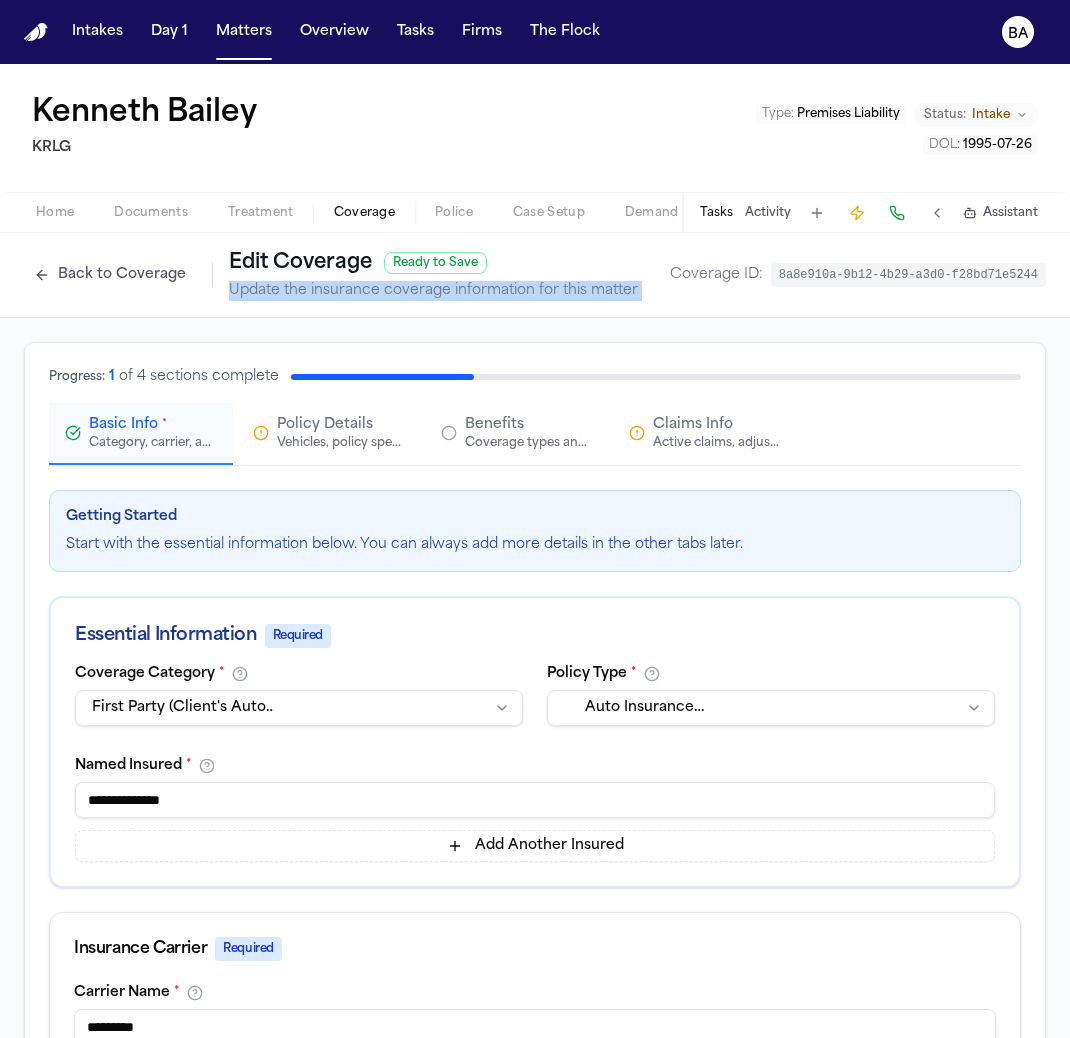 click on "Update the insurance coverage information for this matter" at bounding box center (433, 291) 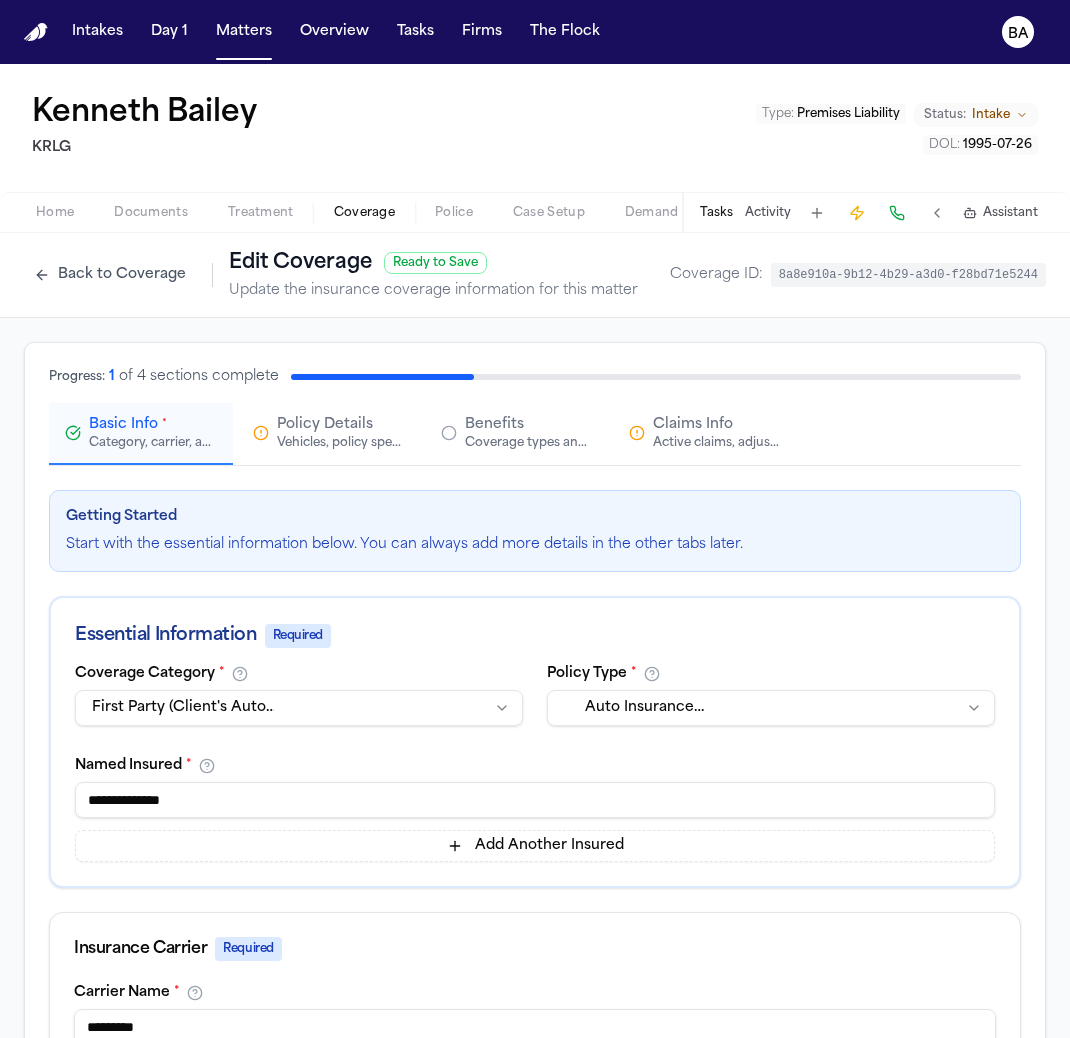 click on "Active claims, adjusters, and subrogation details" at bounding box center [717, 443] 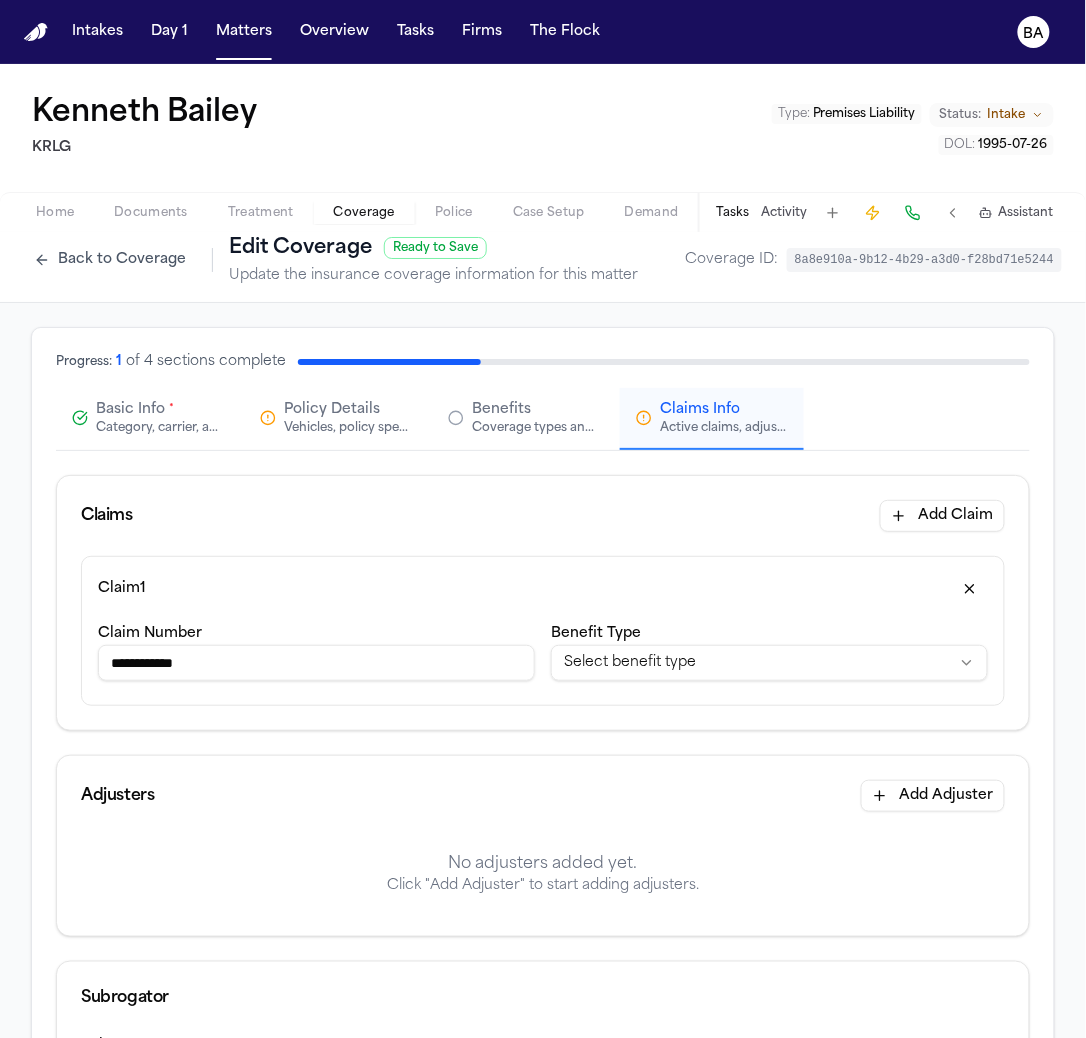 scroll, scrollTop: 0, scrollLeft: 0, axis: both 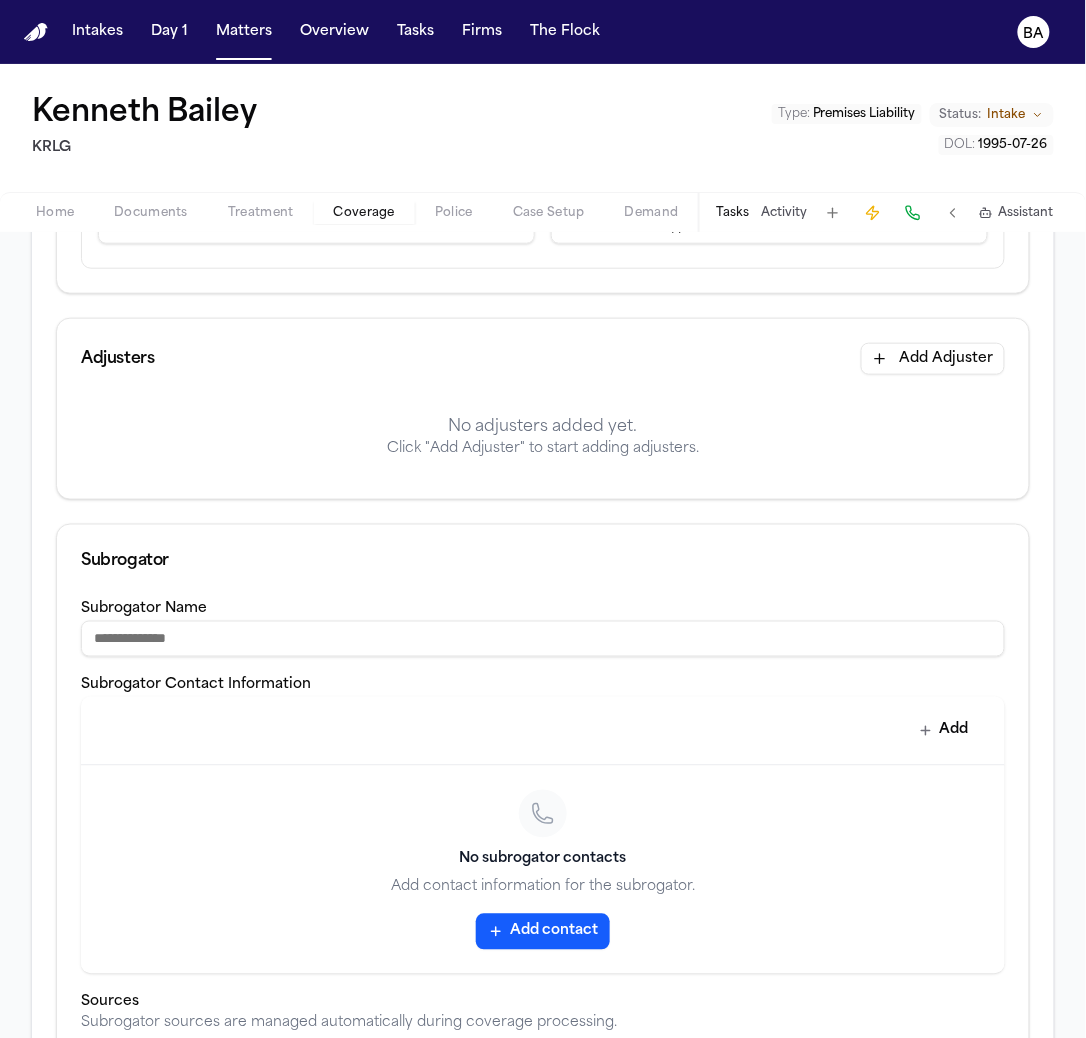 click on "No adjusters added yet." at bounding box center (543, 427) 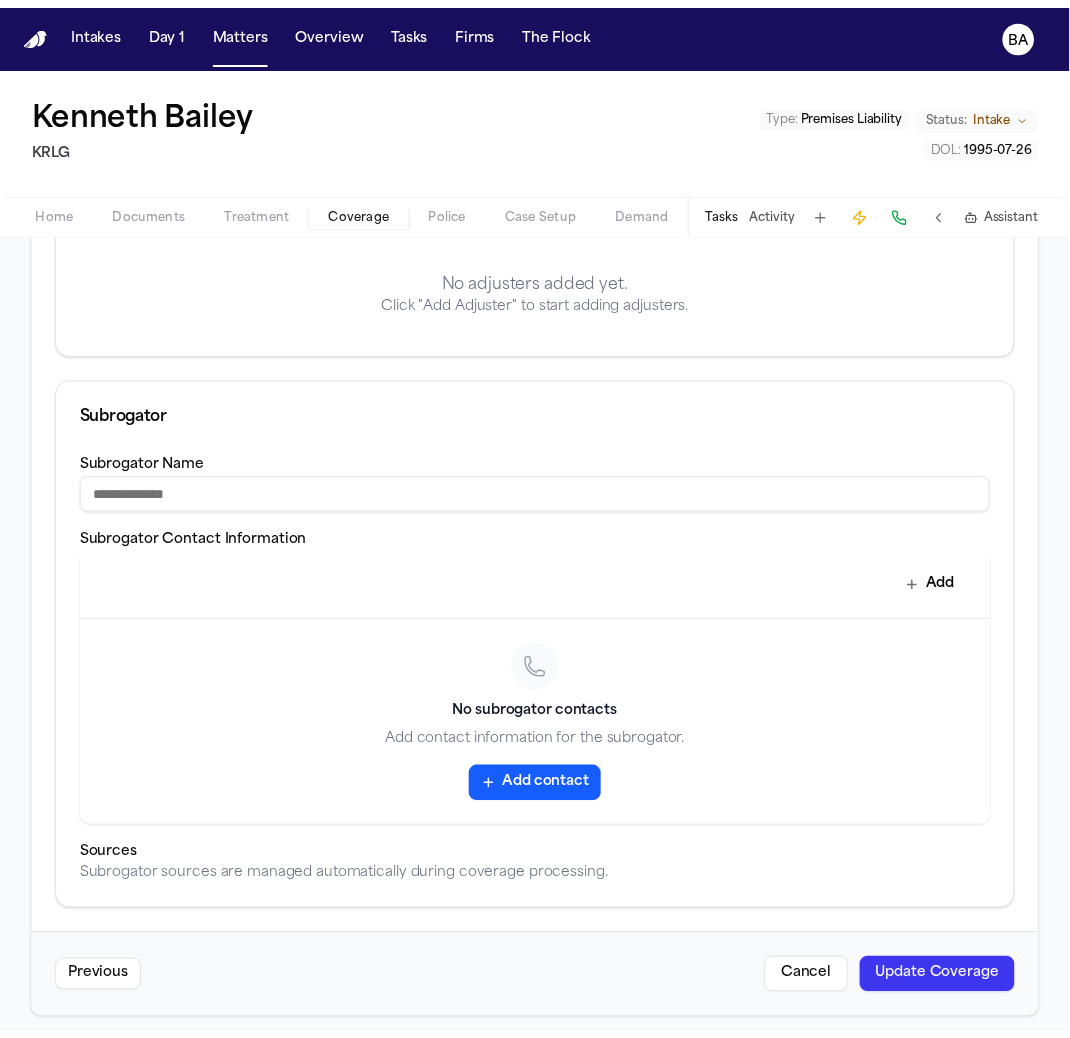 scroll, scrollTop: 16, scrollLeft: 0, axis: vertical 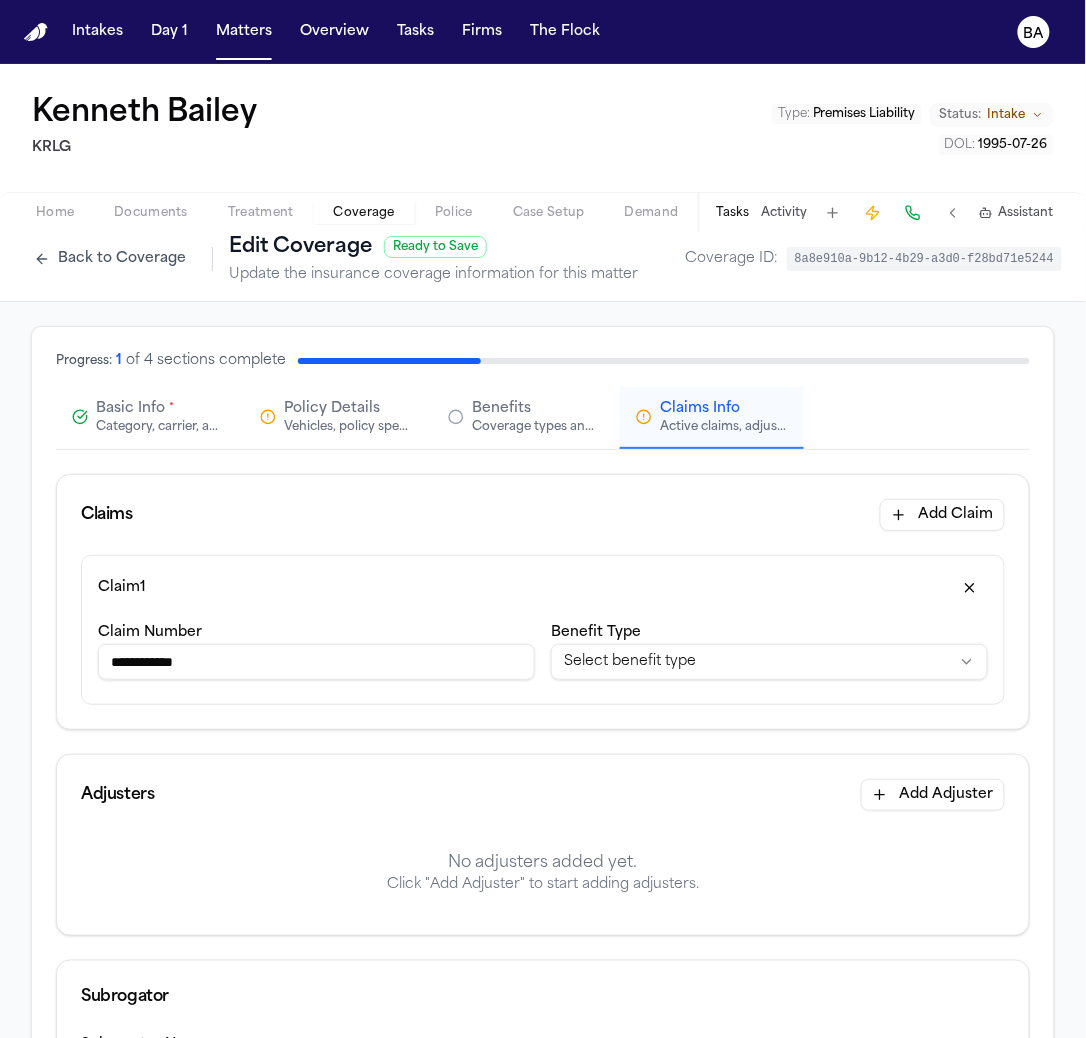 click on "Add Adjuster" at bounding box center (933, 795) 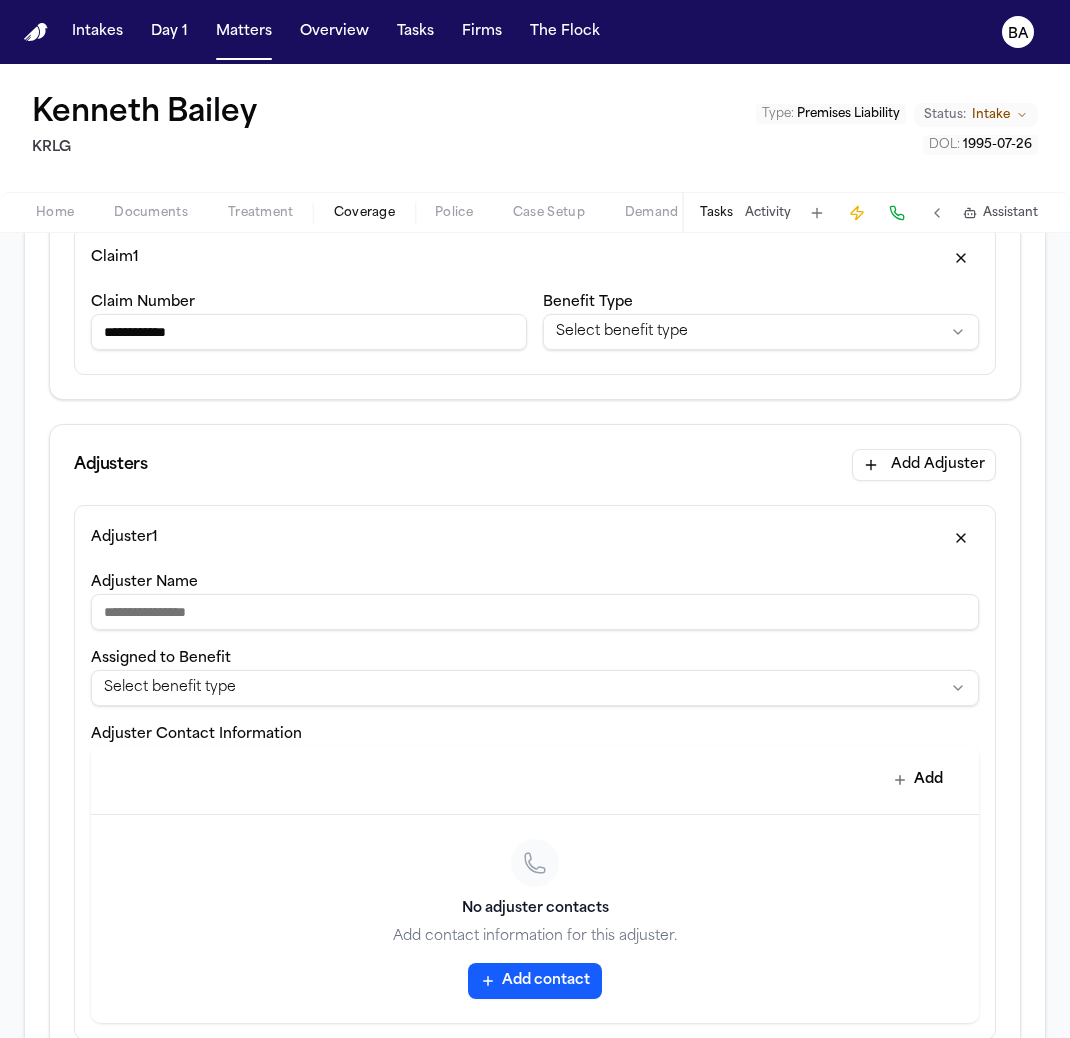 scroll, scrollTop: 563, scrollLeft: 0, axis: vertical 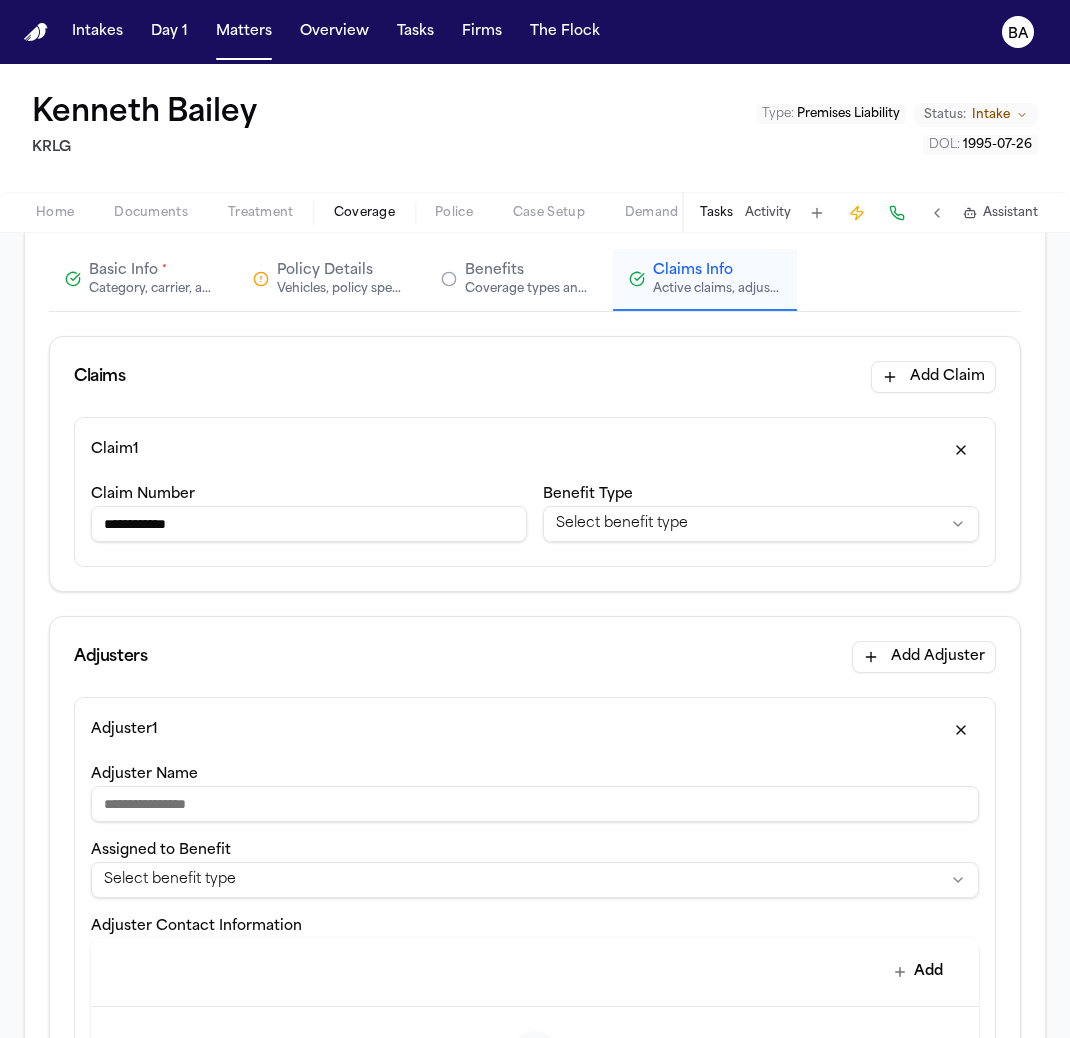 click on "Basic Info * Category, carrier, and policy holder information" at bounding box center [141, 280] 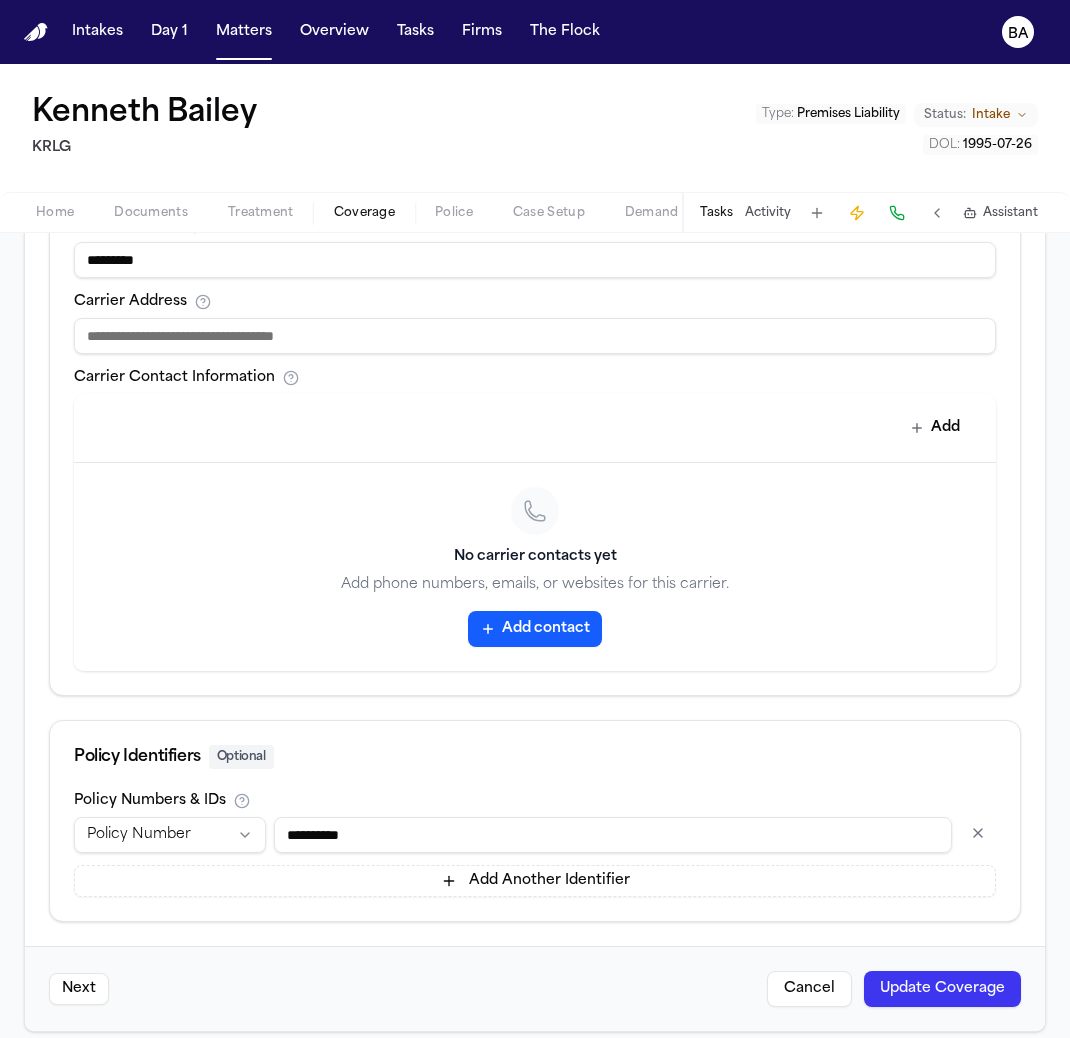 scroll, scrollTop: 777, scrollLeft: 0, axis: vertical 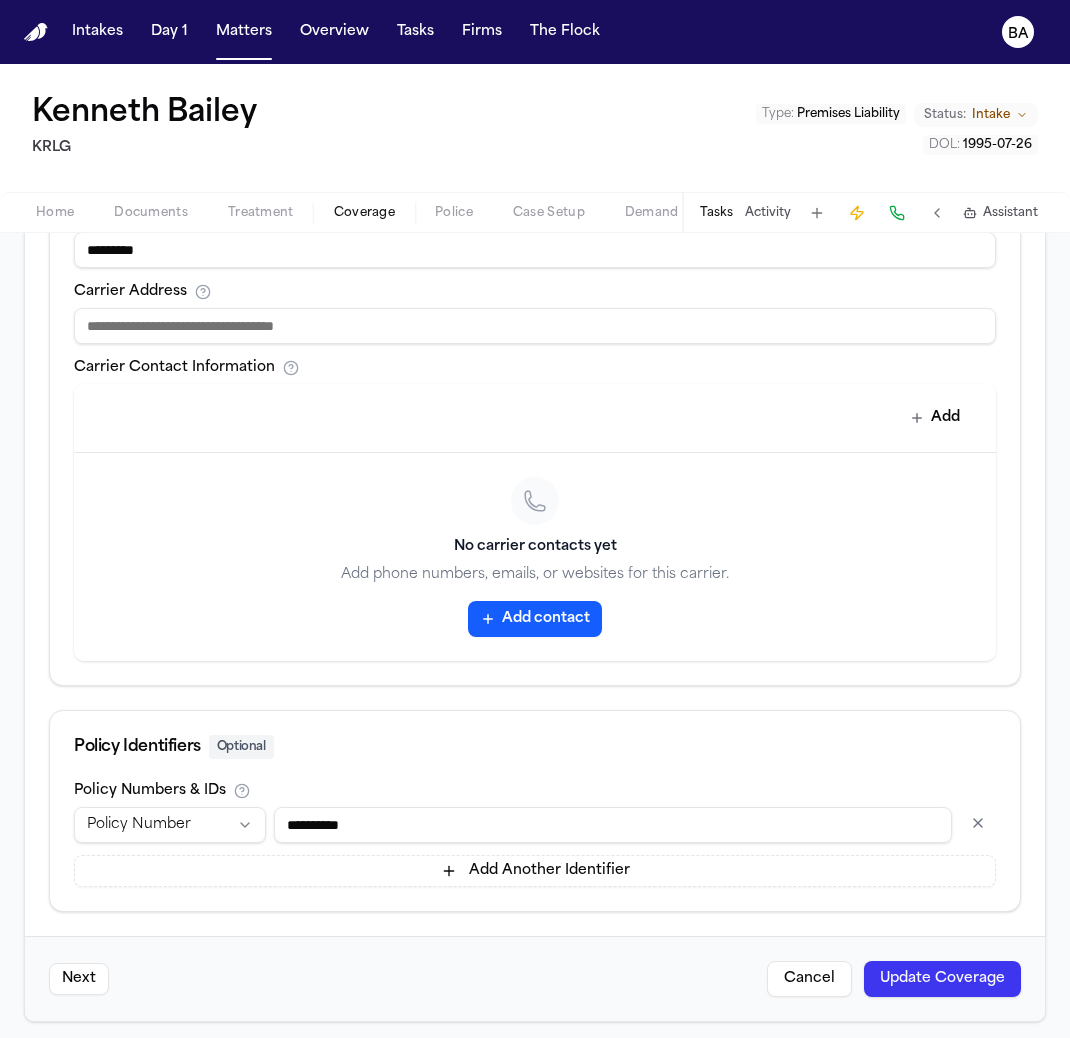 type 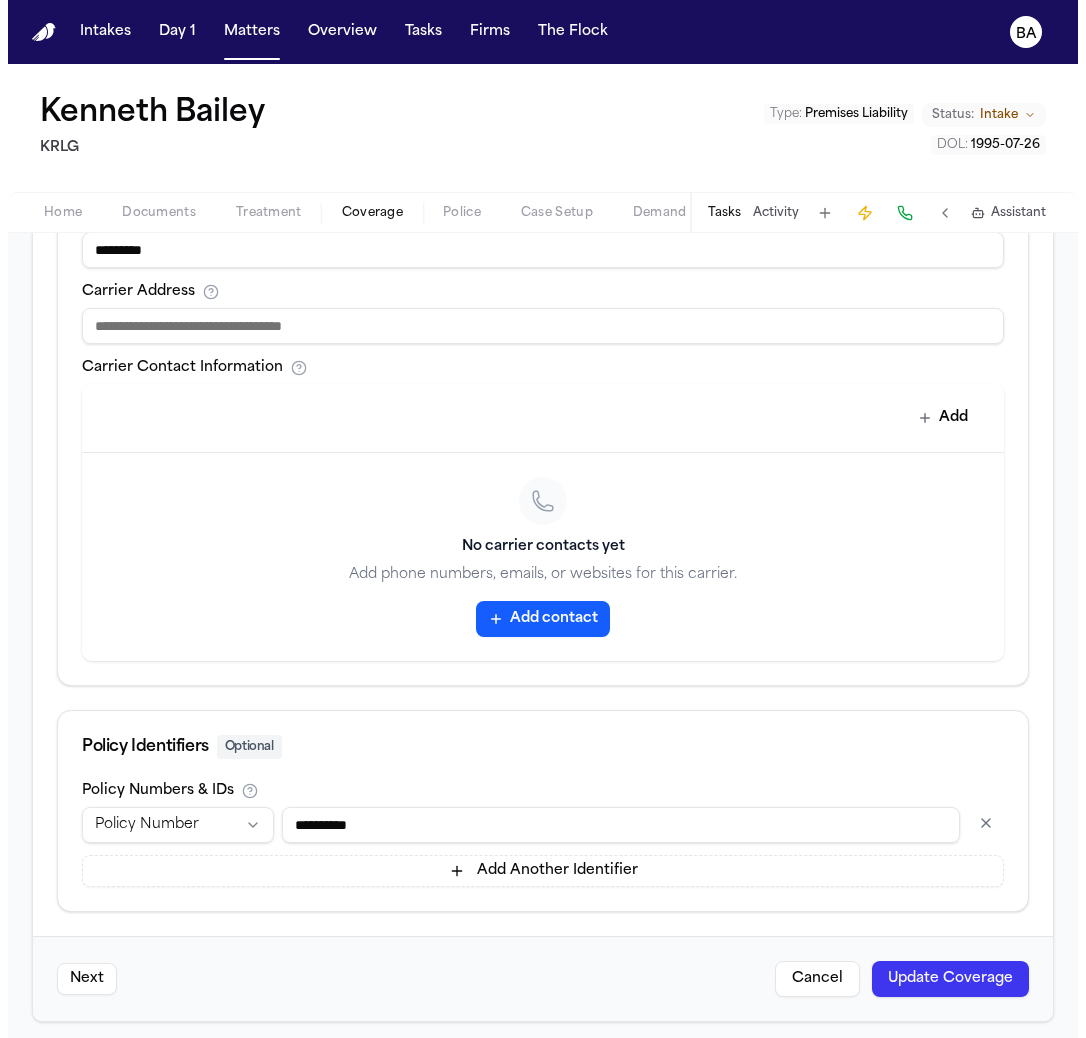 scroll, scrollTop: 316, scrollLeft: 0, axis: vertical 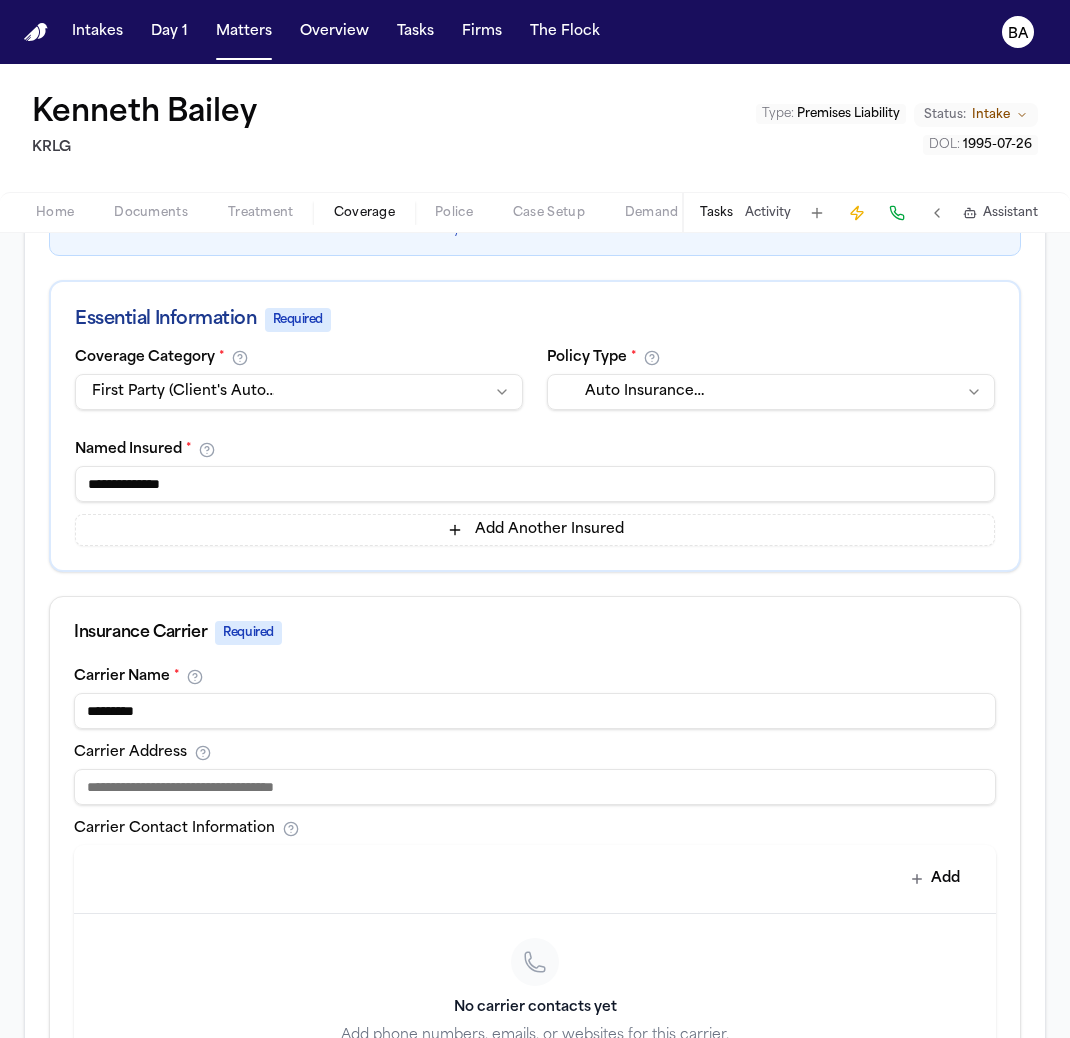 click on "Home" at bounding box center [55, 213] 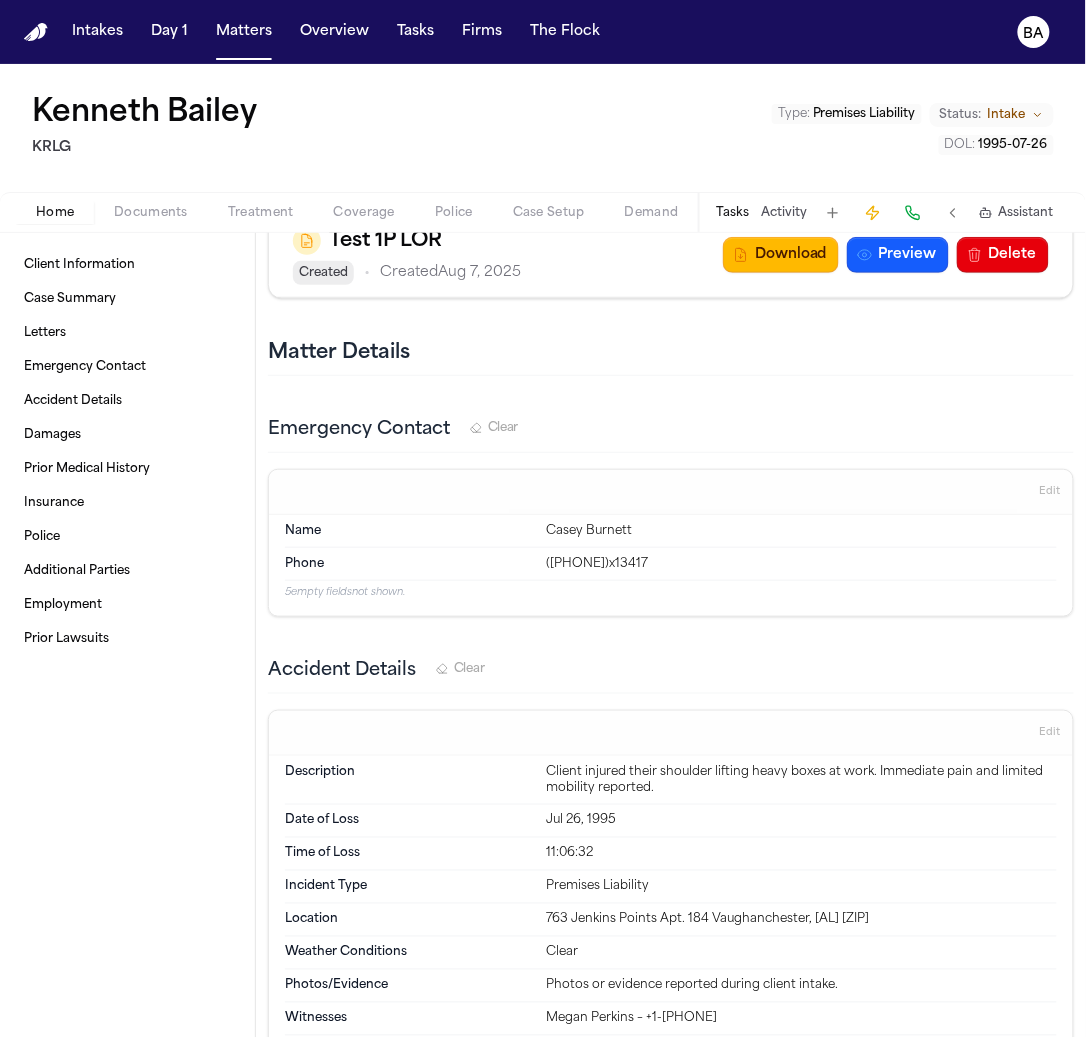 scroll, scrollTop: 1190, scrollLeft: 0, axis: vertical 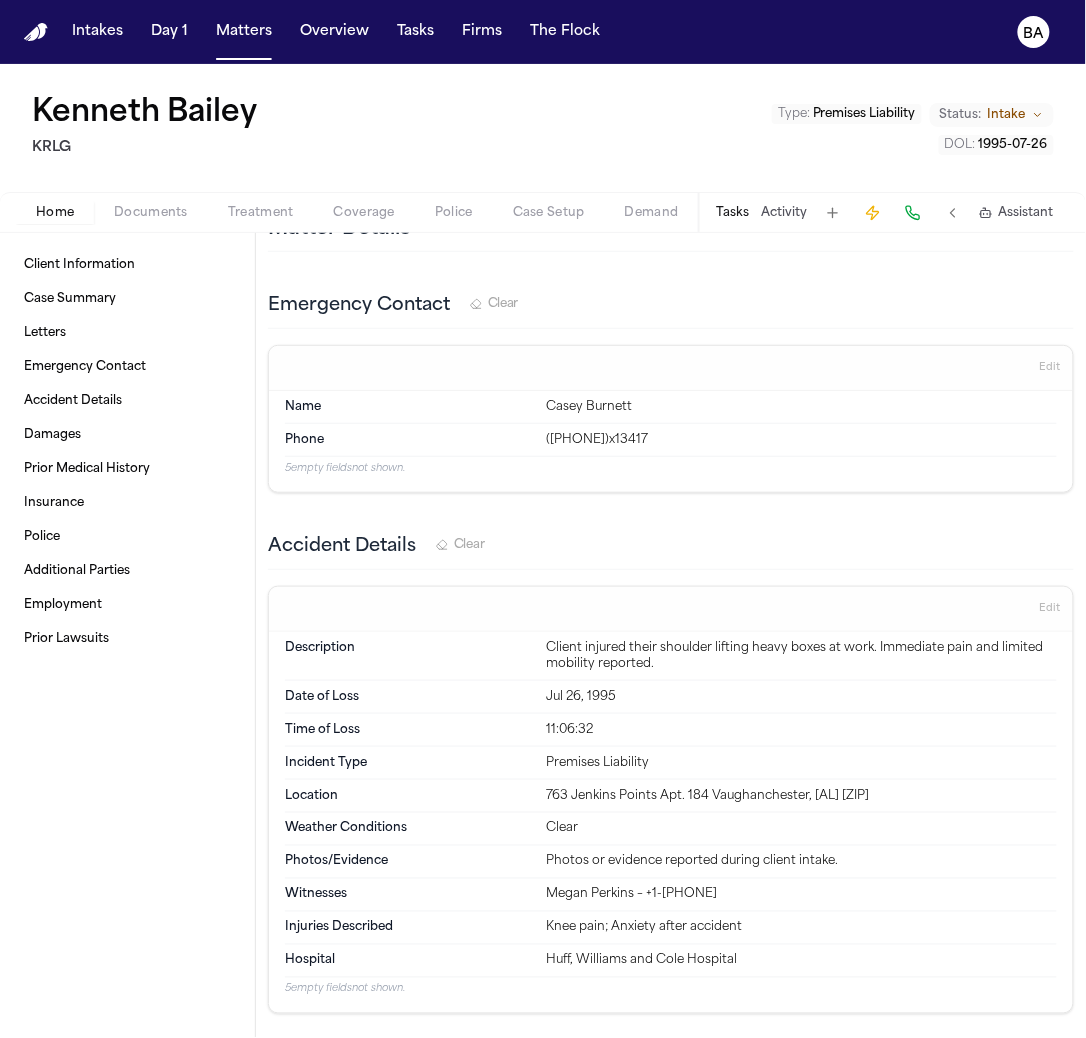 type 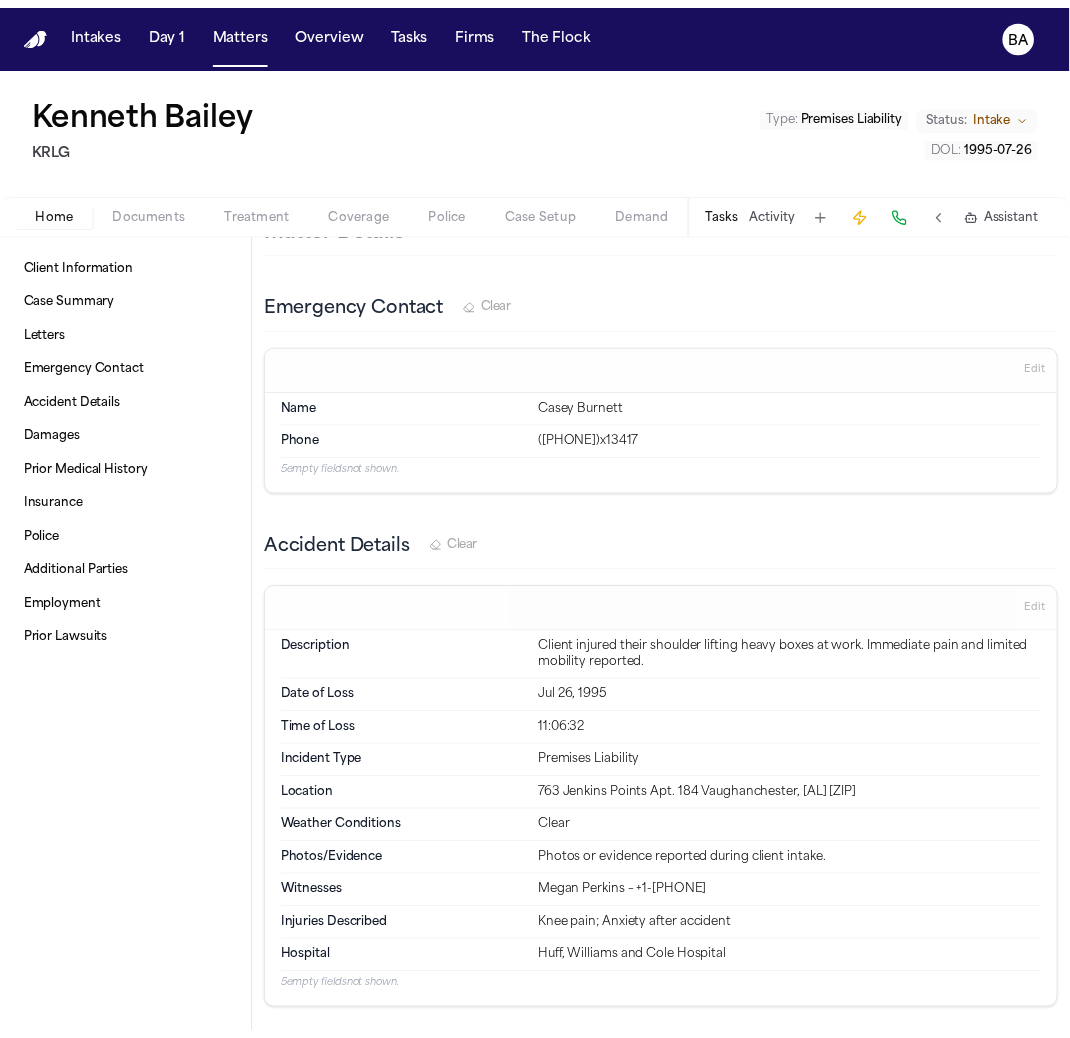 scroll, scrollTop: 0, scrollLeft: 0, axis: both 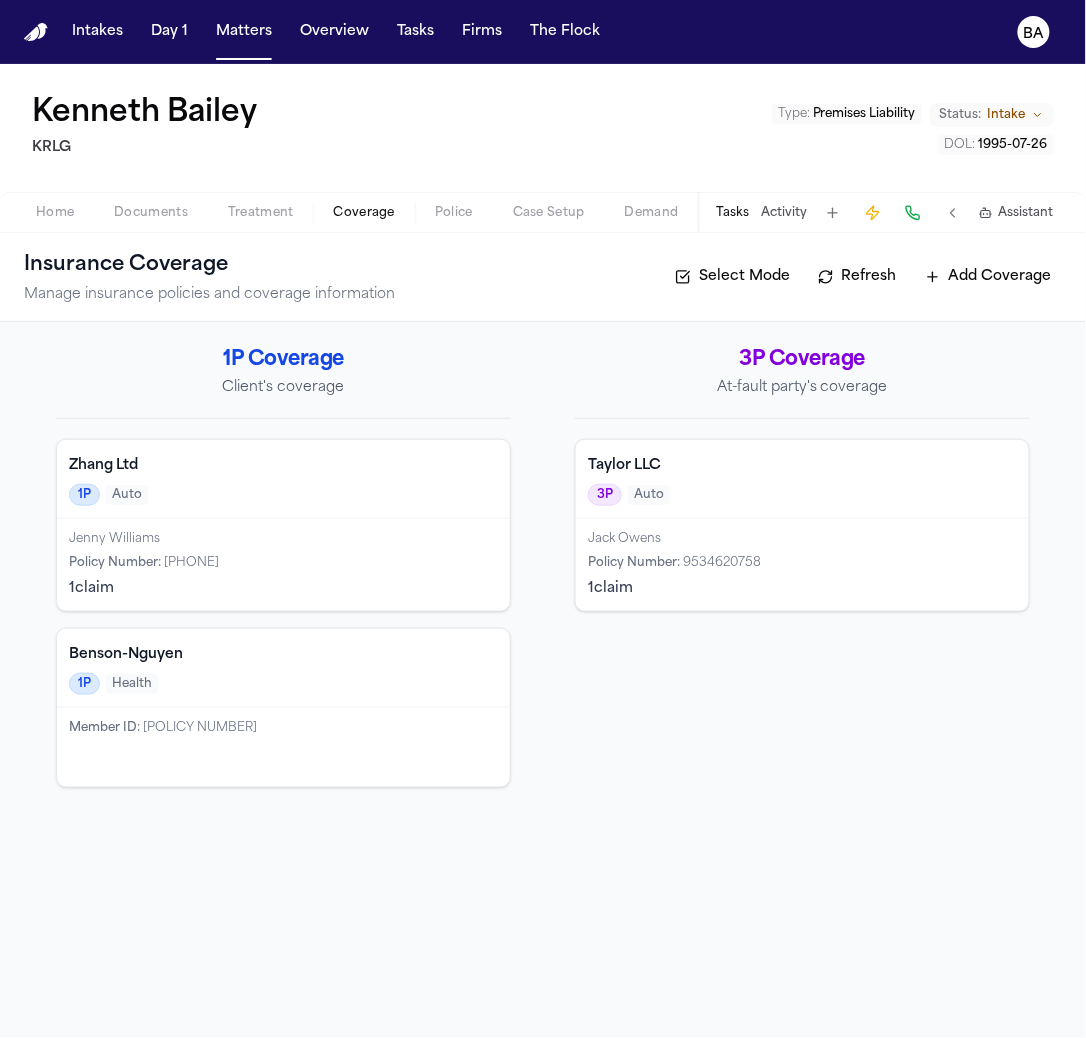 click on "1P Auto" at bounding box center [283, 495] 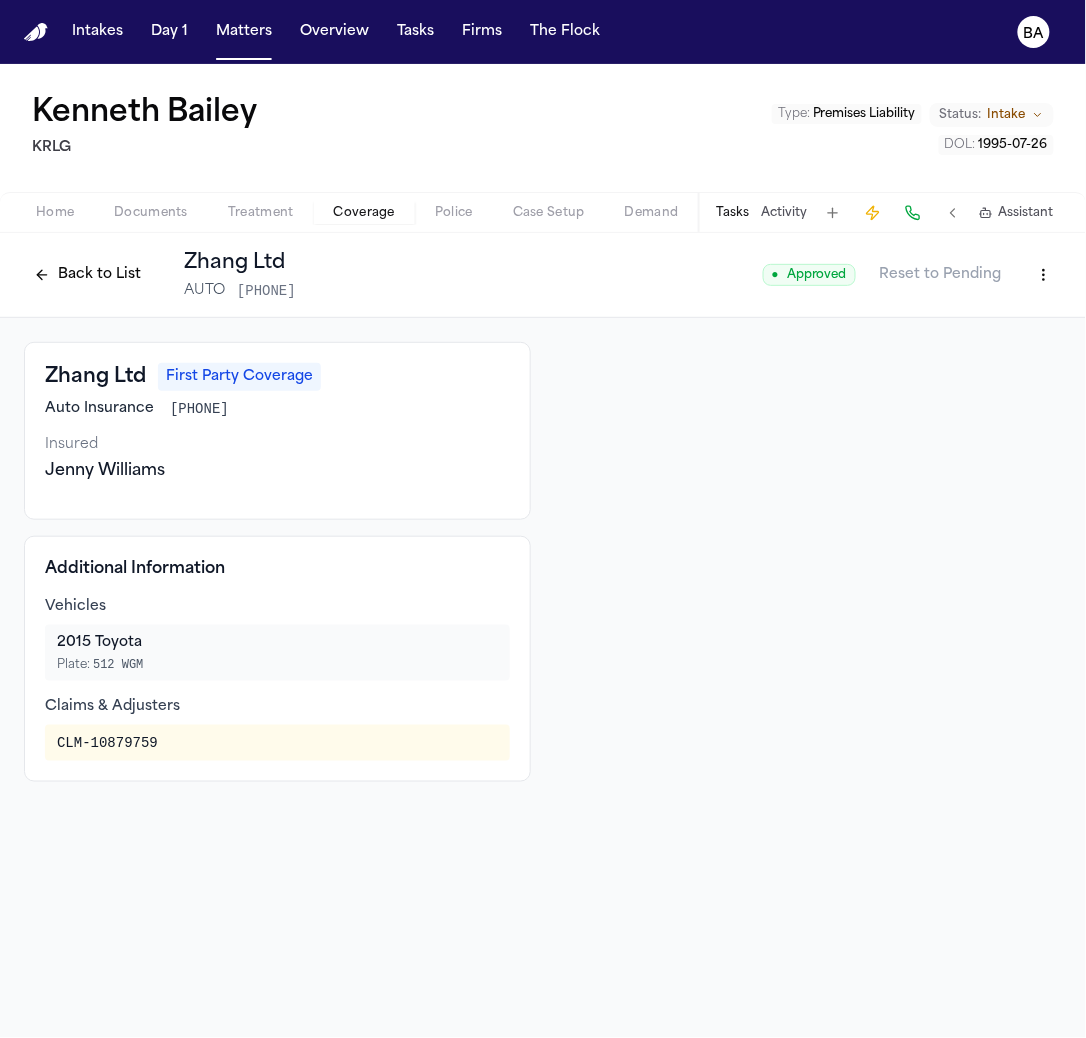 click on "Intakes Day 1 Matters Overview Tasks Firms The Flock BA Kenneth Bailey KRLG Type :   Premises Liability Status: Intake DOL :   1995-07-26 Home Documents Treatment Coverage Police Case Setup Demand Workspaces Artifacts Tasks Activity Assistant Back to List Zhang Ltd AUTO 3113175115 ● Approved Reset to Pending Zhang Ltd First Party Coverage Auto Insurance 3113175115 Insured Jenny Williams Additional Information Vehicles 2015 Toyota Plate:   512 WGM Claims & Adjusters CLM-10879759" at bounding box center [543, 519] 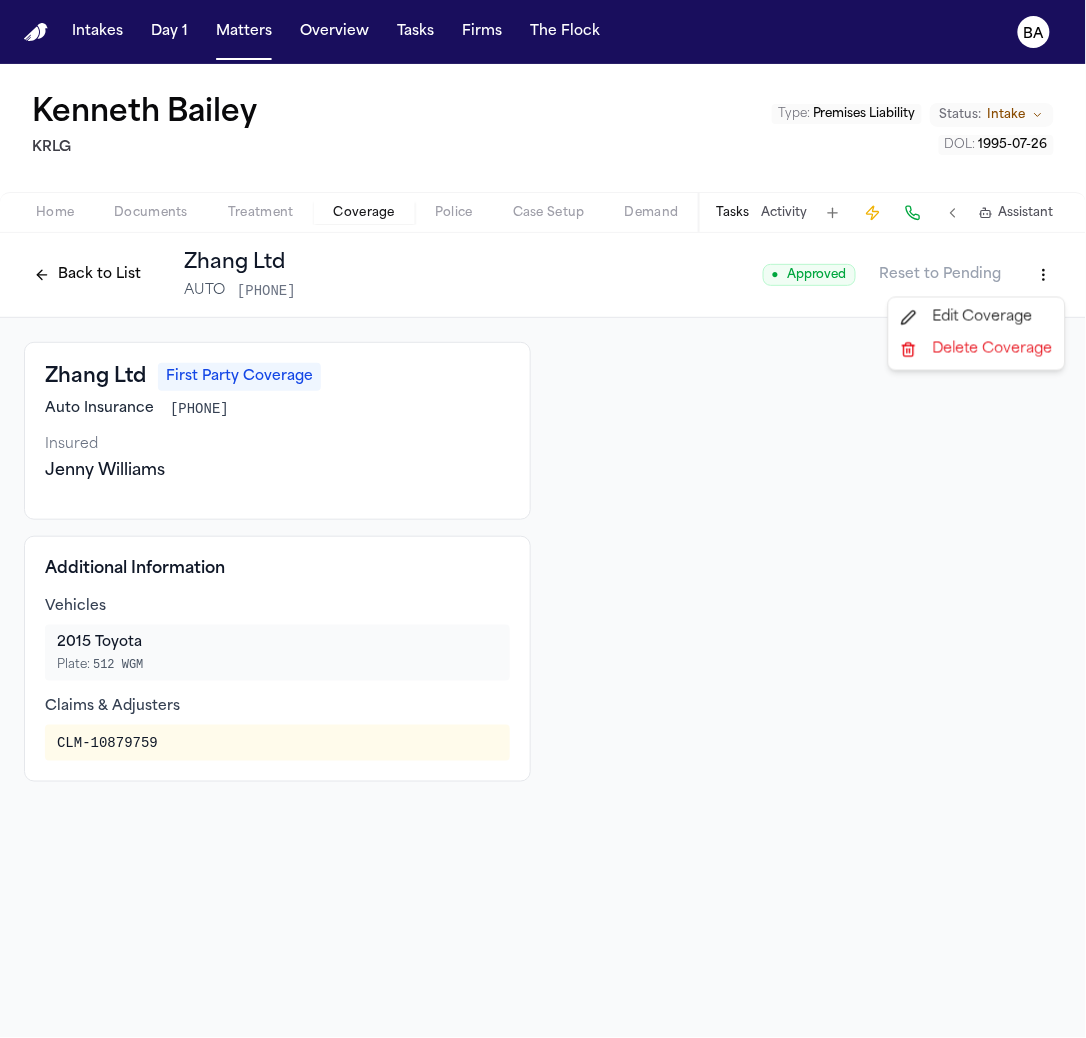 click on "Edit Coverage" at bounding box center [977, 318] 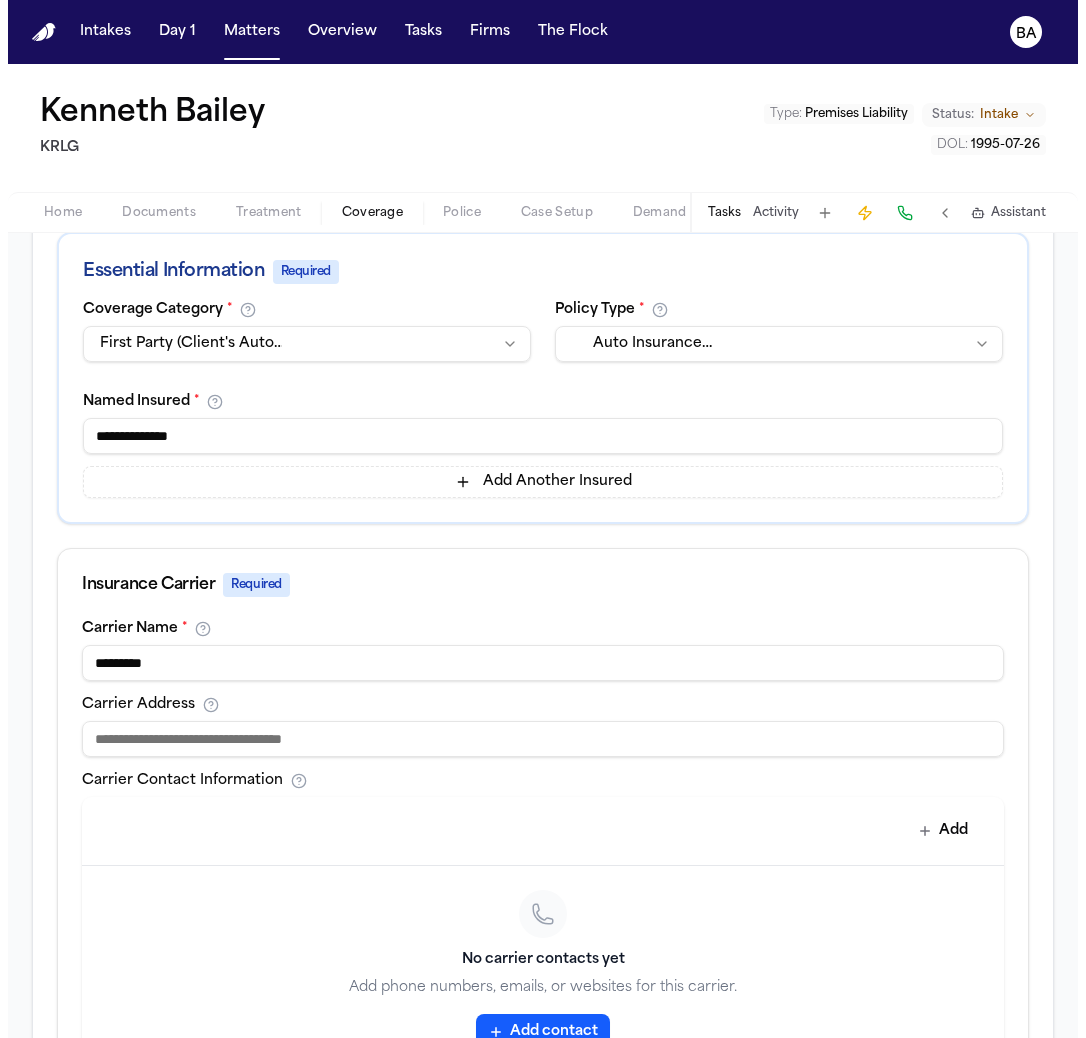 scroll, scrollTop: 0, scrollLeft: 0, axis: both 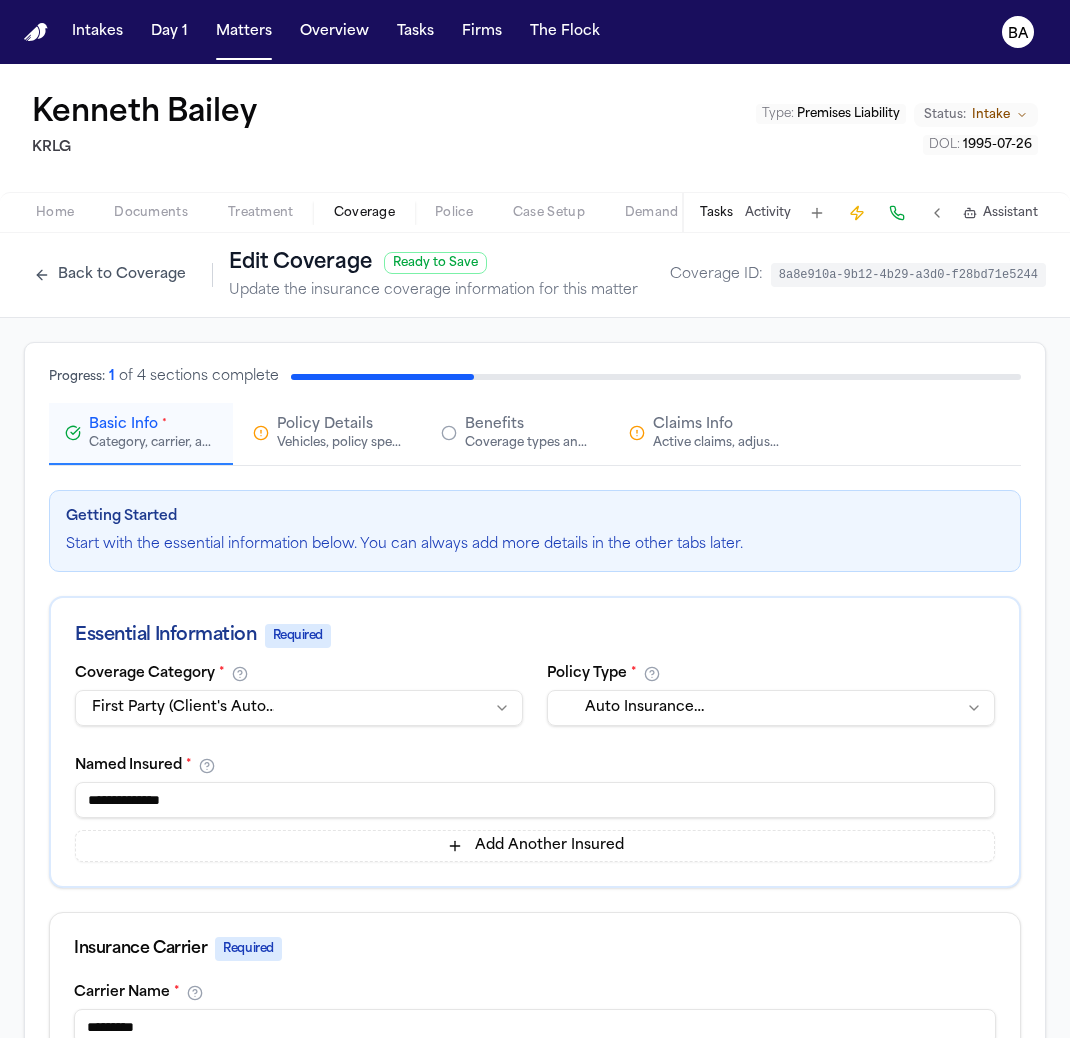 click on "Claims Info" at bounding box center [693, 425] 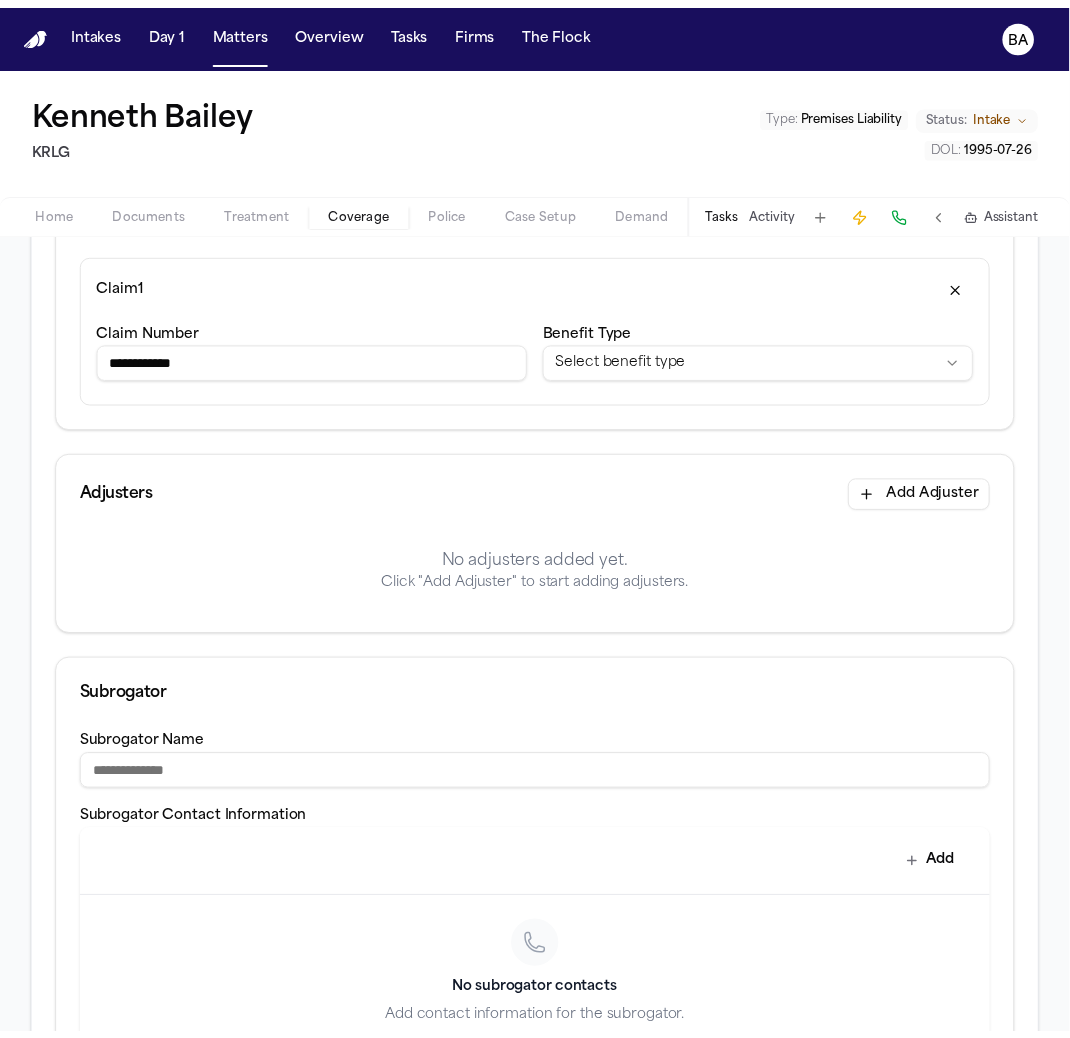 scroll, scrollTop: 194, scrollLeft: 0, axis: vertical 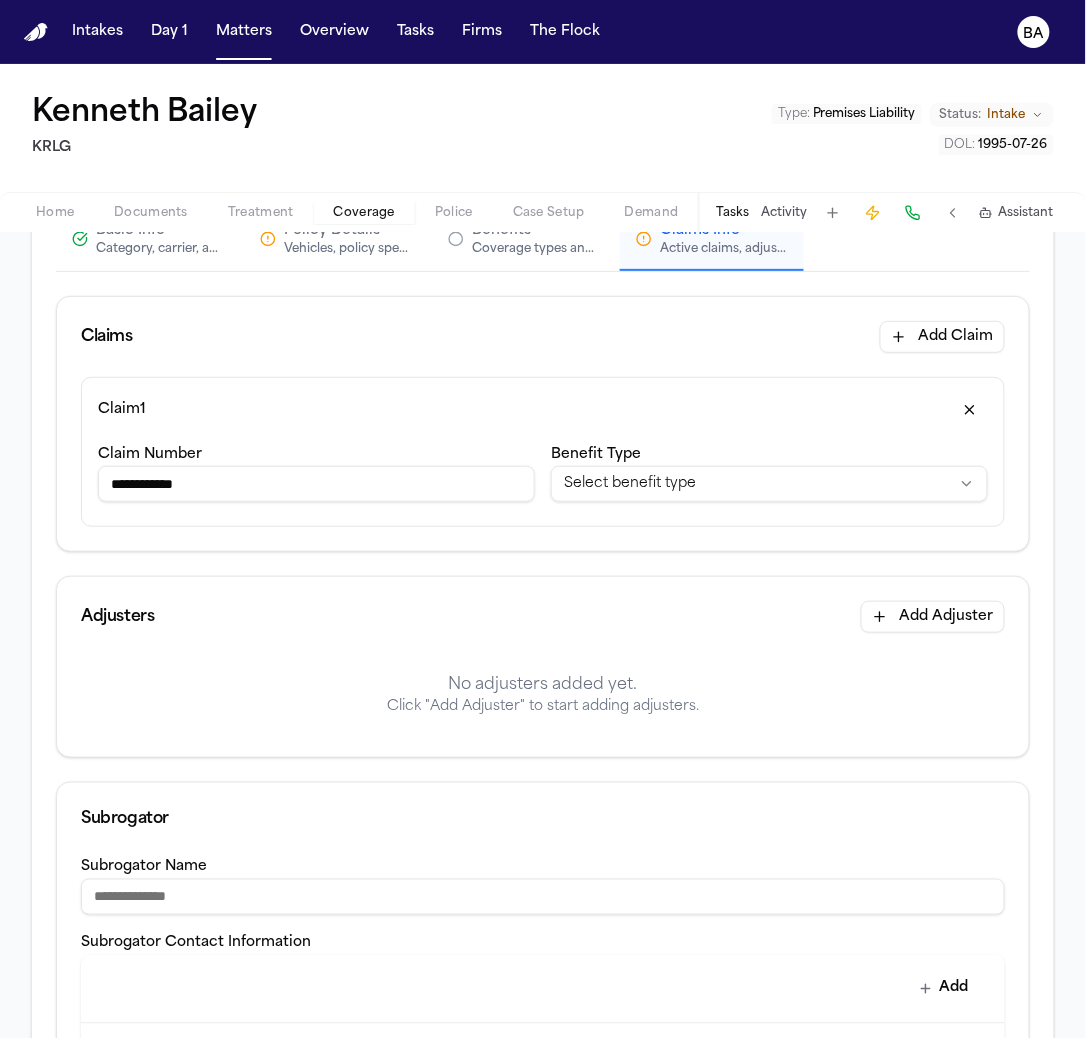 click on "Add Adjuster" at bounding box center [933, 617] 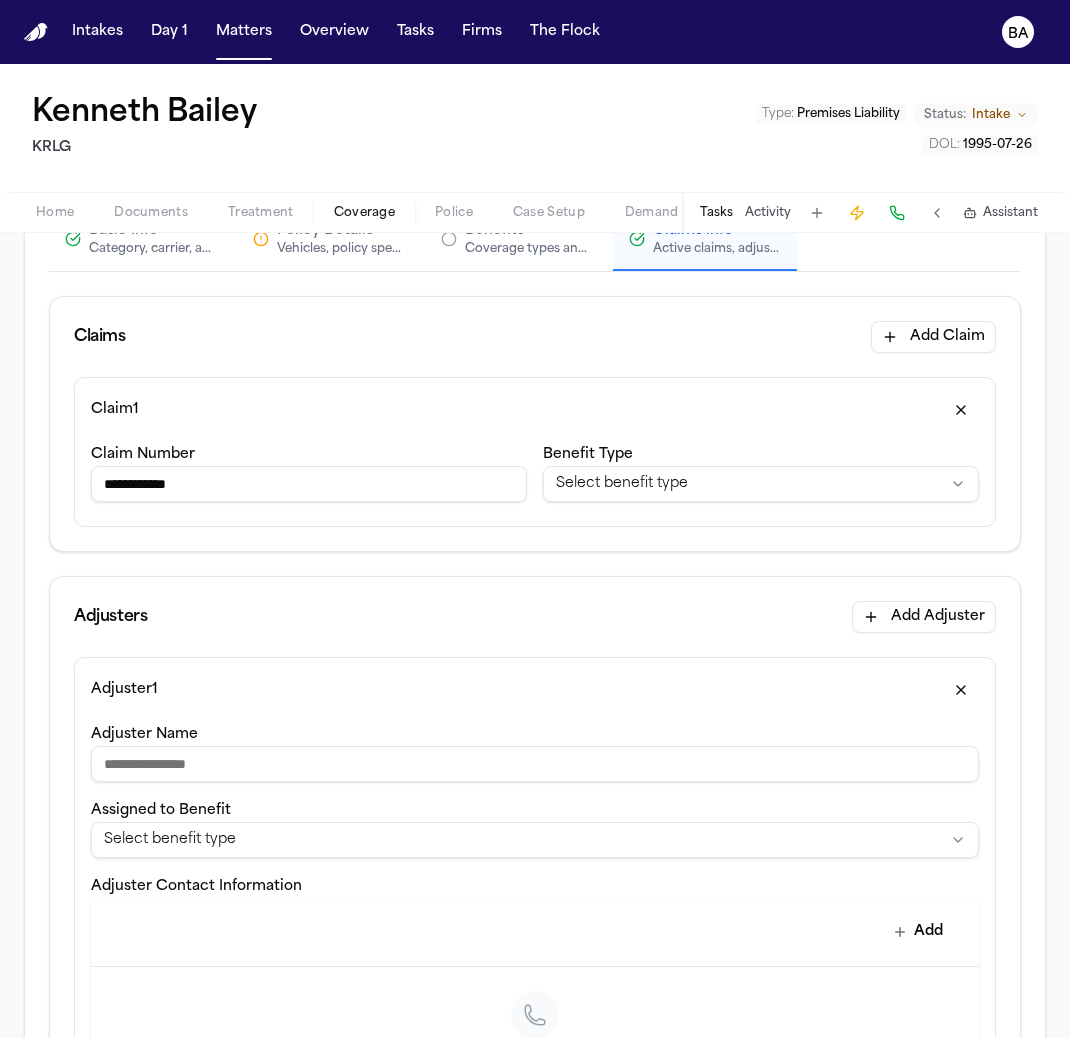 scroll, scrollTop: 0, scrollLeft: 0, axis: both 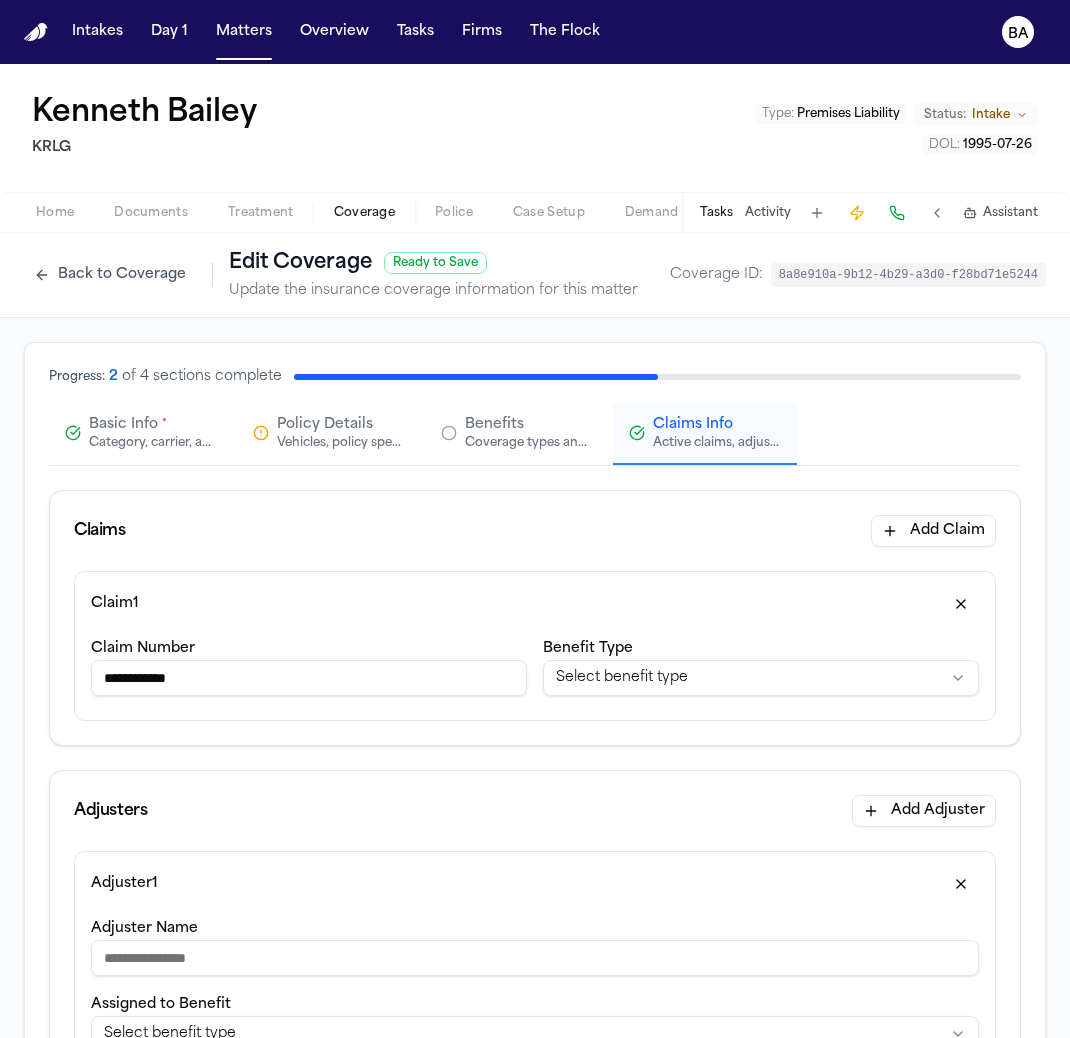 click on "Policy Details" at bounding box center [325, 425] 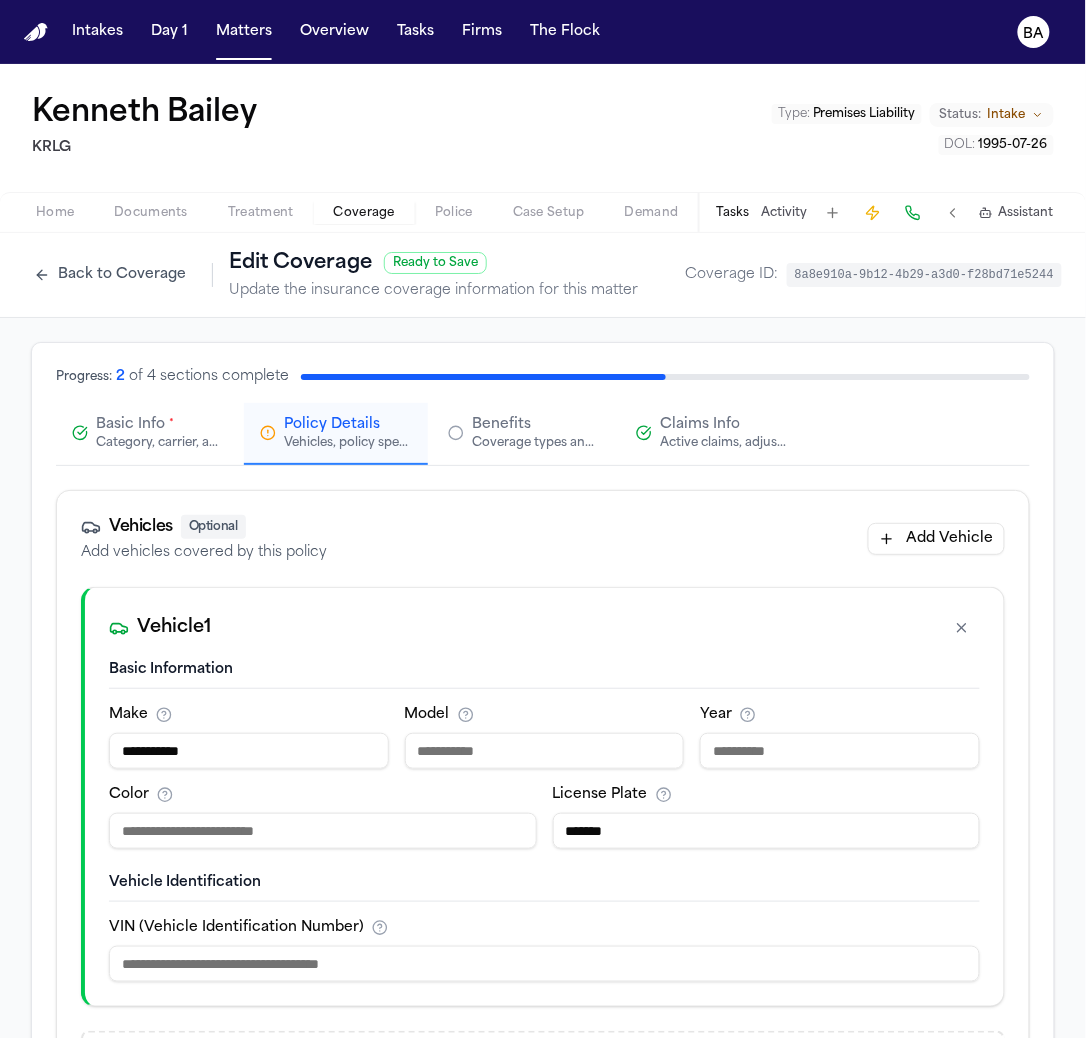 click on "Benefits Coverage types and limits" at bounding box center (524, 434) 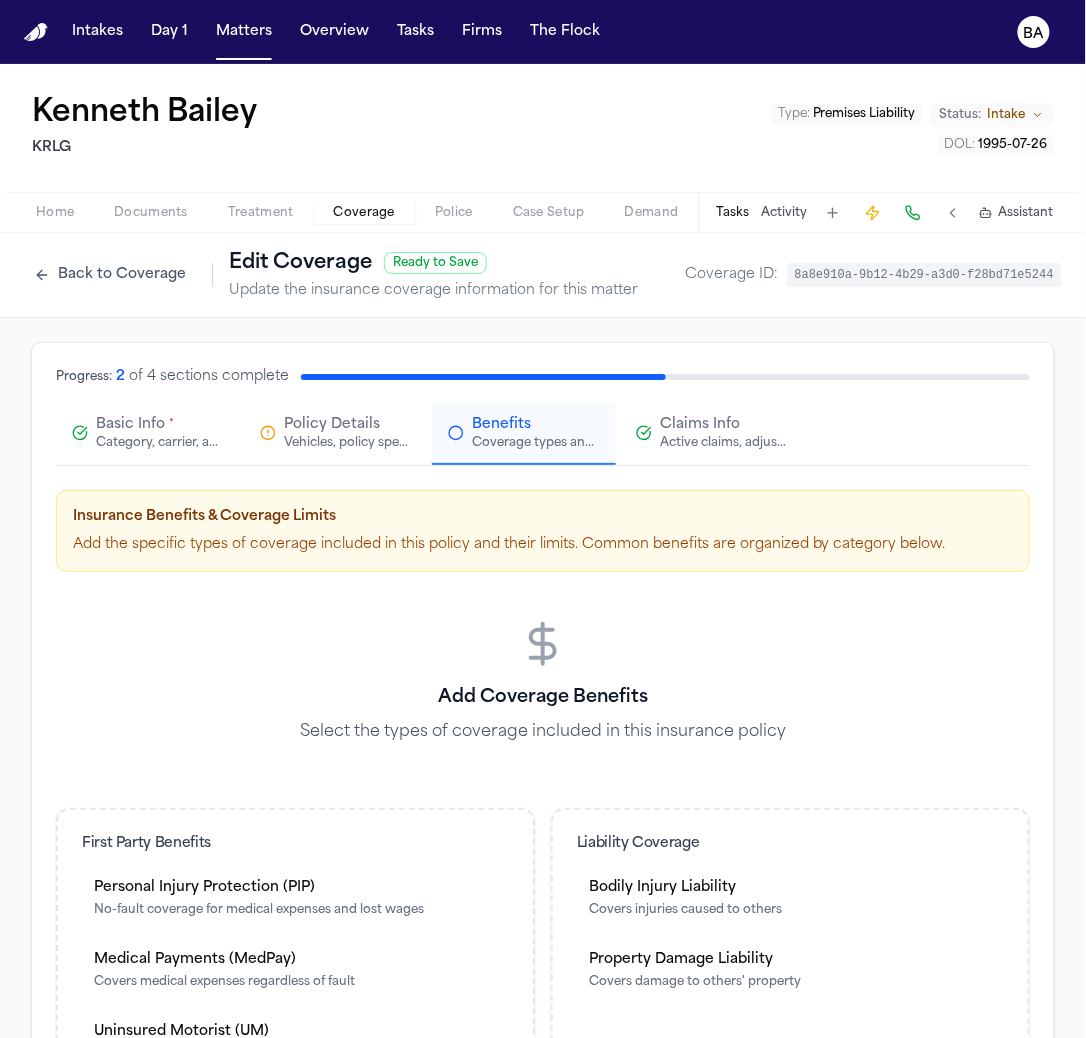 click on "Category, carrier, and policy holder information" at bounding box center [160, 443] 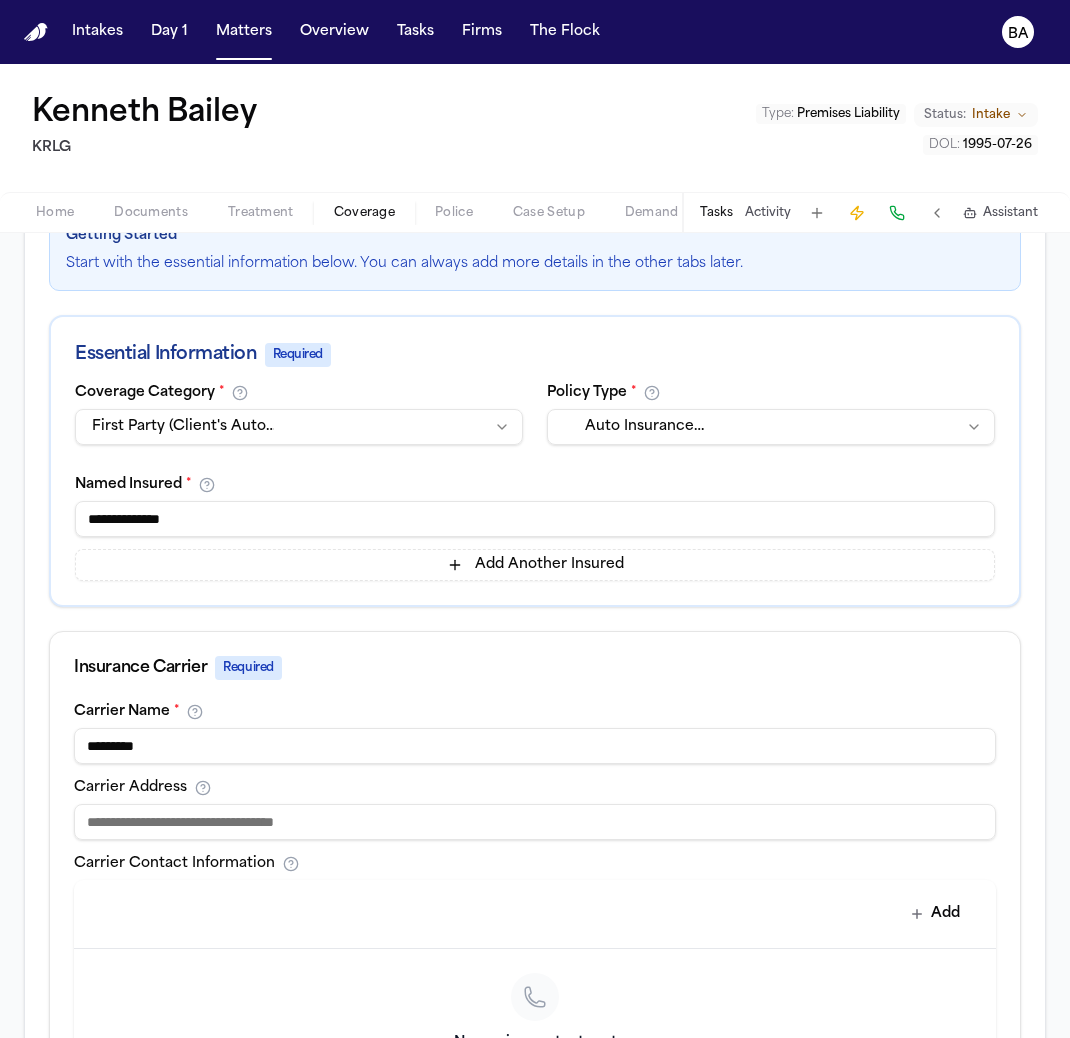 scroll, scrollTop: 404, scrollLeft: 0, axis: vertical 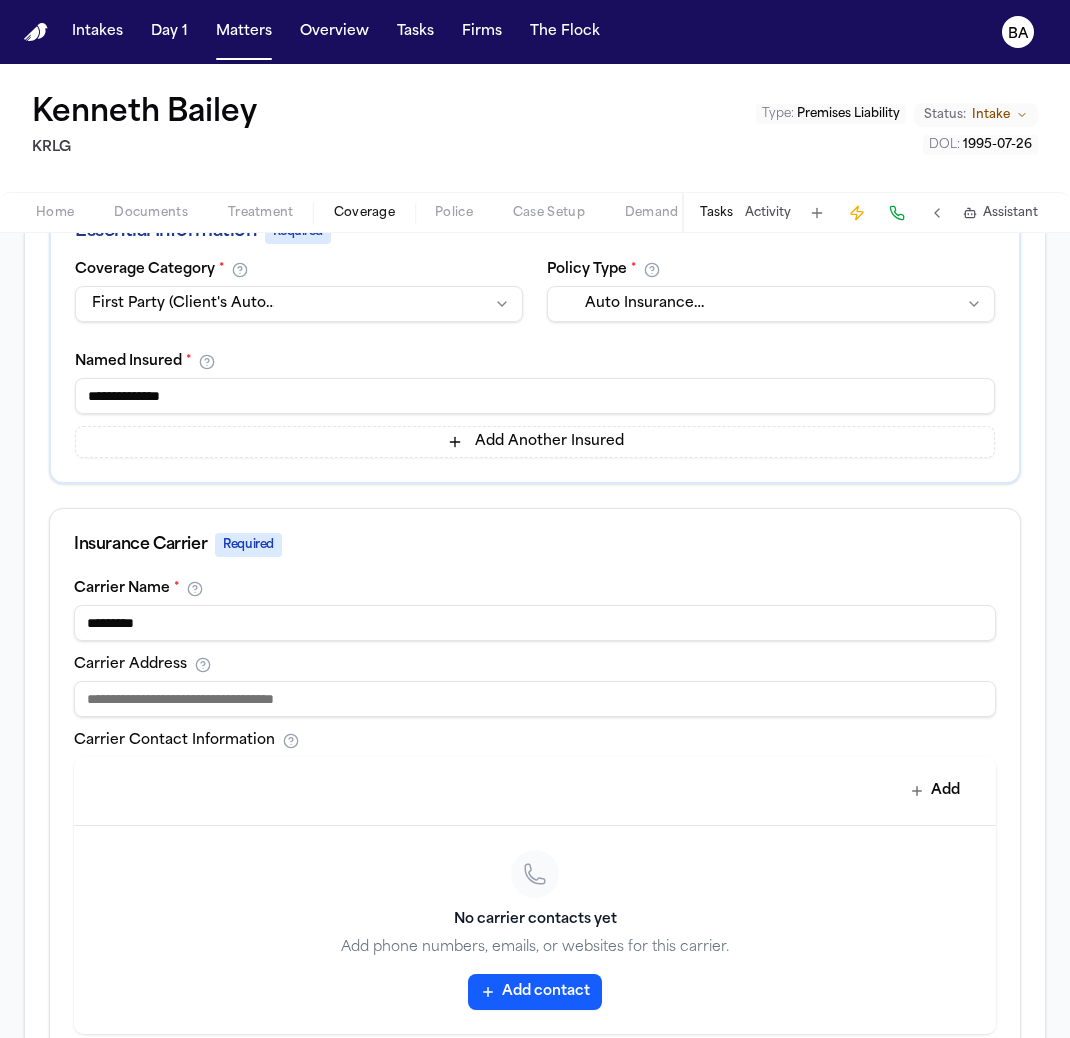 click at bounding box center (535, 699) 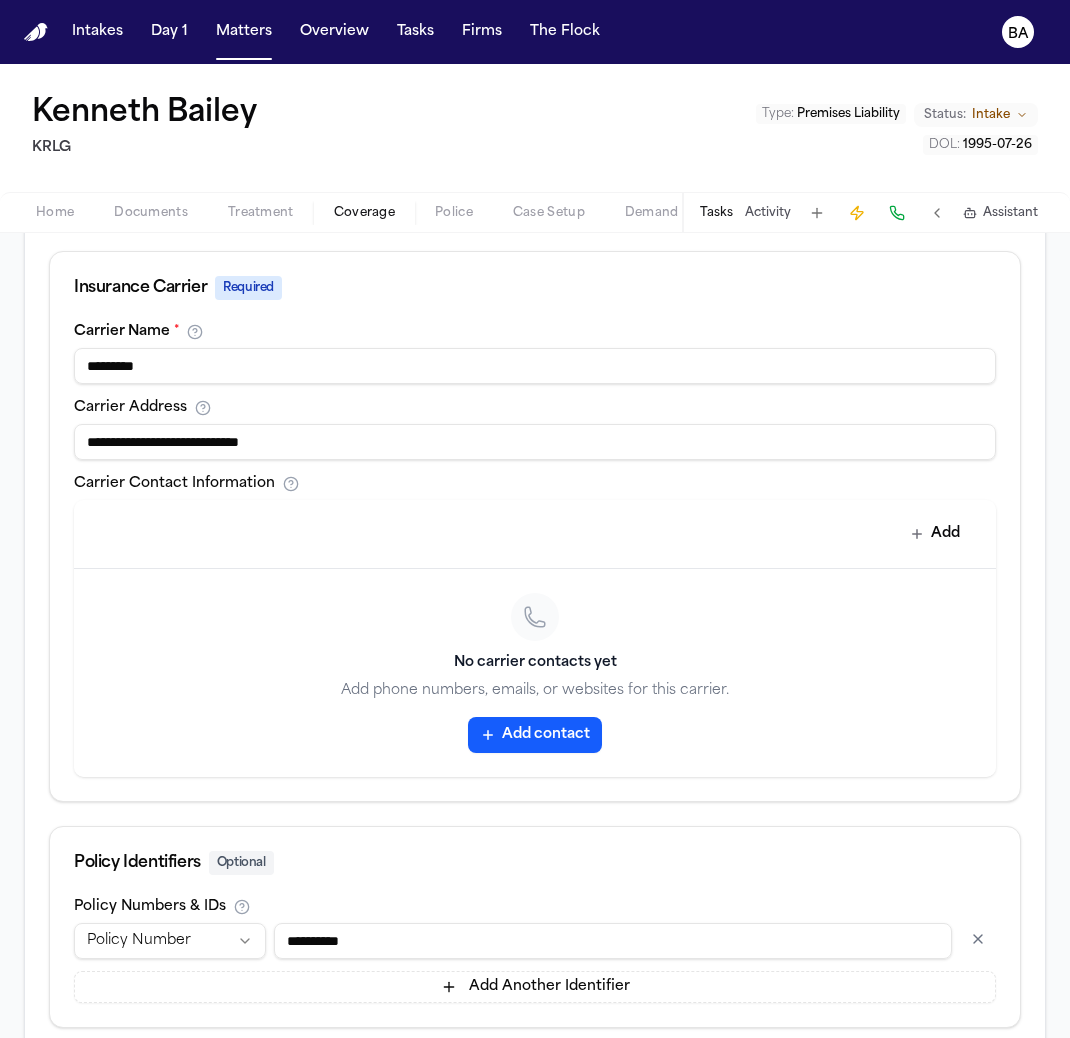 scroll, scrollTop: 777, scrollLeft: 0, axis: vertical 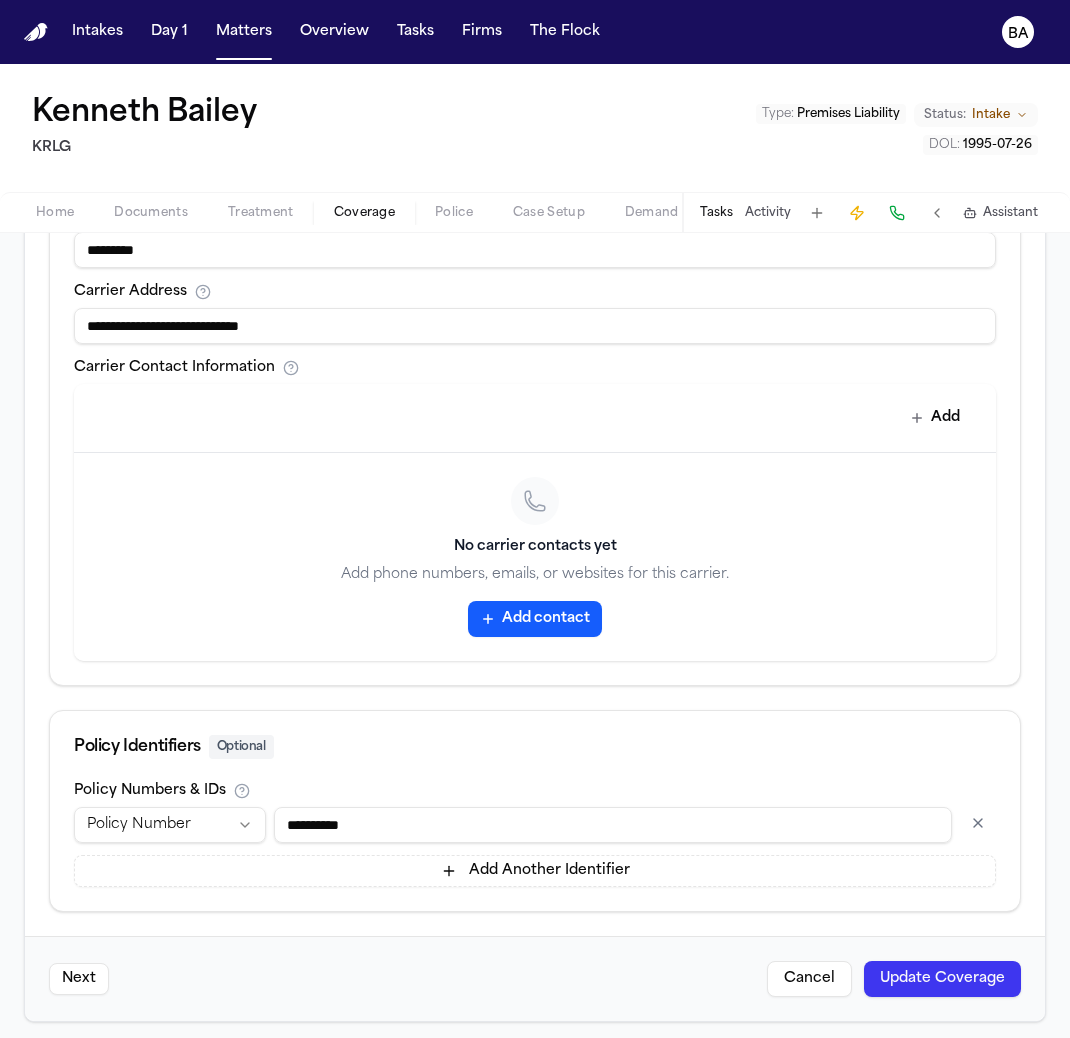type on "**********" 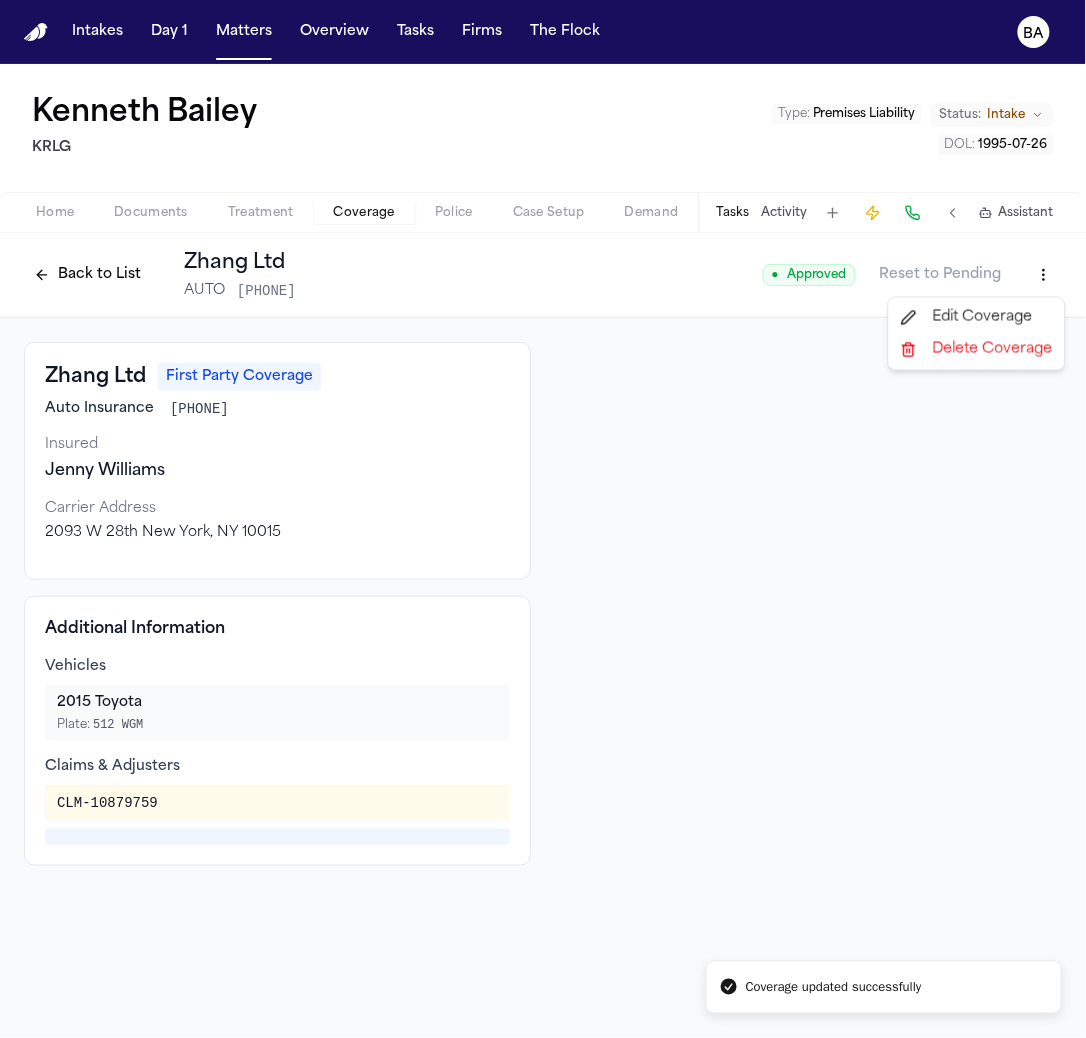 click on "Coverage updated successfully Intakes Day 1 Matters Overview Tasks Firms The Flock BA Kenneth Bailey KRLG Type :   Premises Liability Status: Intake DOL :   1995-07-26 Home Documents Treatment Coverage Police Case Setup Demand Workspaces Artifacts Tasks Activity Assistant Back to List Zhang Ltd AUTO 3113175115 ● Approved Reset to Pending Zhang Ltd First Party Coverage Auto Insurance 3113175115 Insured Jenny Williams Carrier Address 2093 W 28th New York, NY 10015 Additional Information Vehicles 2015 Toyota Plate:   512 WGM Claims & Adjusters CLM-10879759
Edit Coverage Delete Coverage" at bounding box center (543, 519) 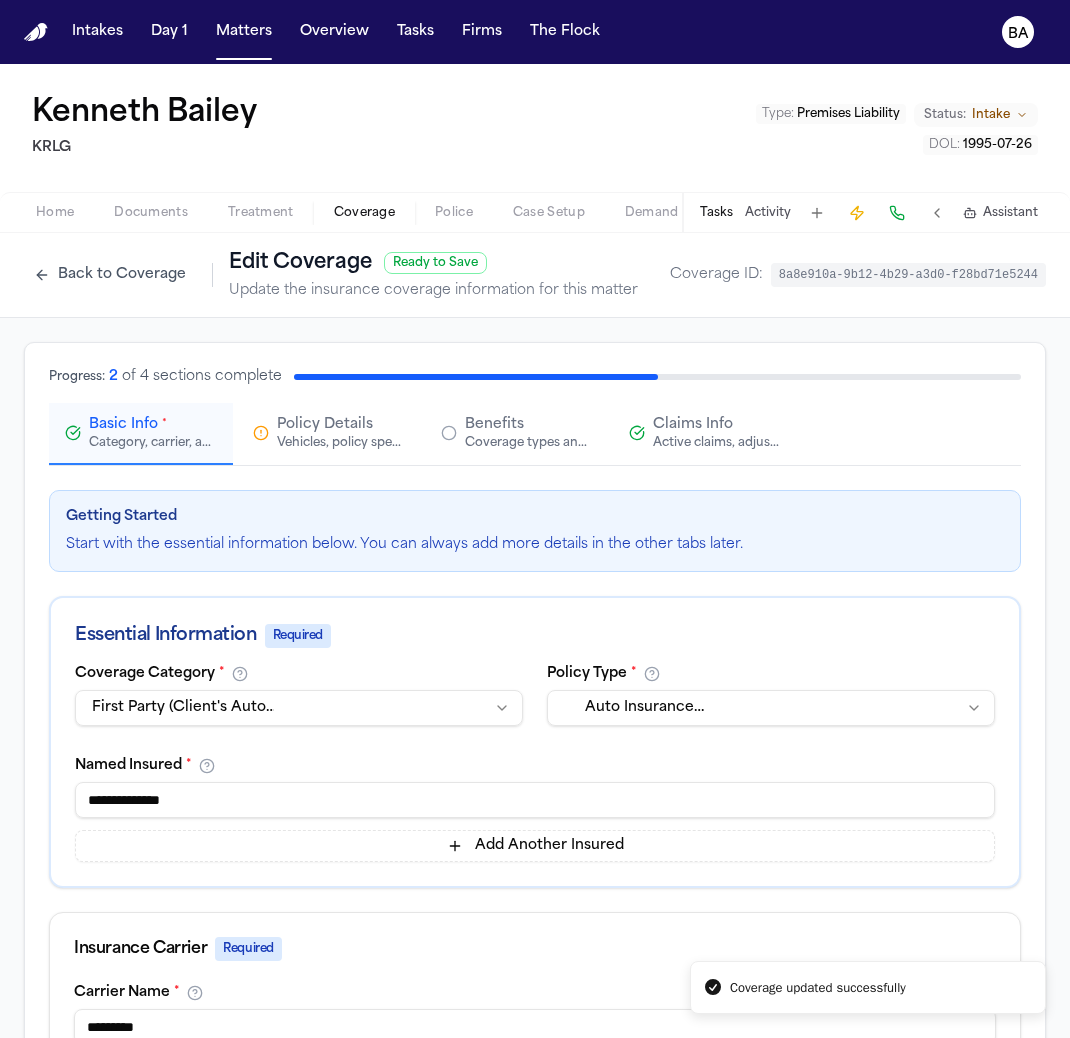 click on "Active claims, adjusters, and subrogation details" at bounding box center [717, 443] 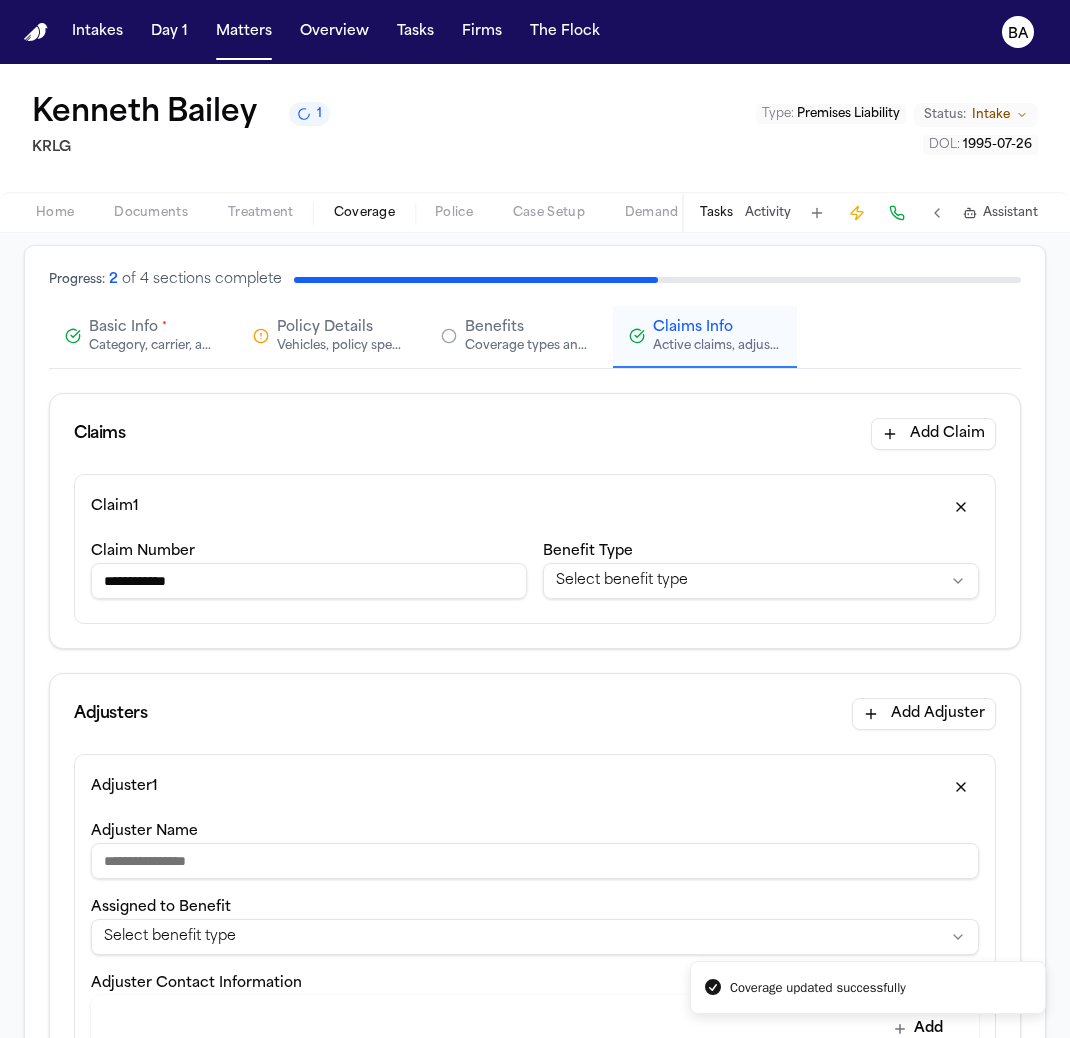 scroll, scrollTop: 202, scrollLeft: 0, axis: vertical 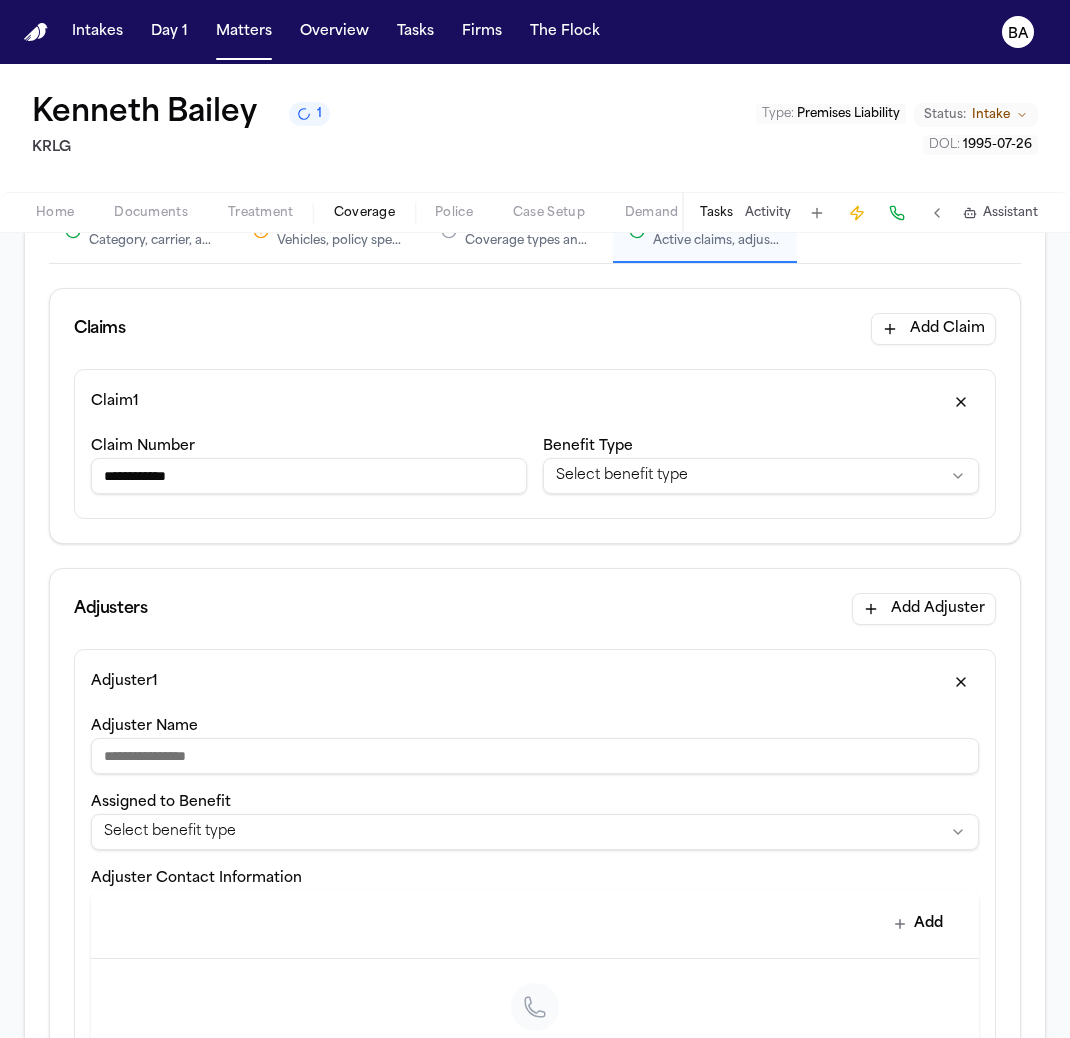 click on "Adjuster Name" at bounding box center (535, 756) 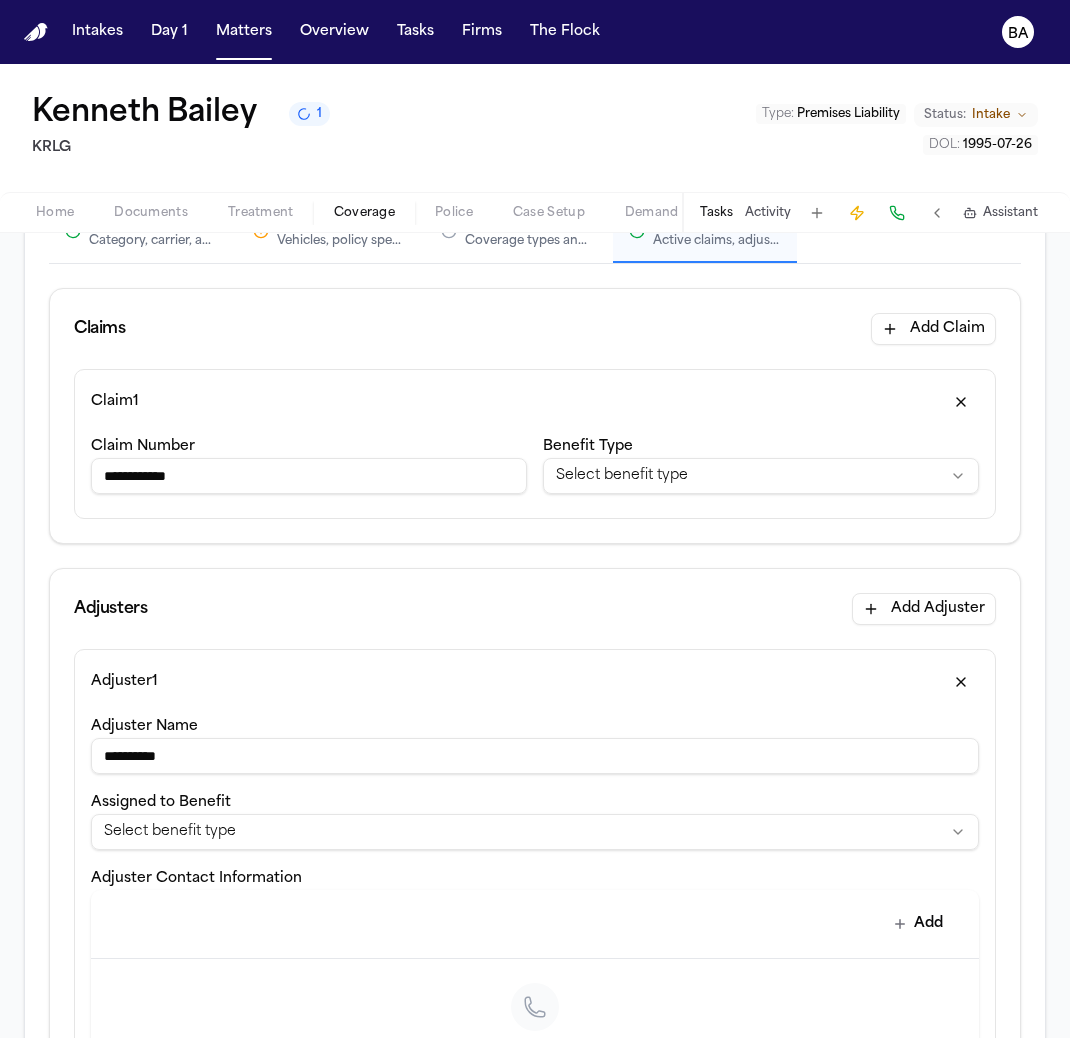 type on "**********" 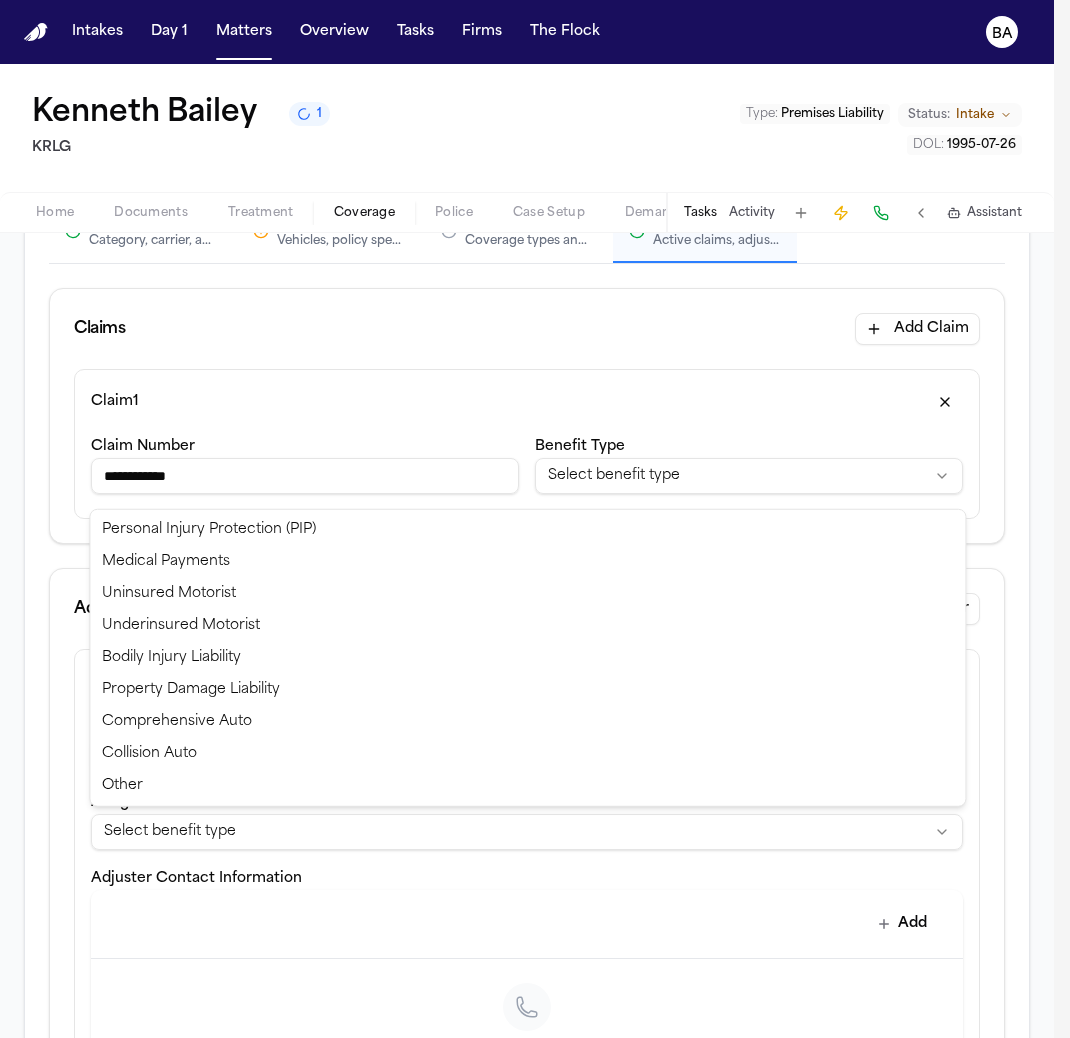 click on "**********" at bounding box center (535, 519) 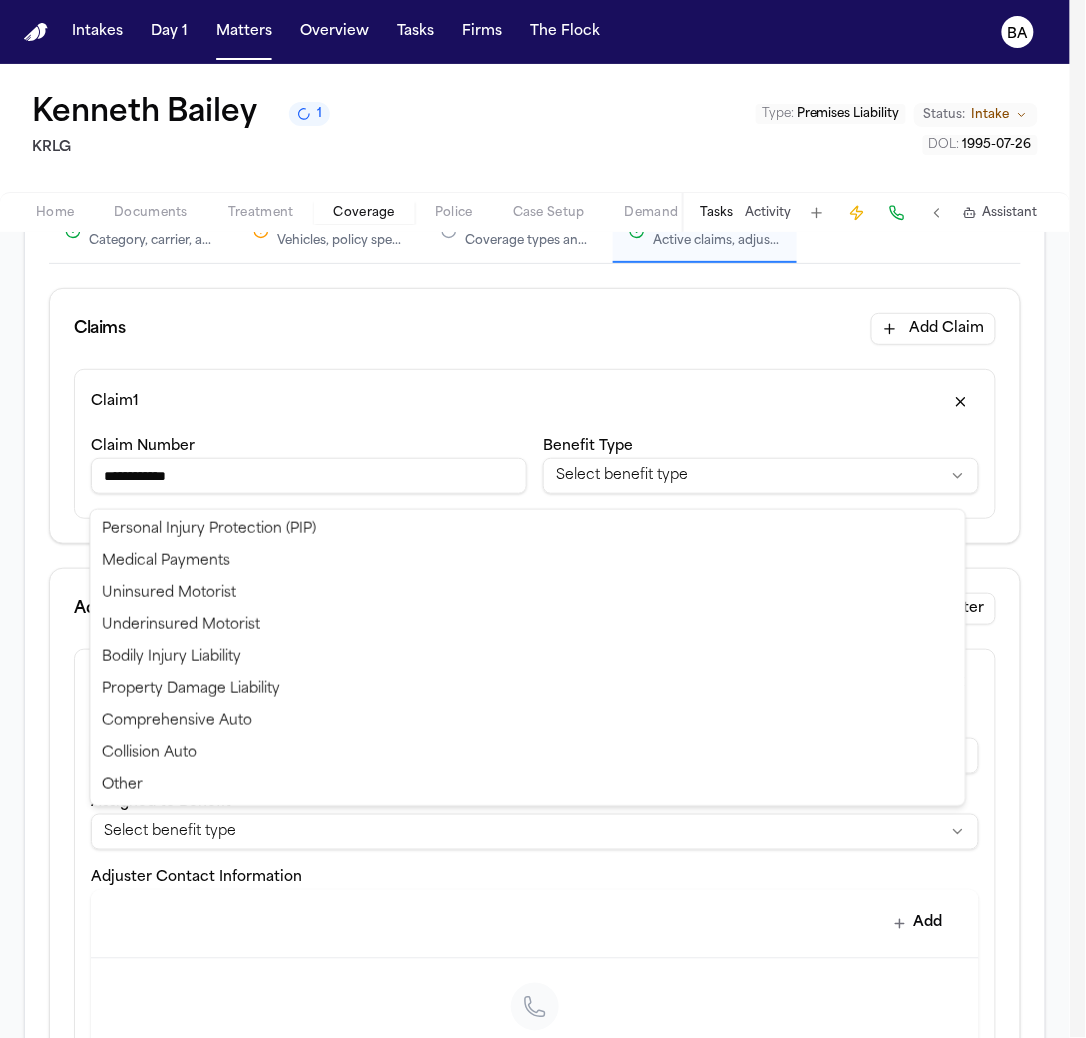 select on "**********" 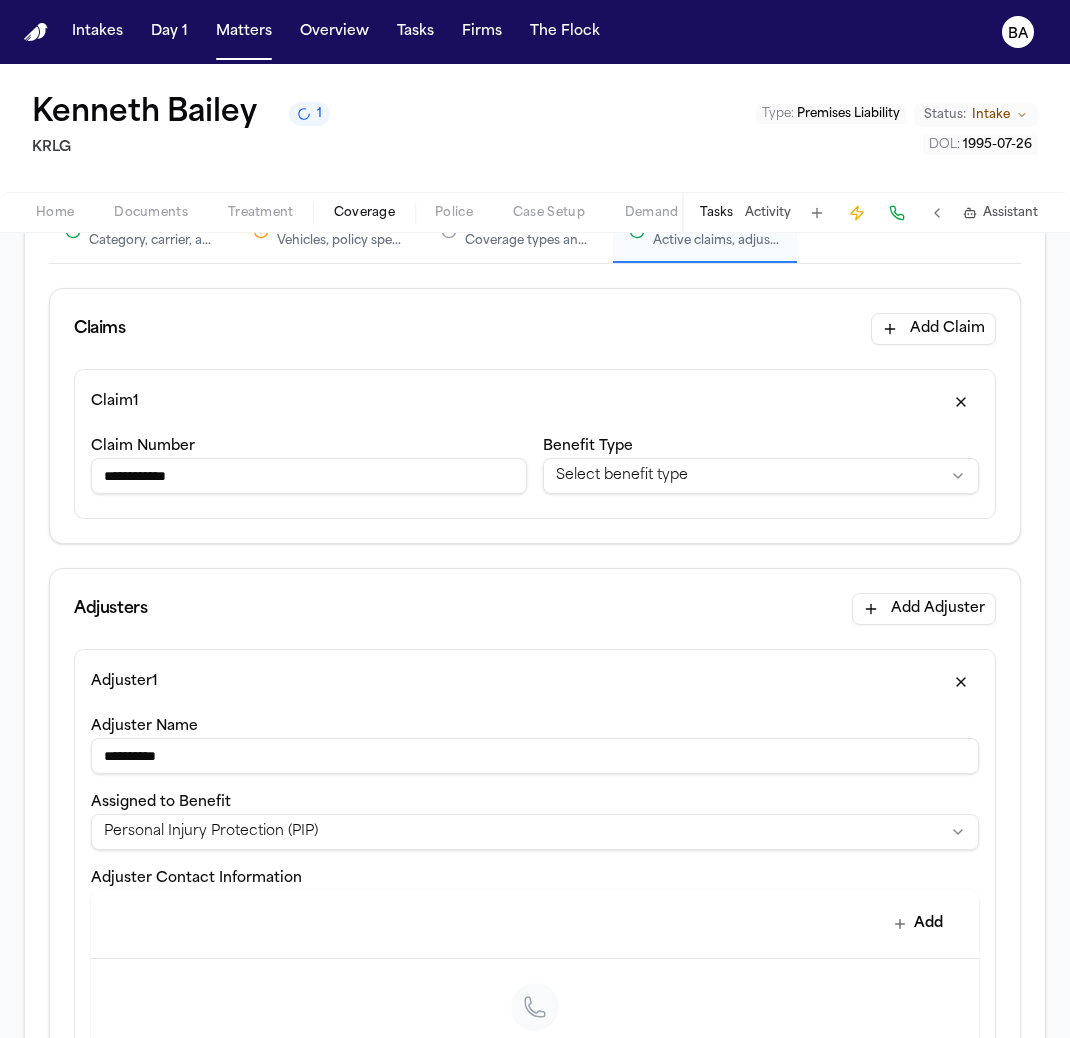 scroll, scrollTop: 612, scrollLeft: 0, axis: vertical 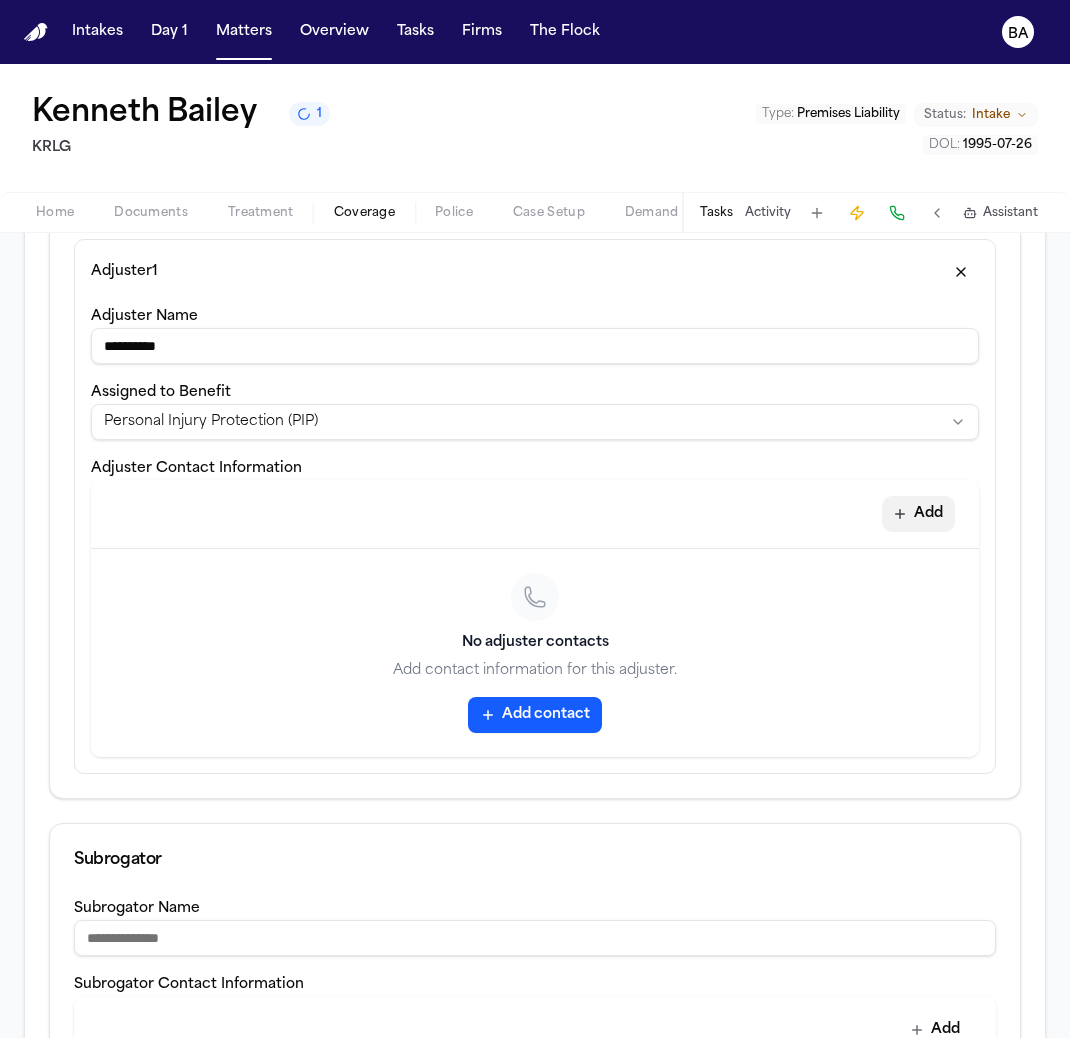 click on "Add" at bounding box center [918, 514] 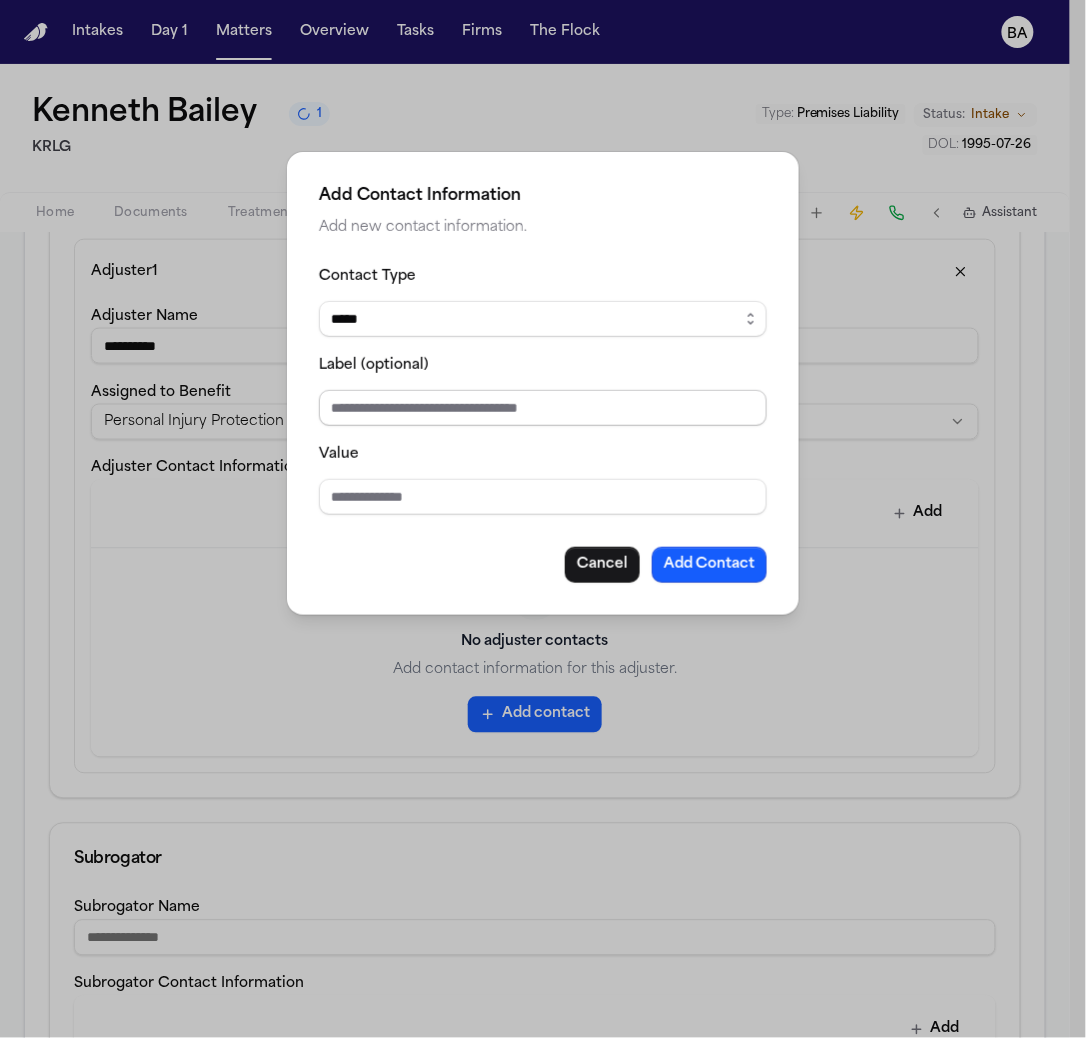 click on "Label (optional)" at bounding box center [543, 408] 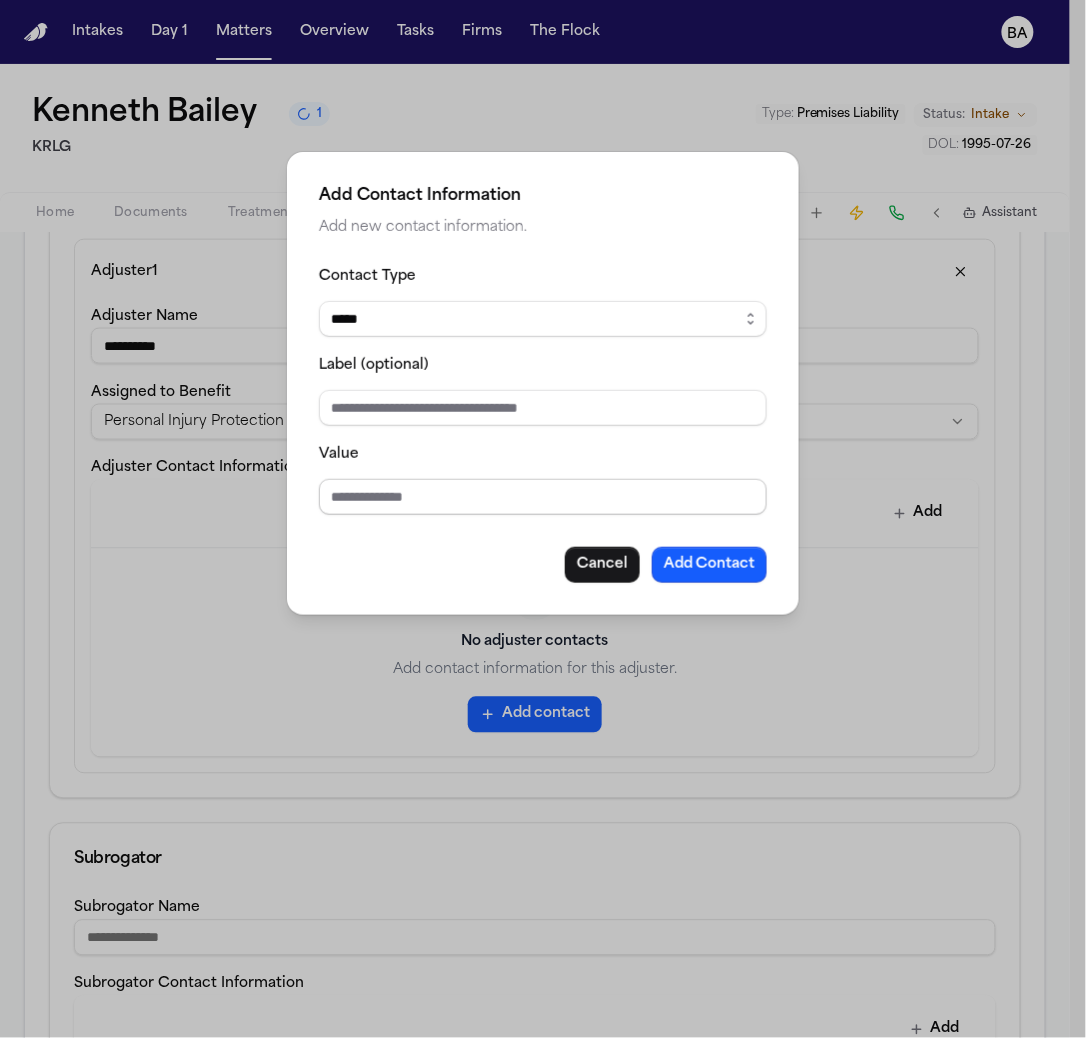 click on "Value" at bounding box center [543, 497] 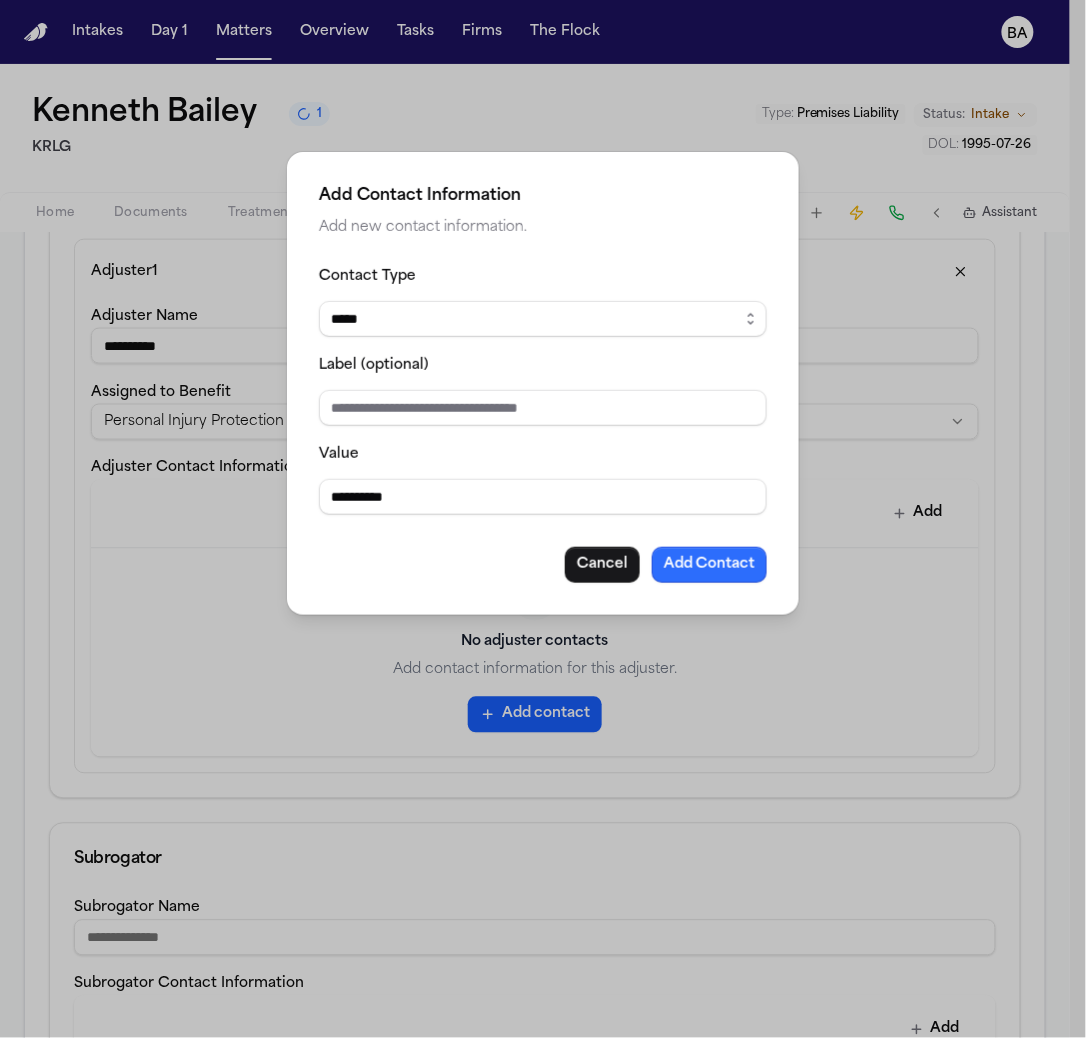 type on "**********" 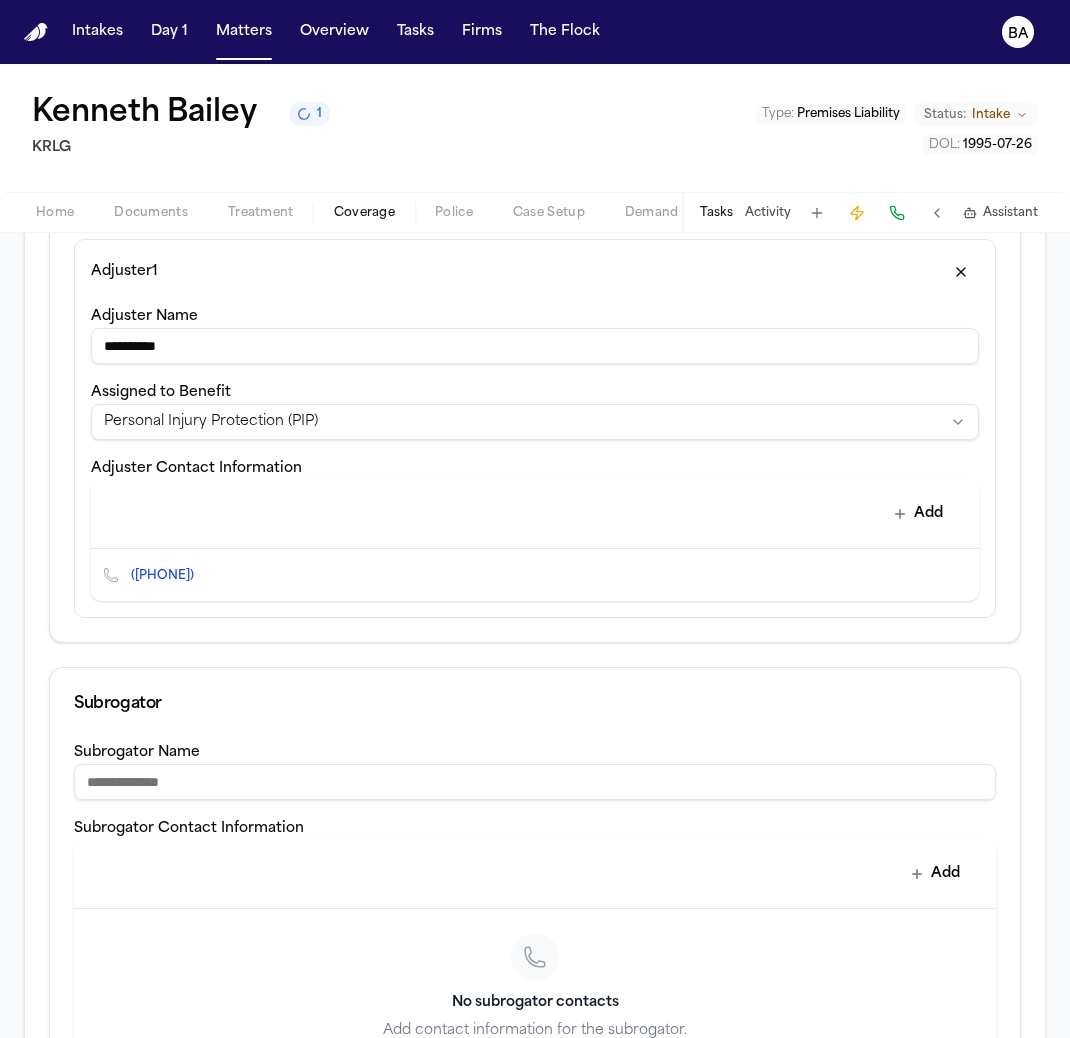 scroll, scrollTop: 901, scrollLeft: 0, axis: vertical 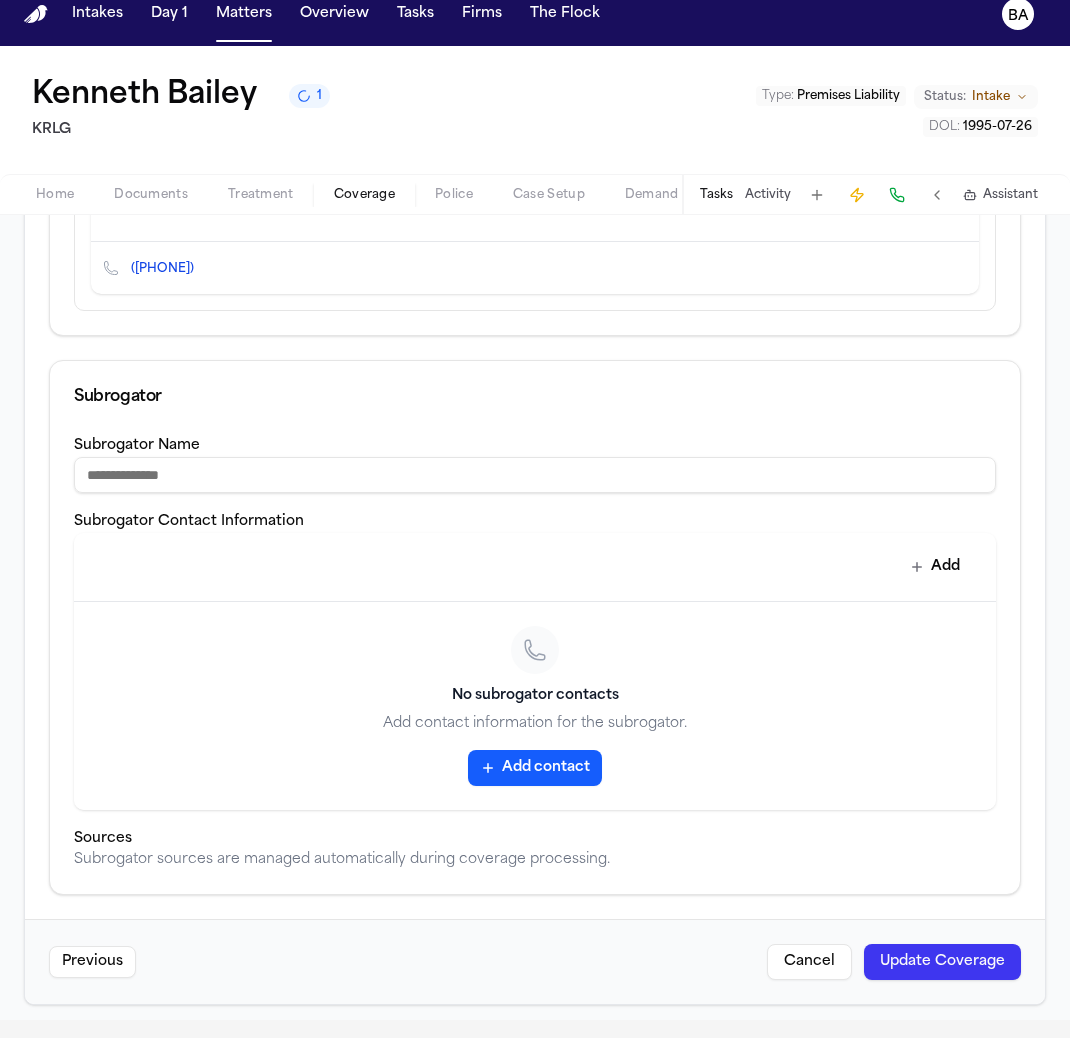 drag, startPoint x: 890, startPoint y: 957, endPoint x: 870, endPoint y: 932, distance: 32.01562 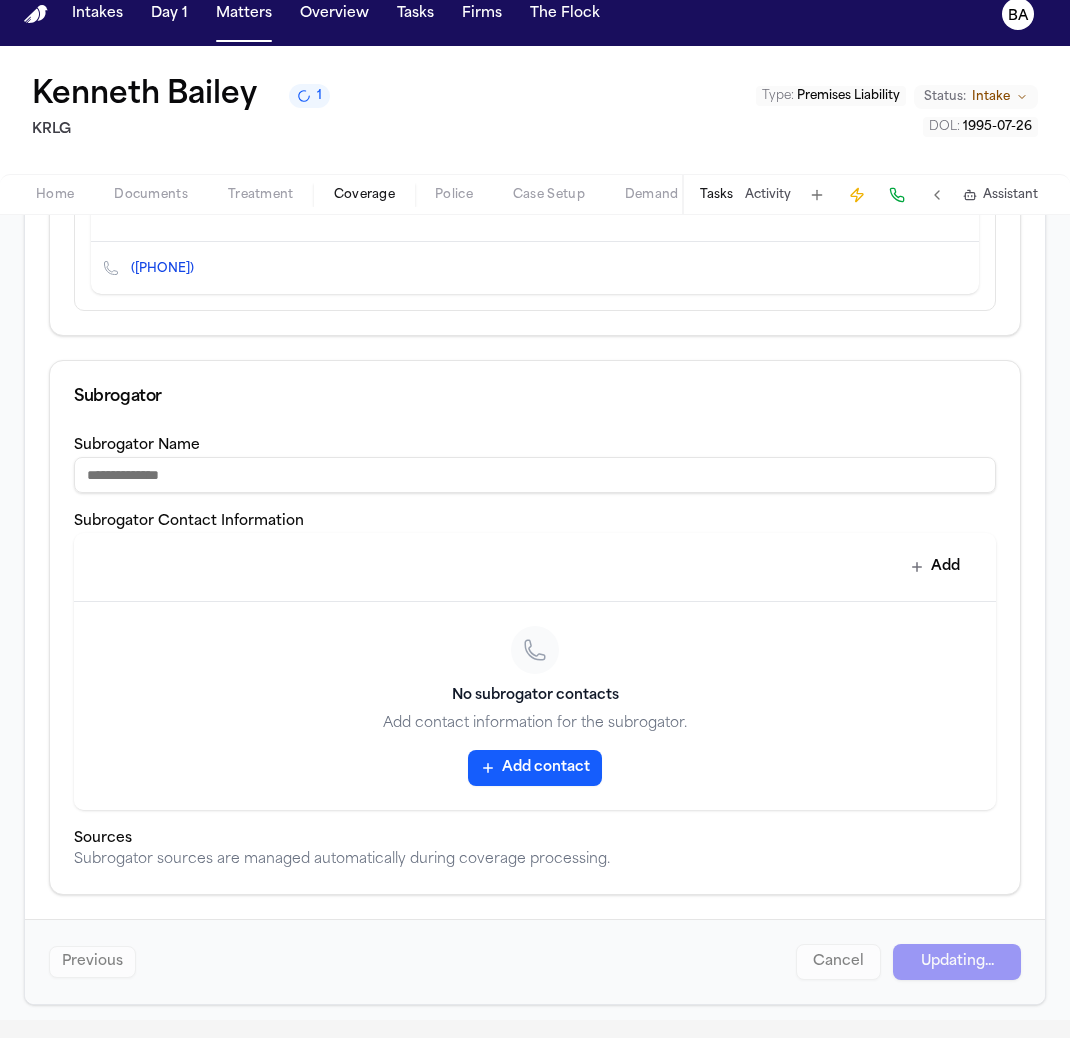 scroll, scrollTop: 0, scrollLeft: 0, axis: both 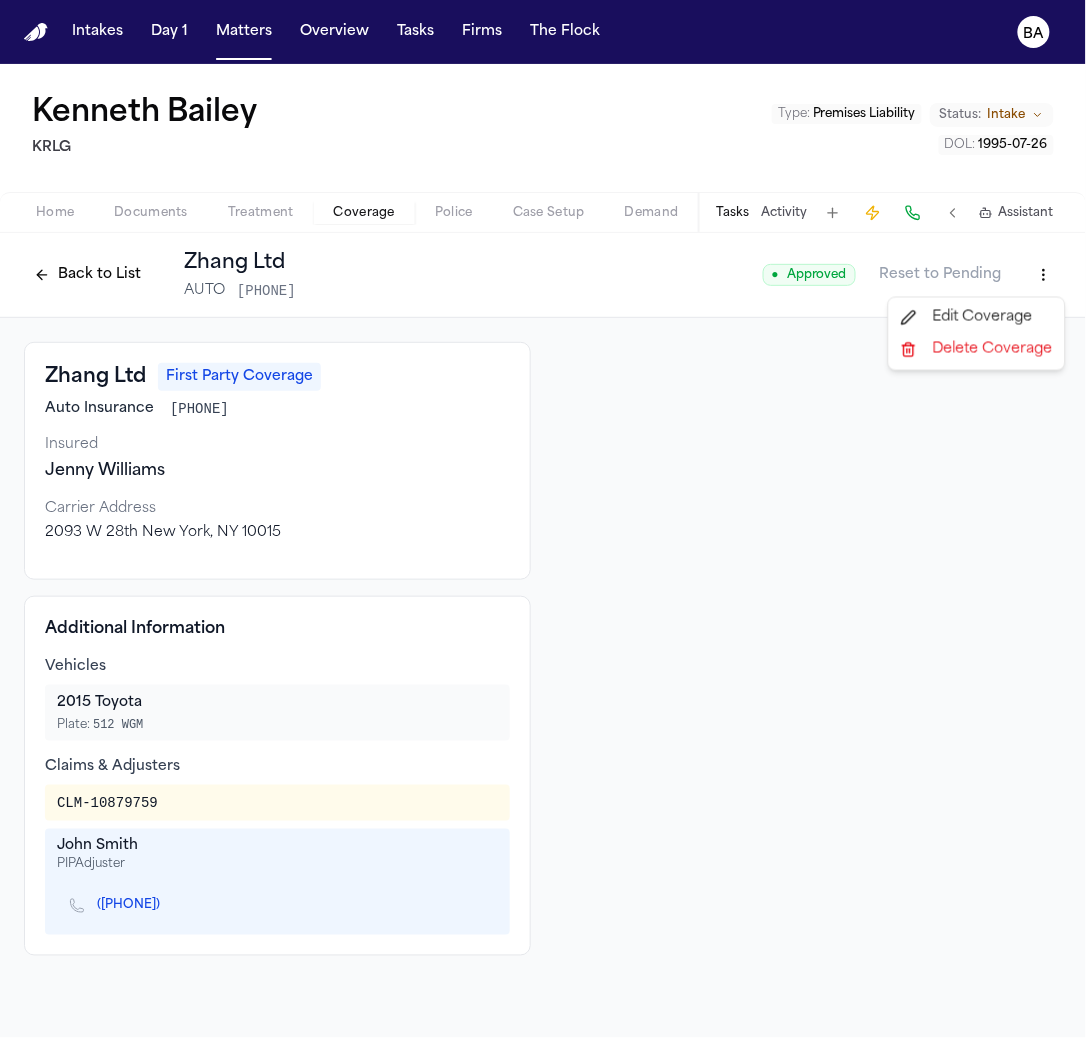 click on "Intakes Day 1 Matters Overview Tasks Firms The Flock BA Kenneth Bailey KRLG Type :   Premises Liability Status: Intake DOL :   1995-07-26 Home Documents Treatment Coverage Police Case Setup Demand Workspaces Artifacts Tasks Activity Assistant Back to List Zhang Ltd AUTO 3113175115 ● Approved Reset to Pending Zhang Ltd First Party Coverage Auto Insurance 3113175115 Insured Jenny Williams Carrier Address 2093 W 28th New York, NY 10015 Additional Information Vehicles 2015 Toyota Plate:   512 WGM Claims & Adjusters CLM-10879759 John Smith PIP  Adjuster ([PHONE])
Edit Coverage Delete Coverage" at bounding box center [543, 519] 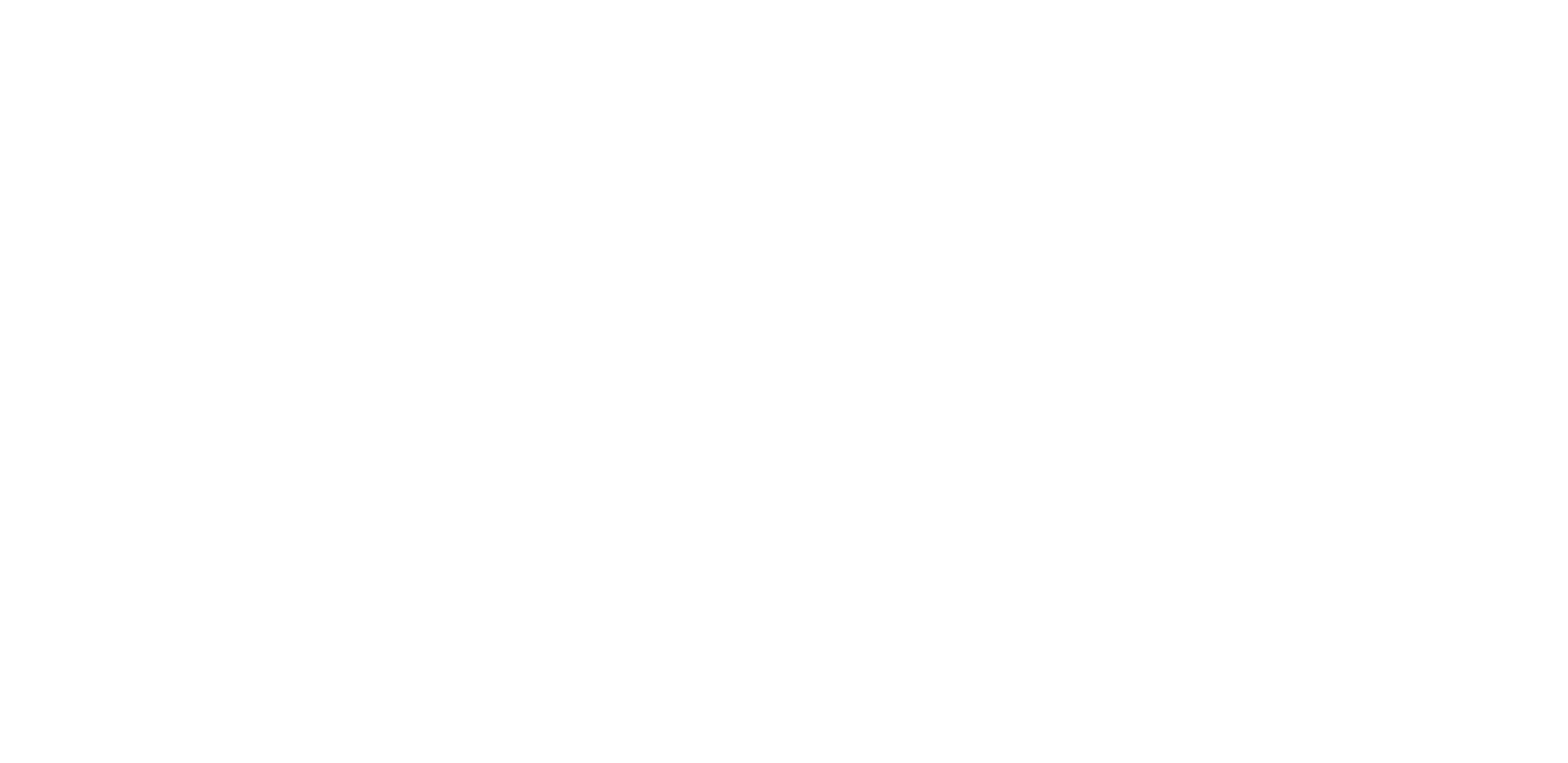 scroll, scrollTop: 0, scrollLeft: 0, axis: both 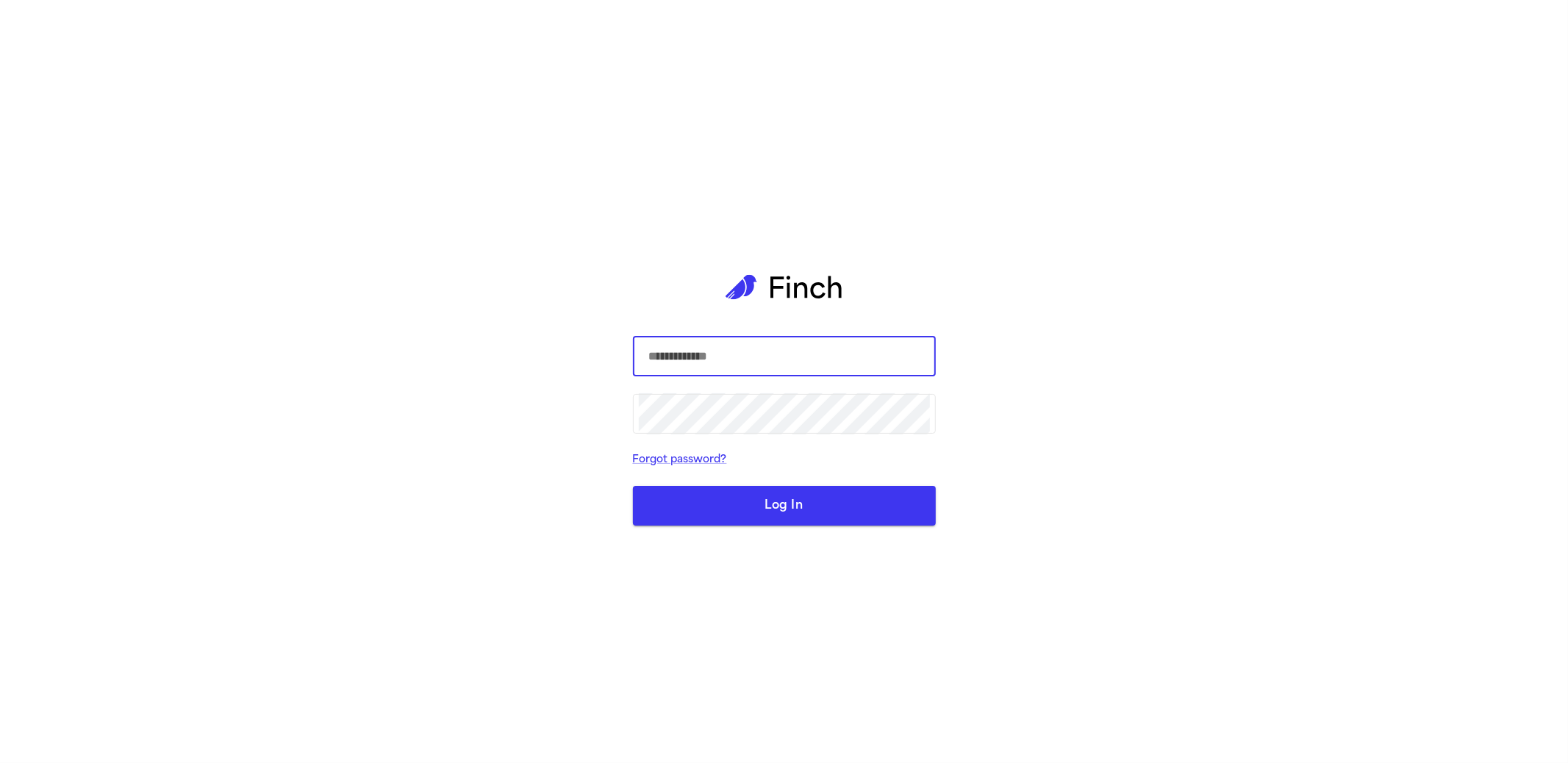 drag, startPoint x: 756, startPoint y: 353, endPoint x: 801, endPoint y: 359, distance: 45.398238 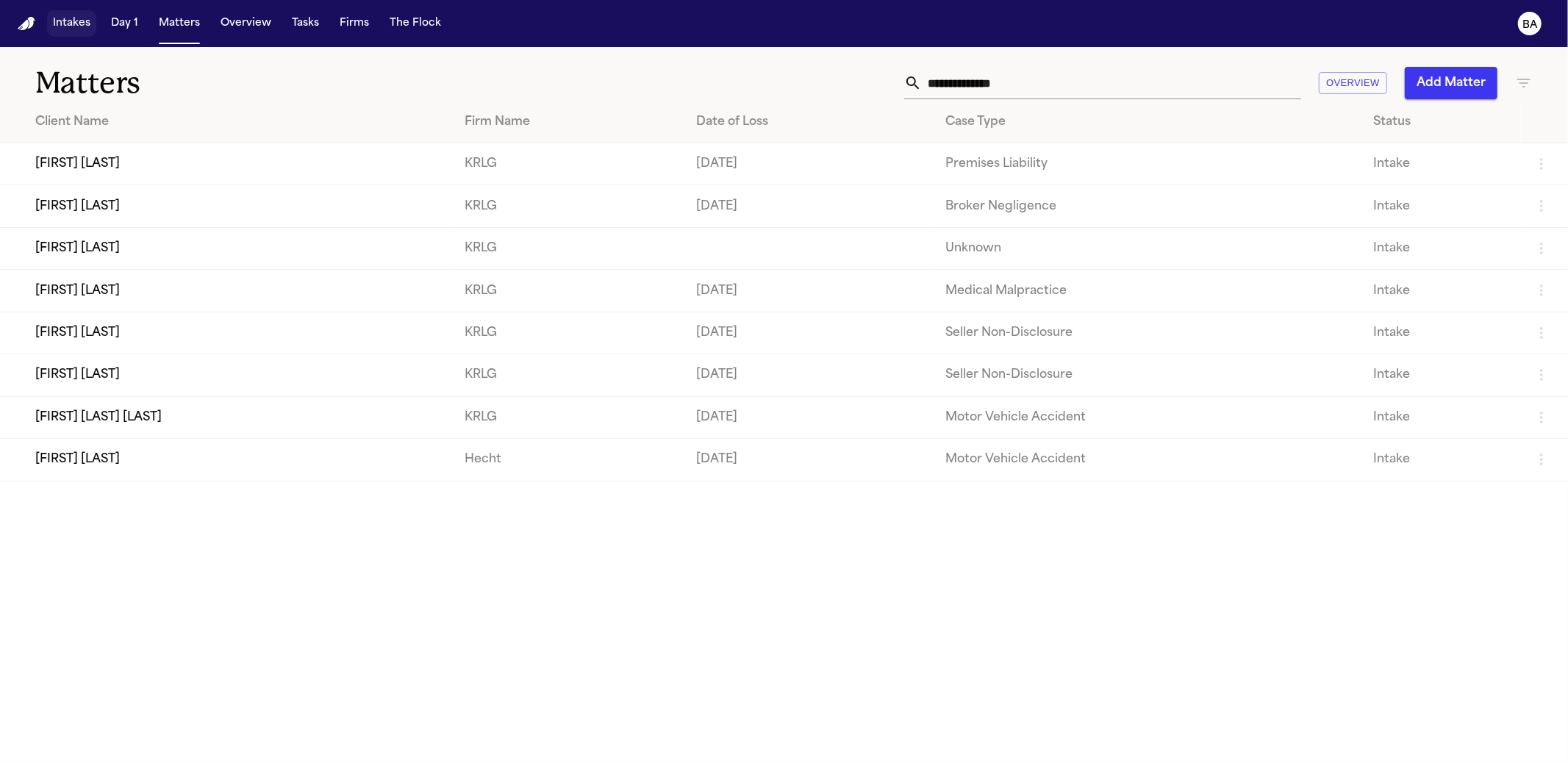 click on "Intakes" at bounding box center (71, 24) 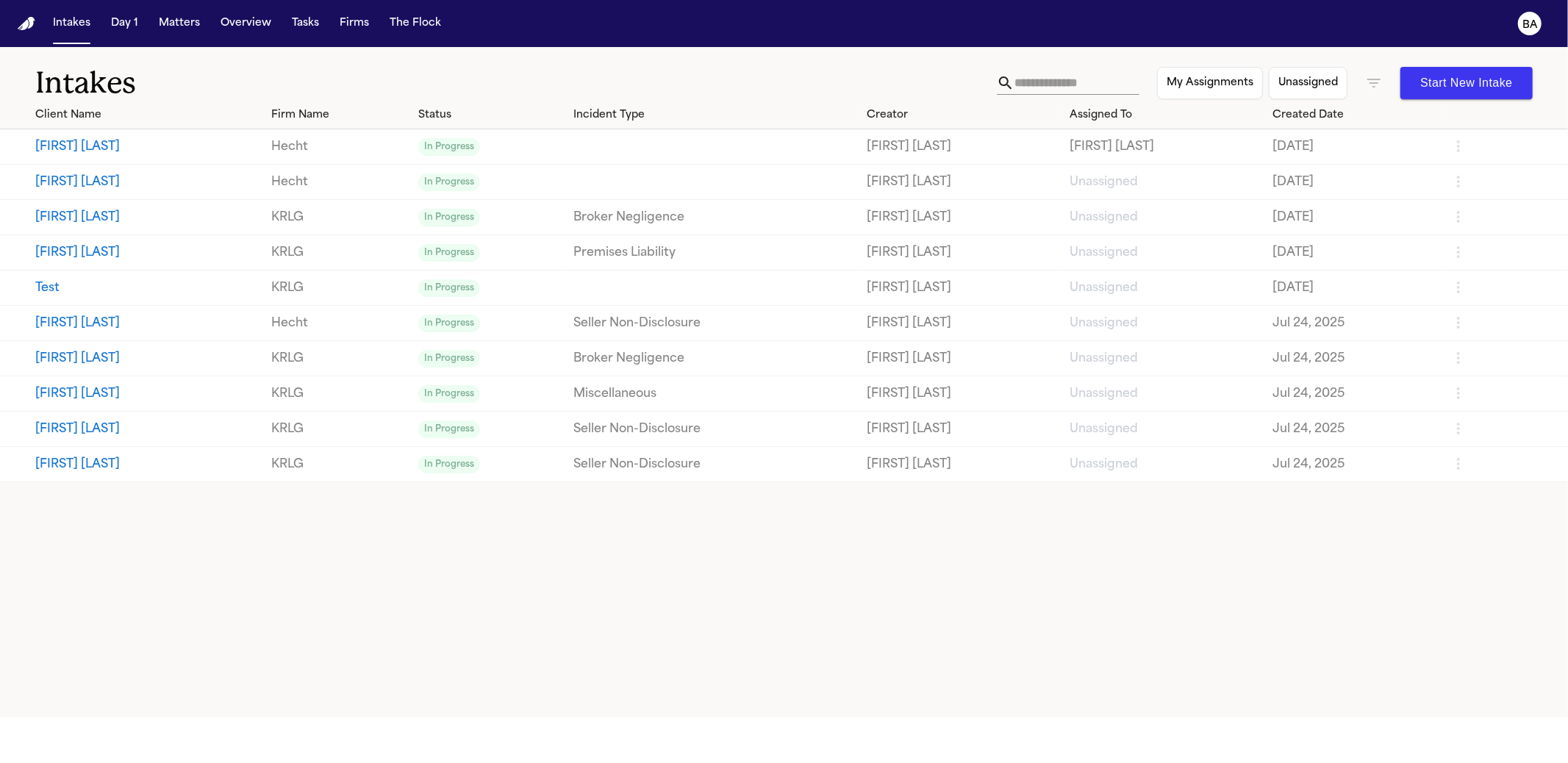 click on "Joe Hernandez" at bounding box center [147, 147] 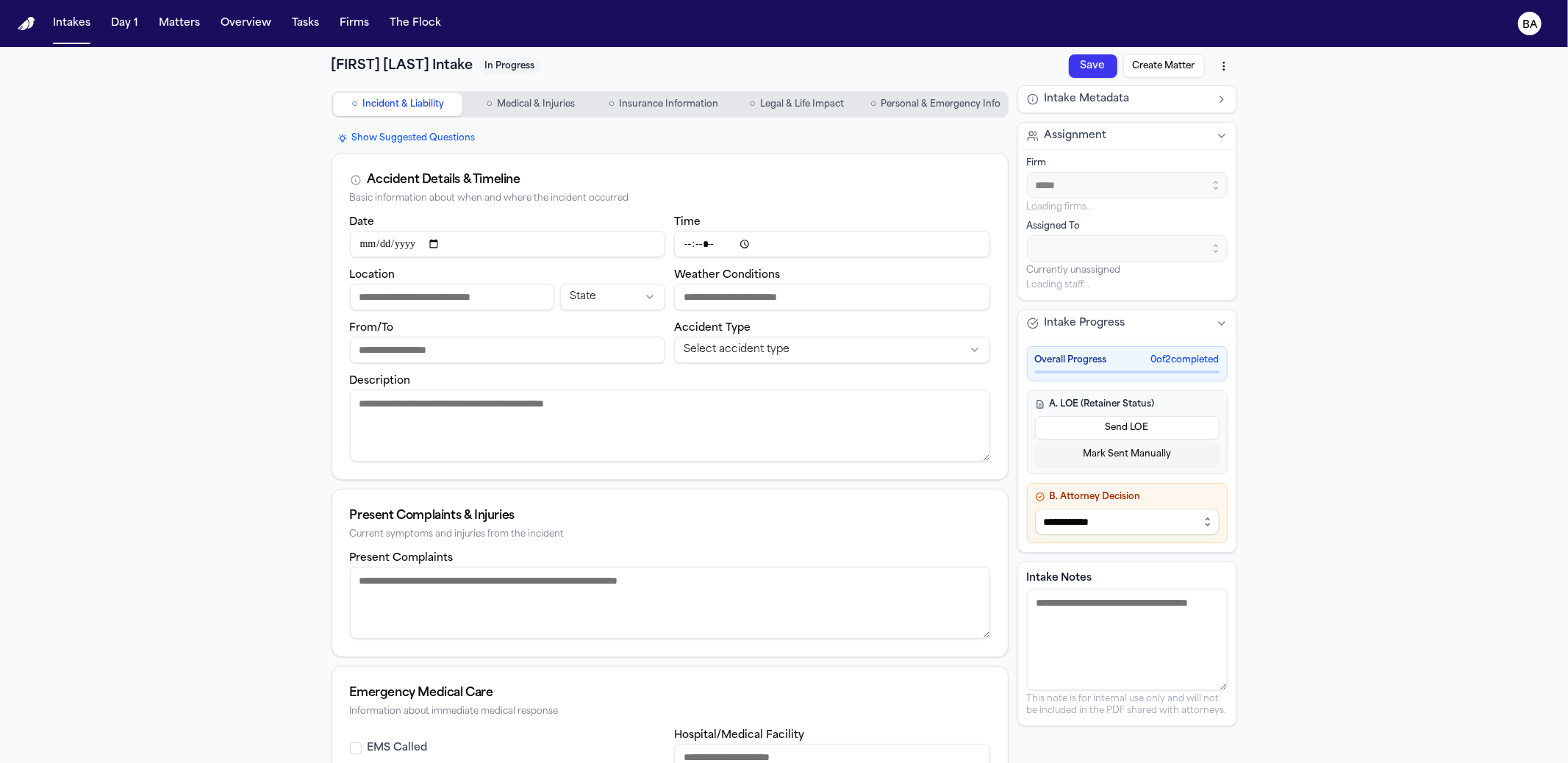 type on "**********" 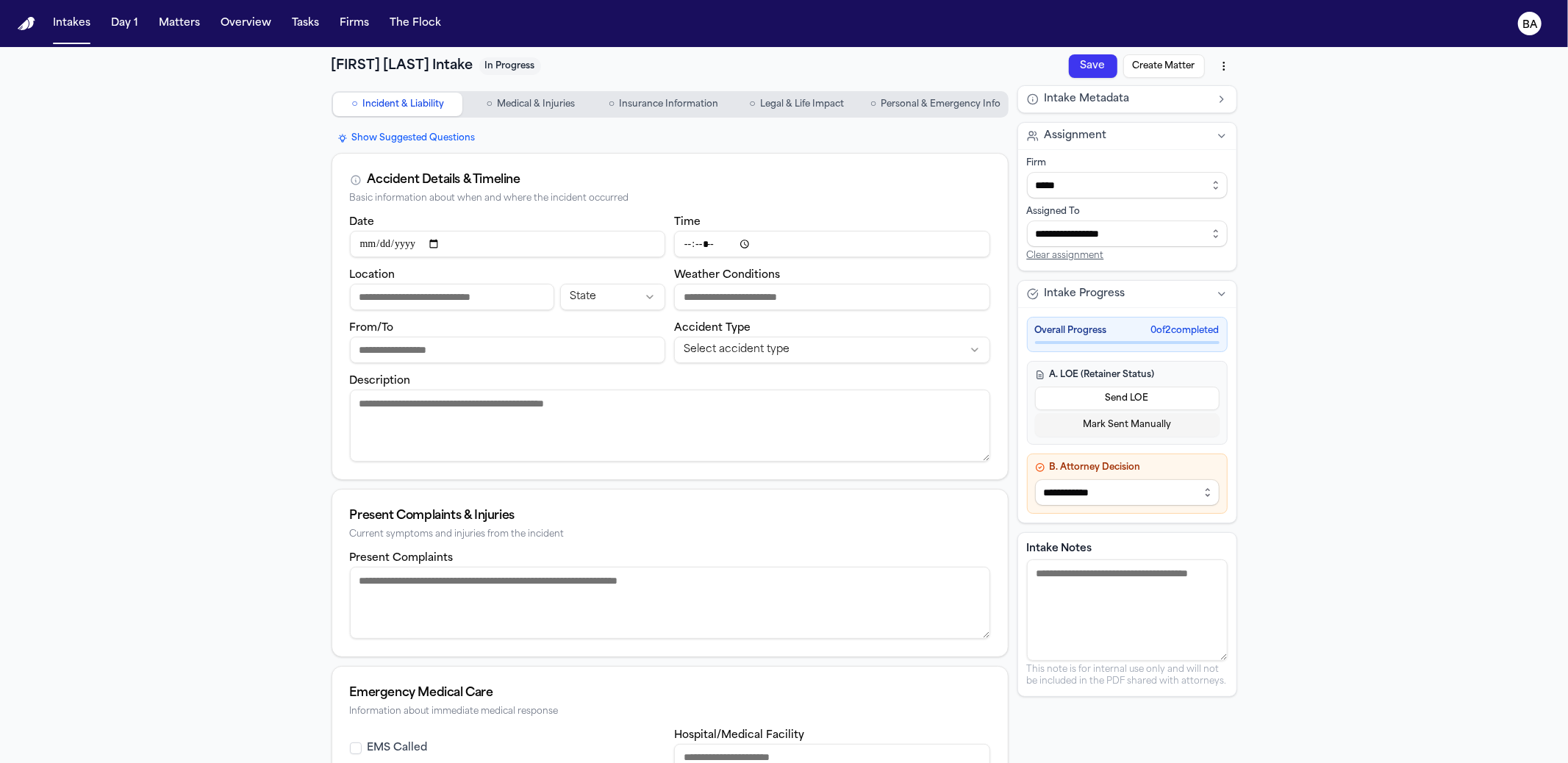 click on "○ Personal & Emergency Info" at bounding box center [935, 104] 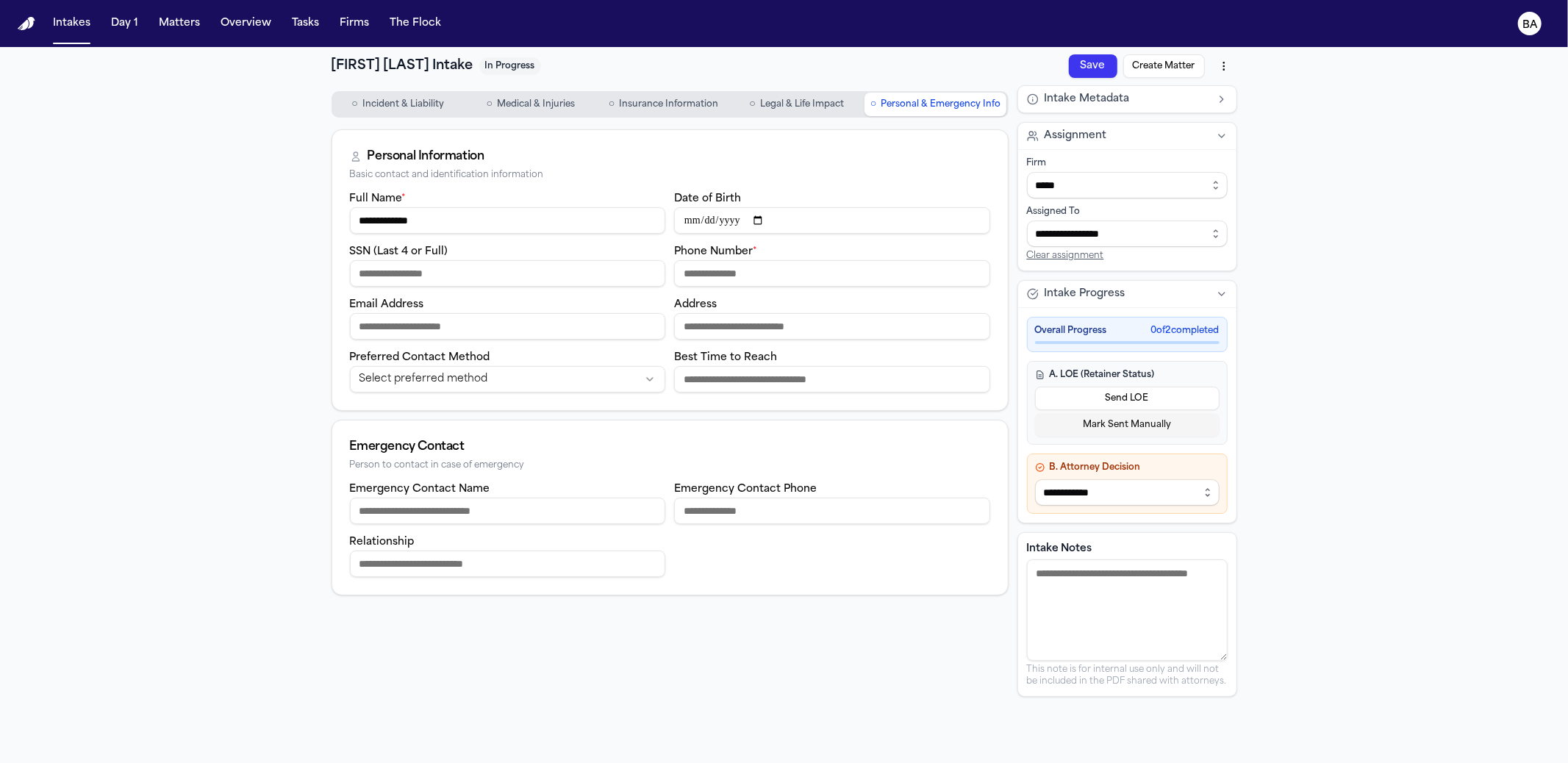 click on "Email Address" at bounding box center [508, 326] 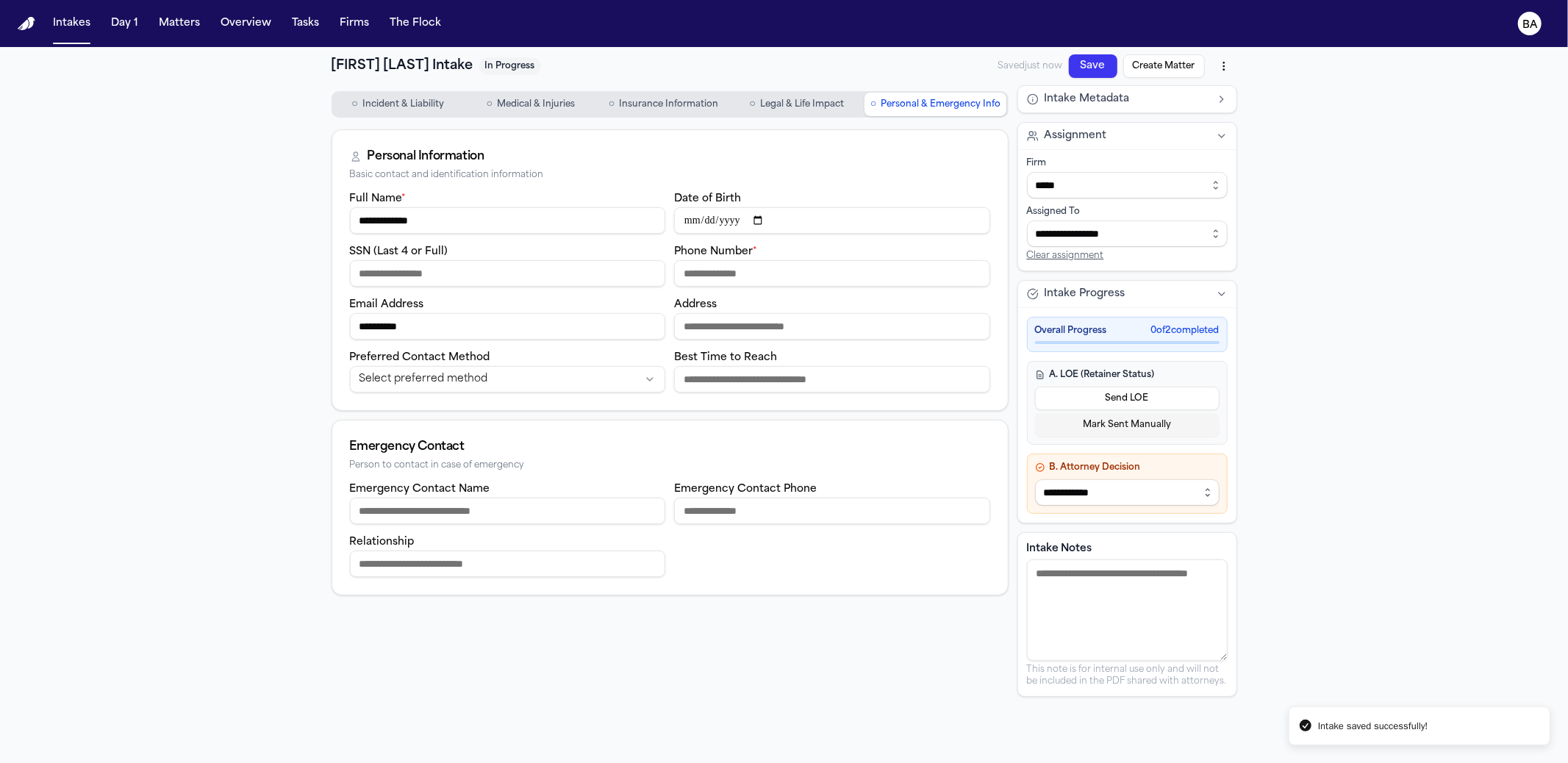type on "**********" 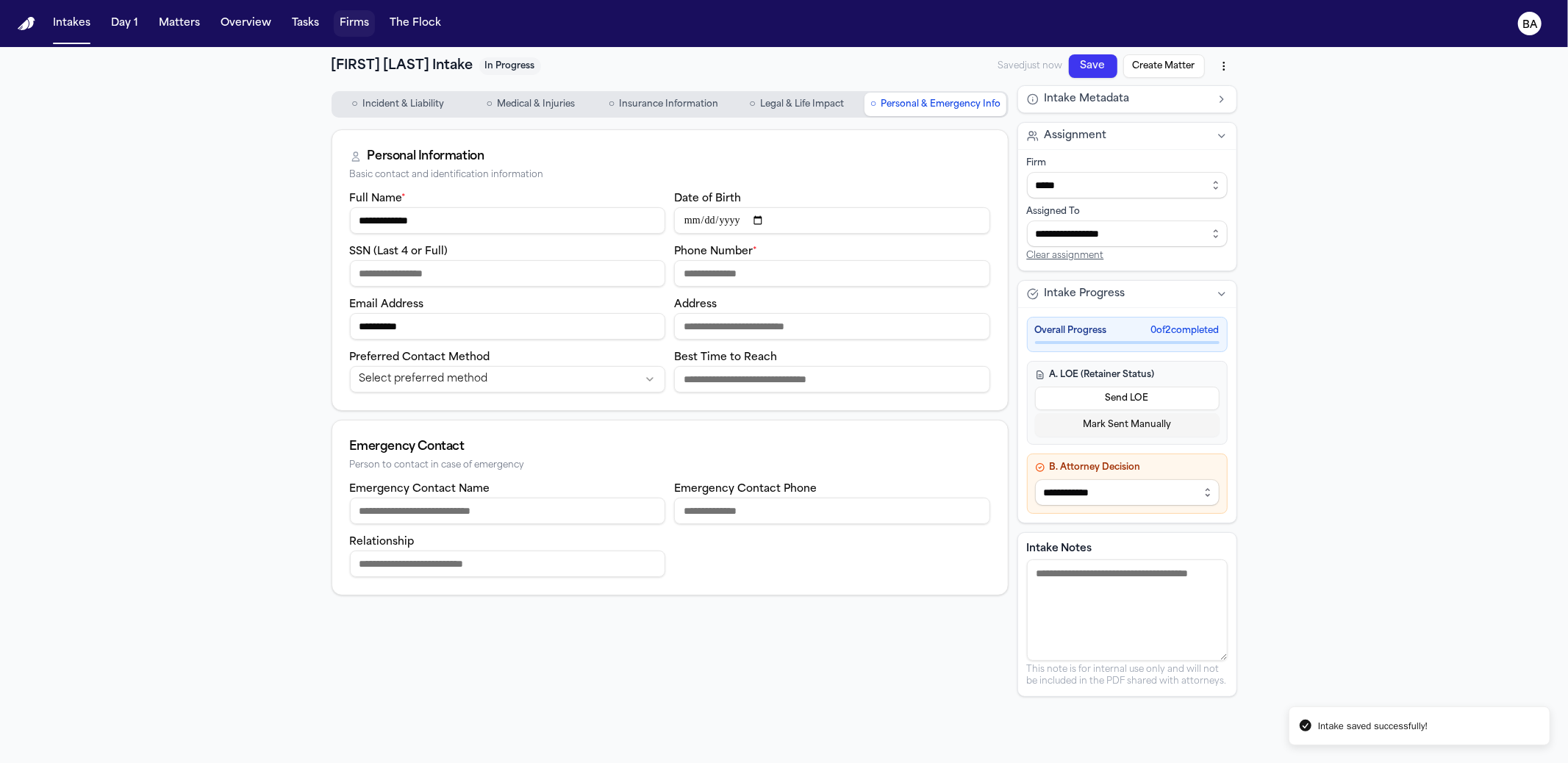 click on "Firms" at bounding box center (354, 24) 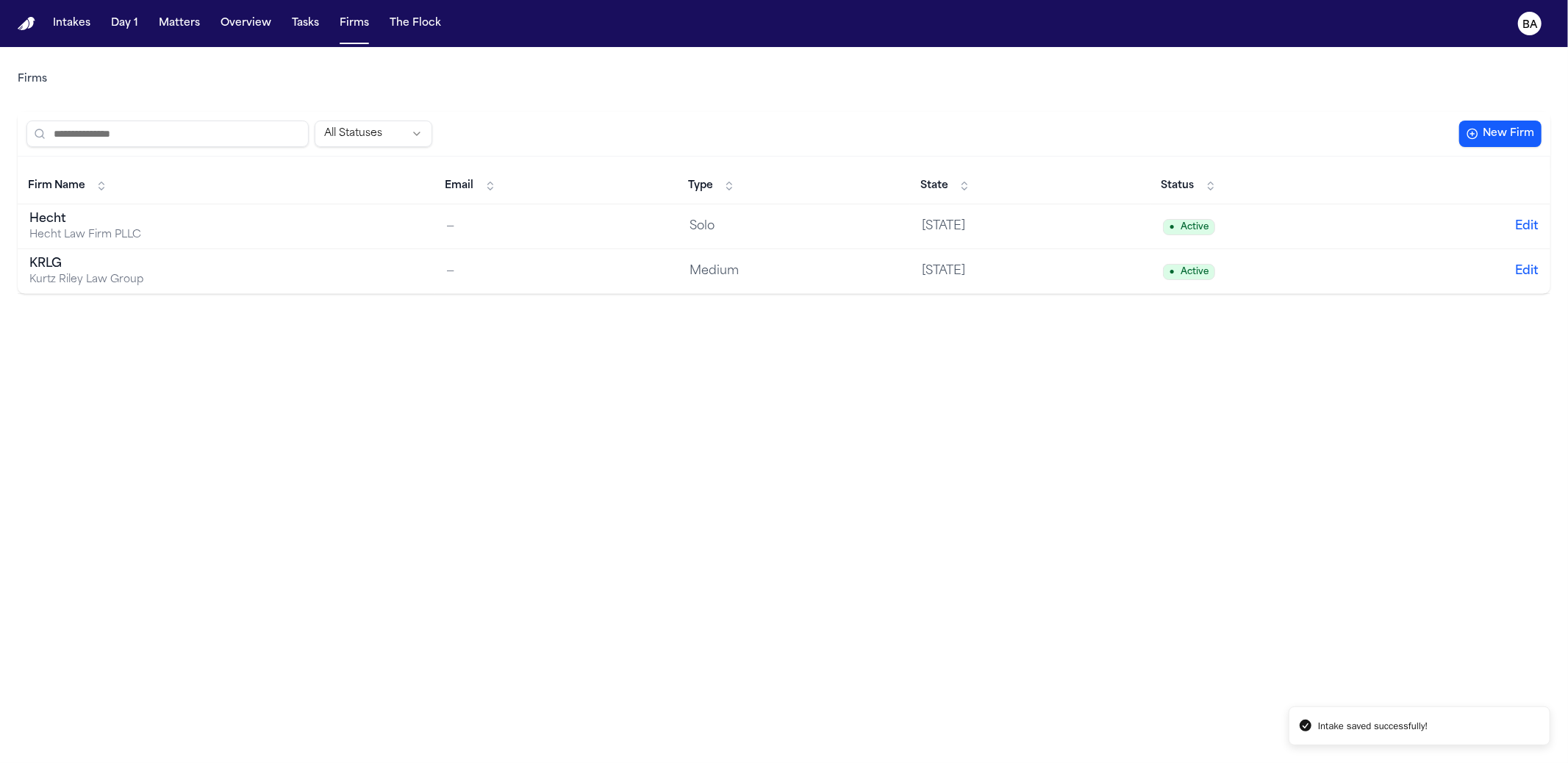 click on "Hecht Hecht Law Firm PLLC" at bounding box center (226, 226) 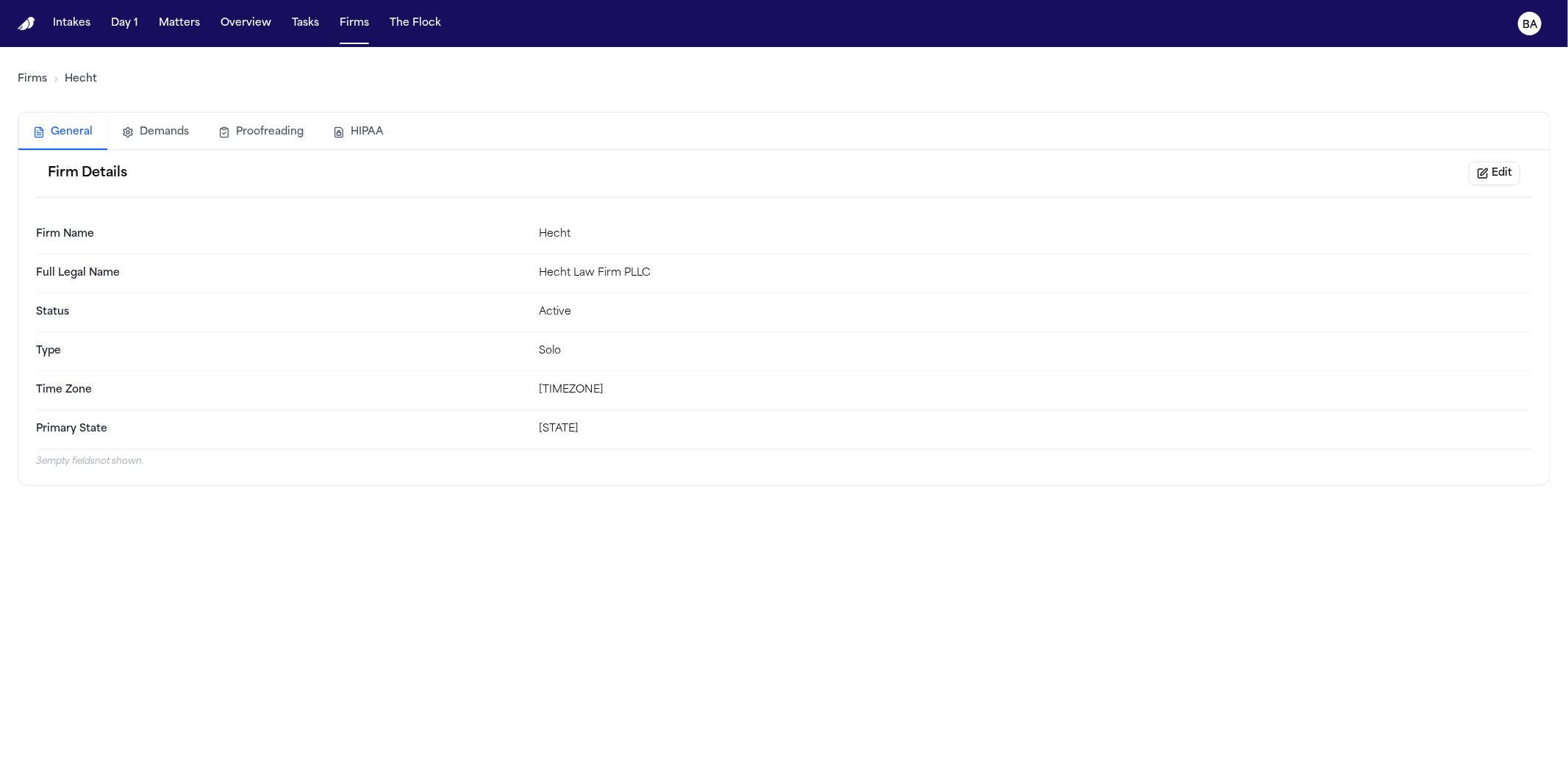 click on "Edit" at bounding box center (1494, 173) 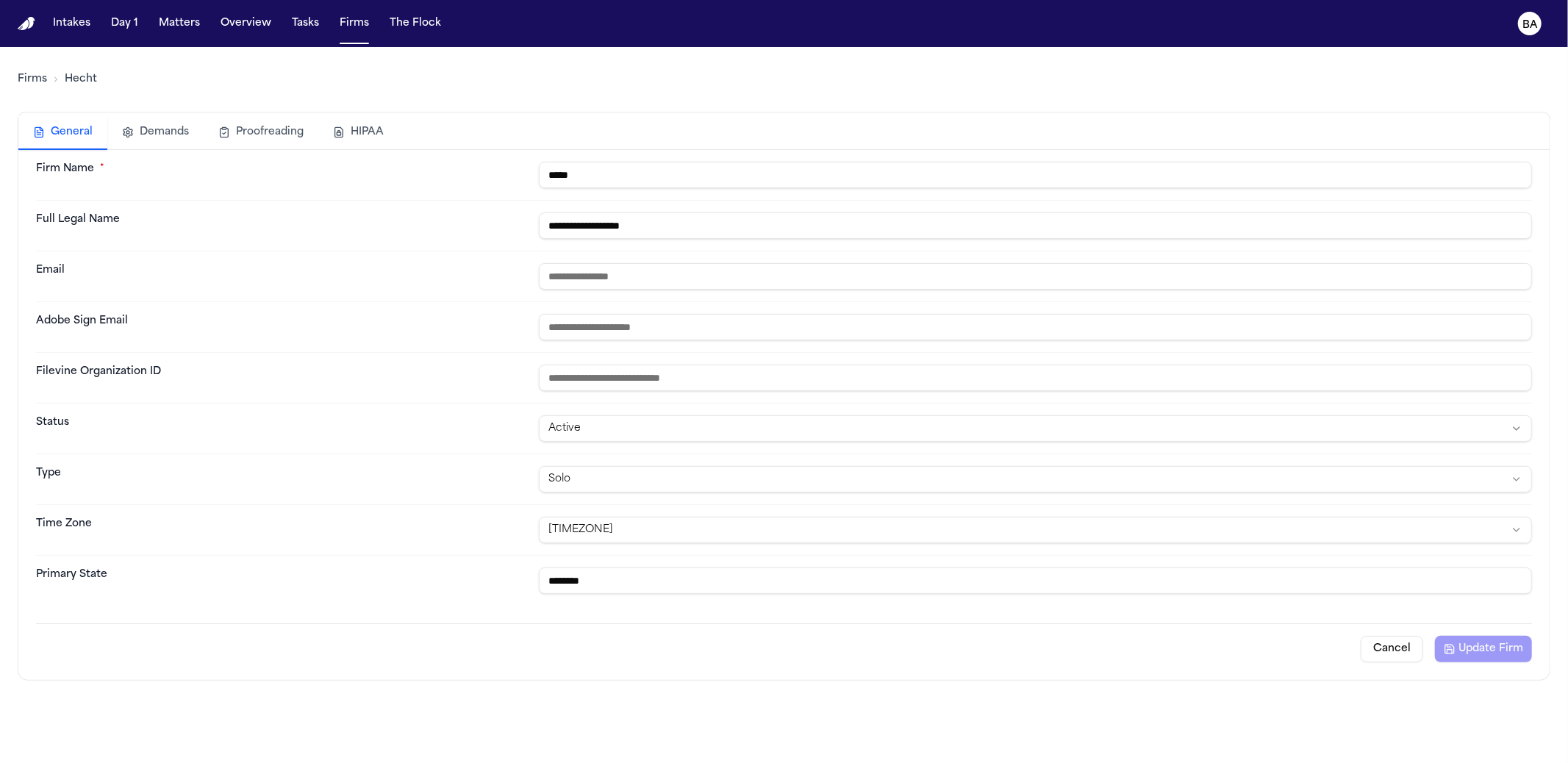 click at bounding box center [1035, 276] 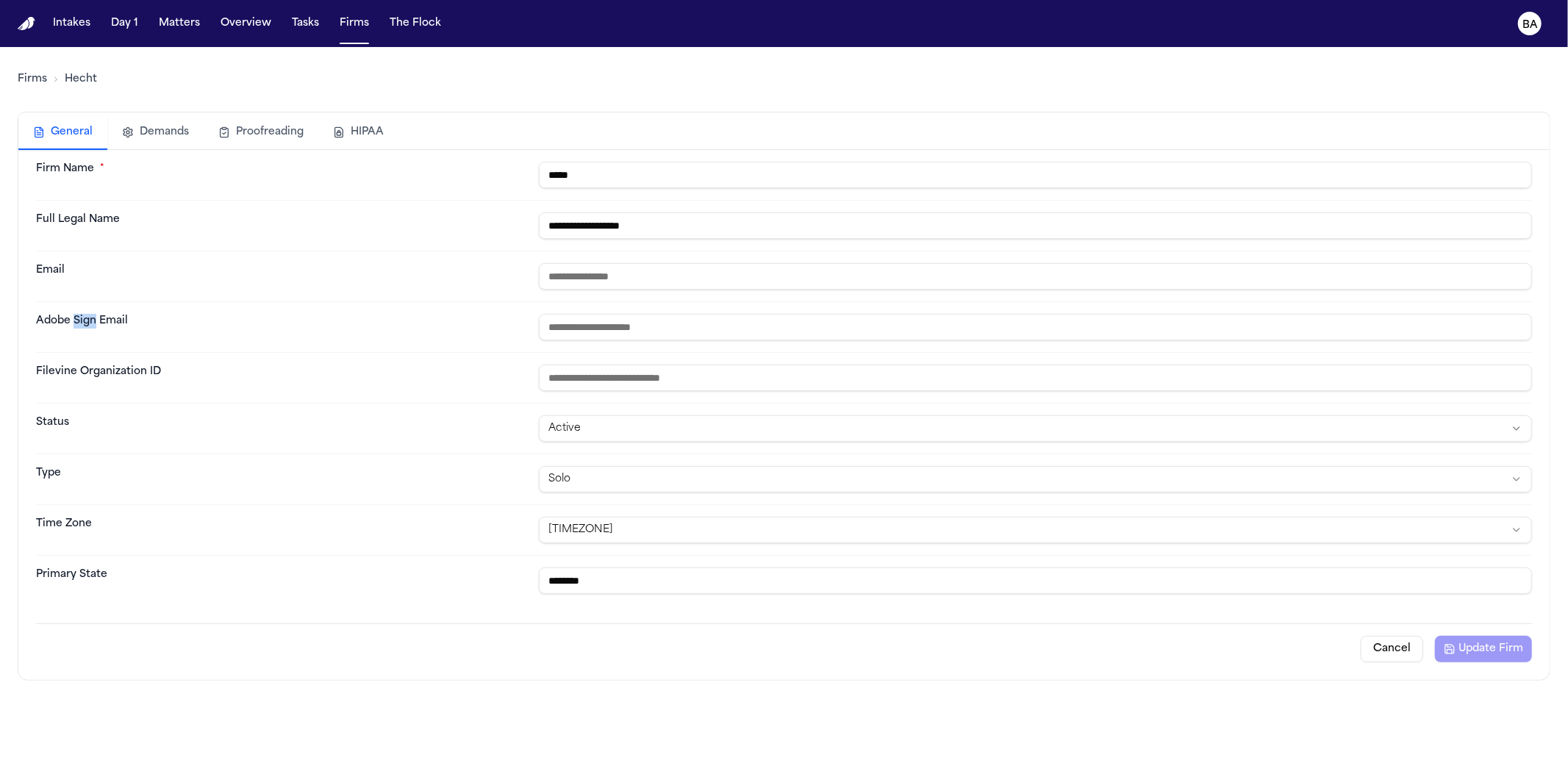 click on "Adobe Sign Email" at bounding box center [282, 327] 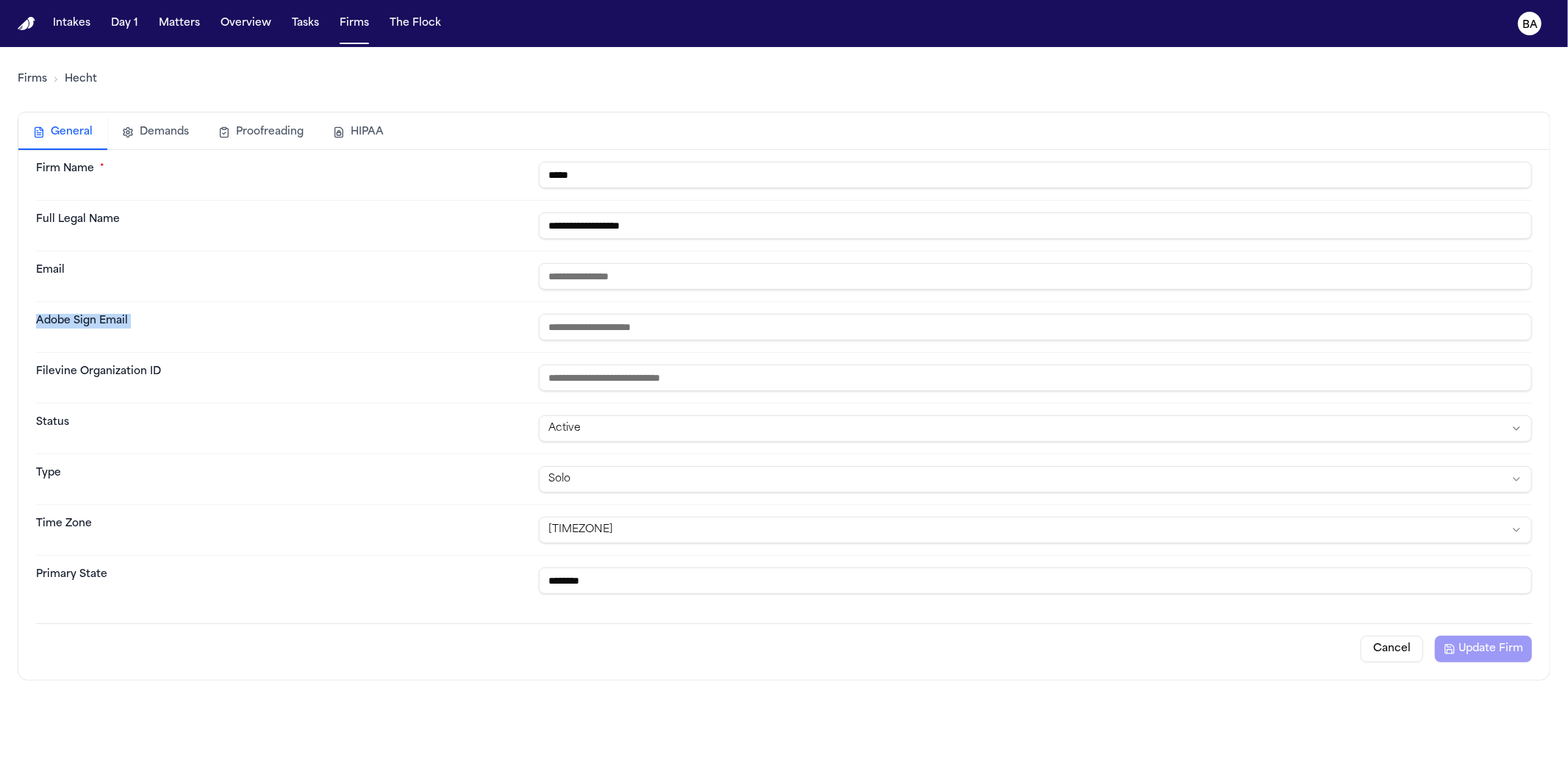 click on "Adobe Sign Email" at bounding box center (282, 327) 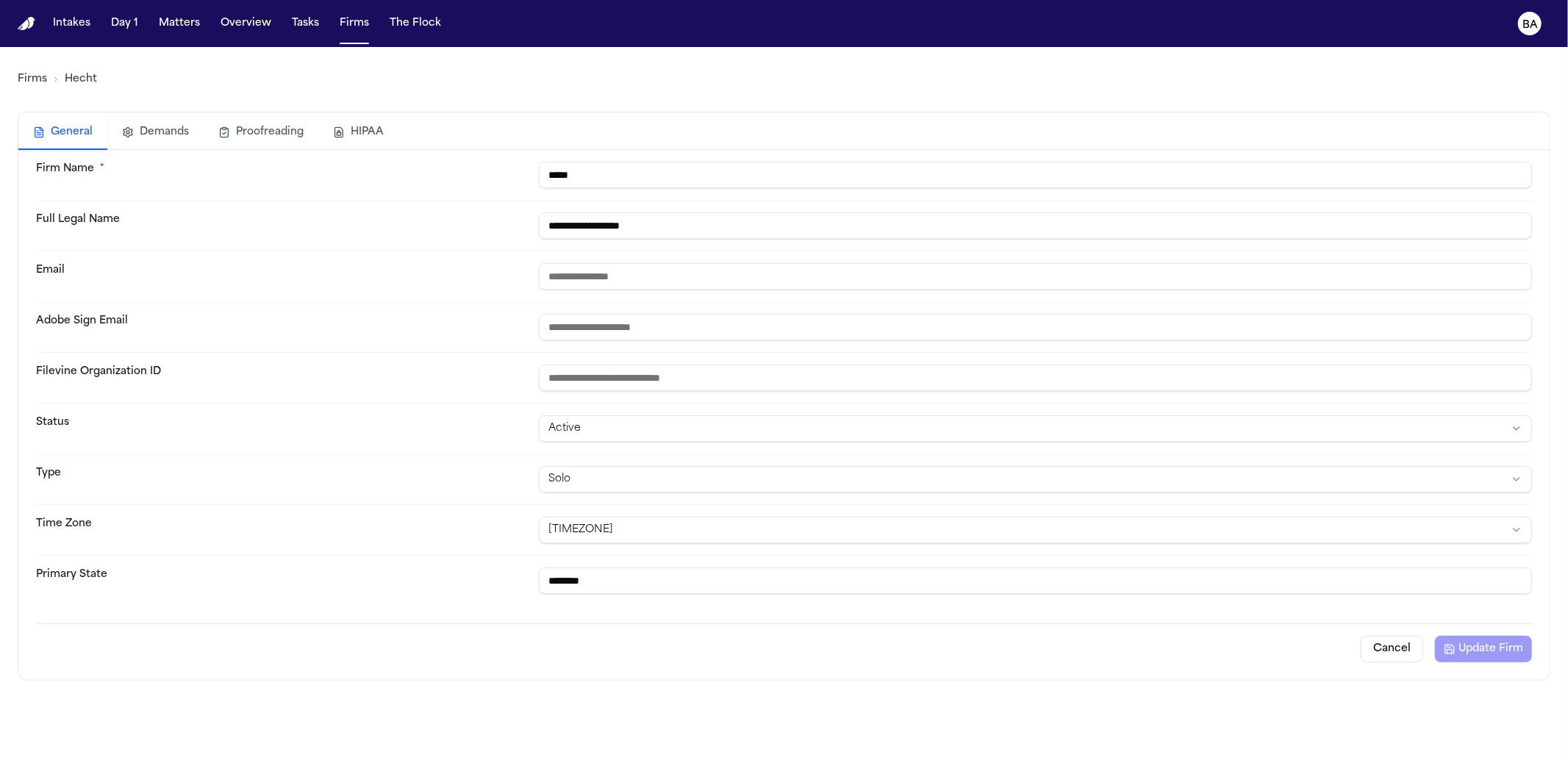 click at bounding box center (1035, 276) 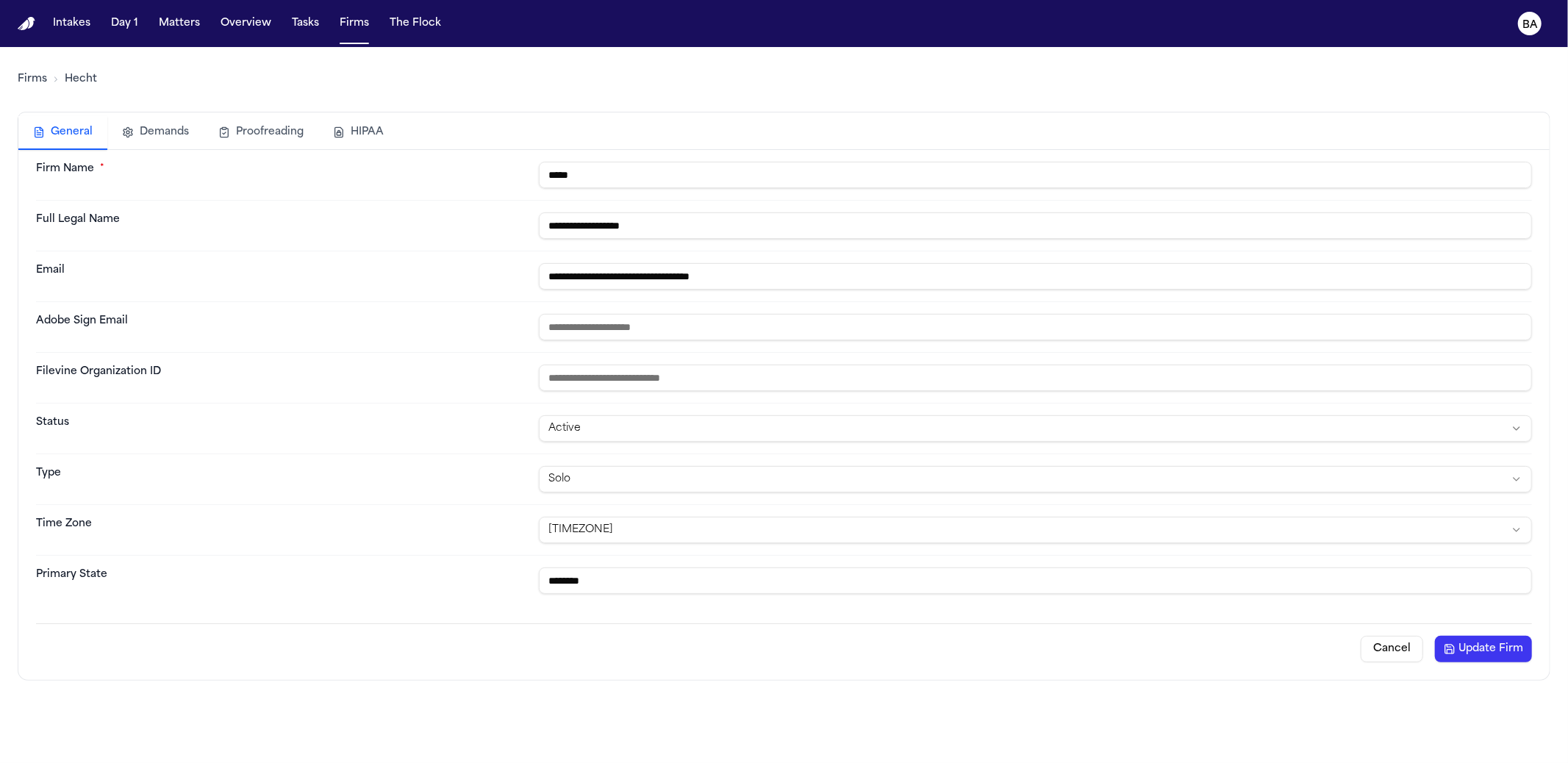 type on "**********" 